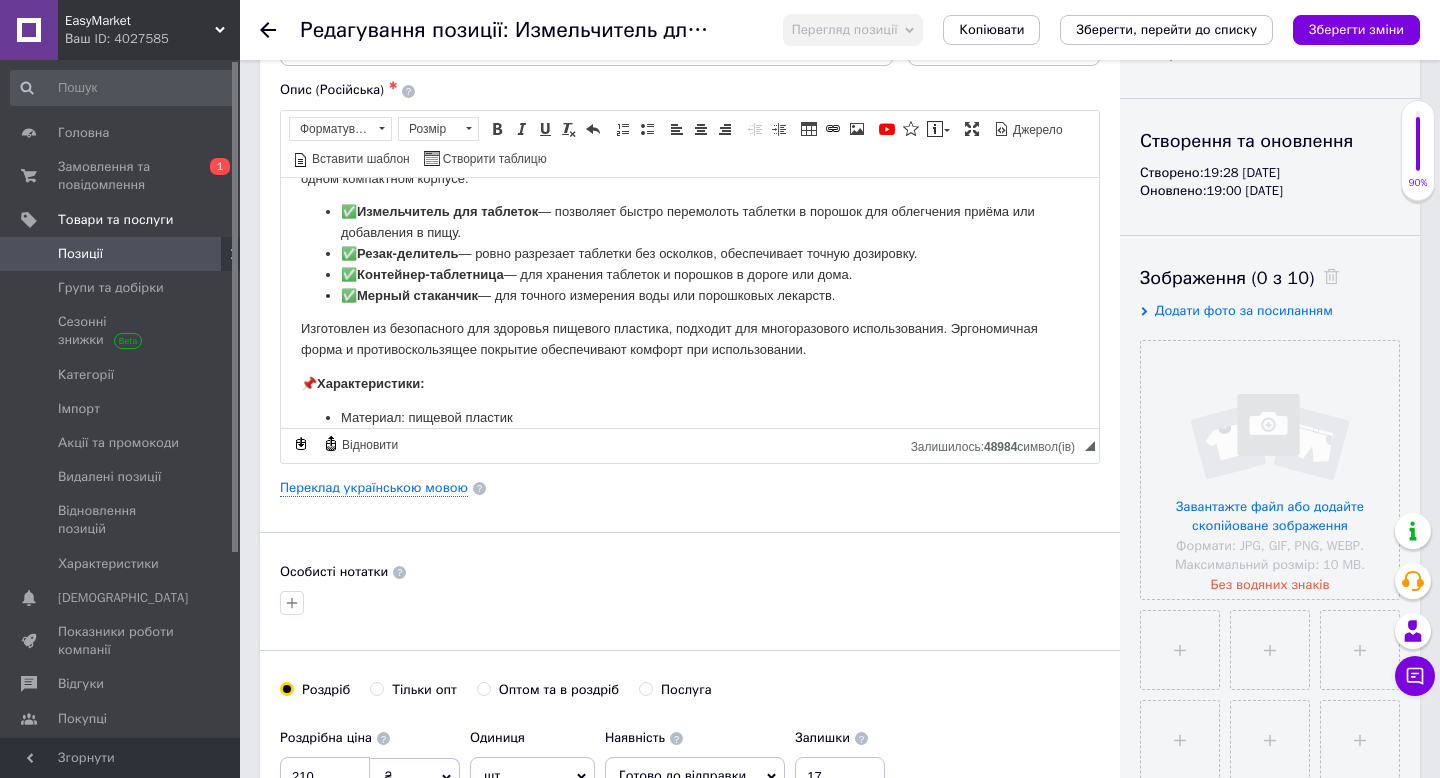 scroll, scrollTop: 0, scrollLeft: 0, axis: both 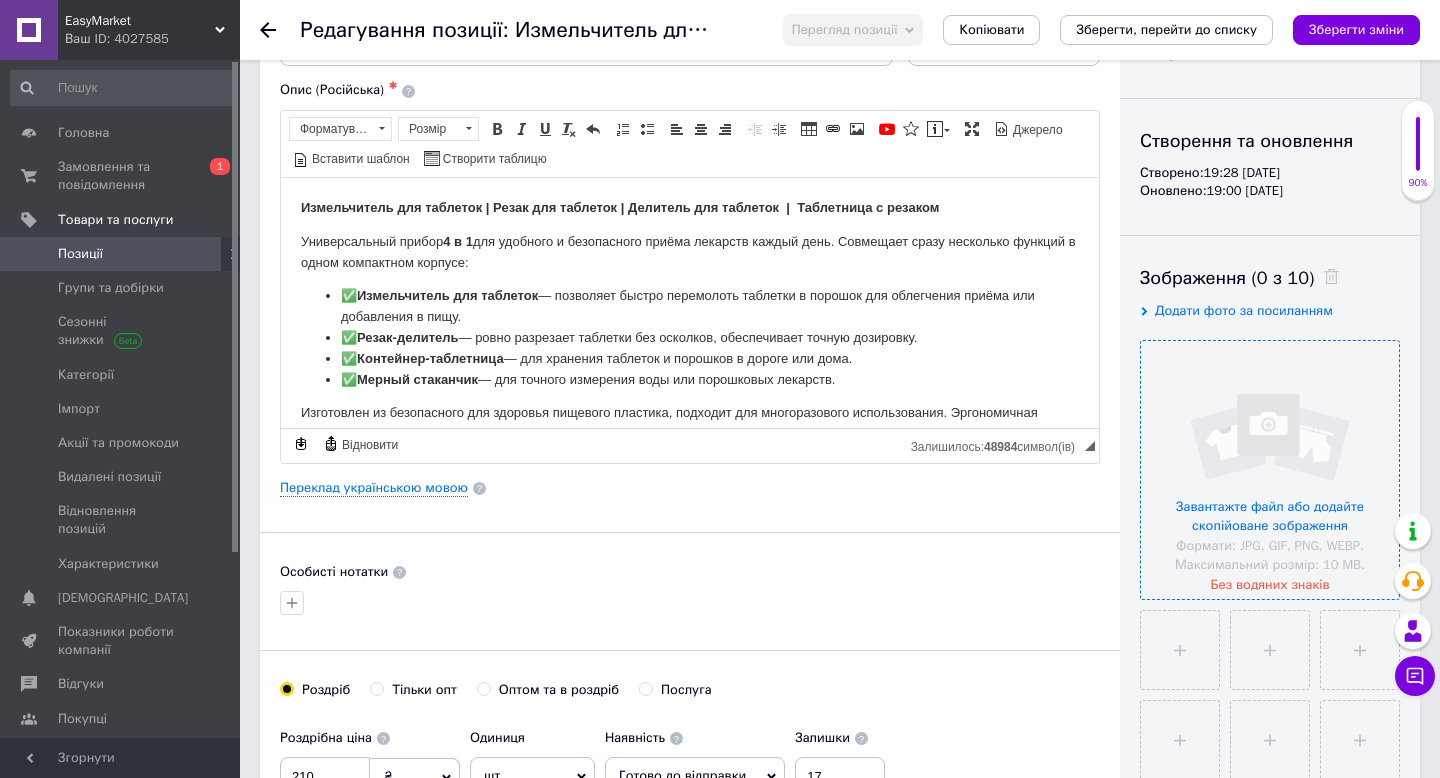 click at bounding box center [1270, 470] 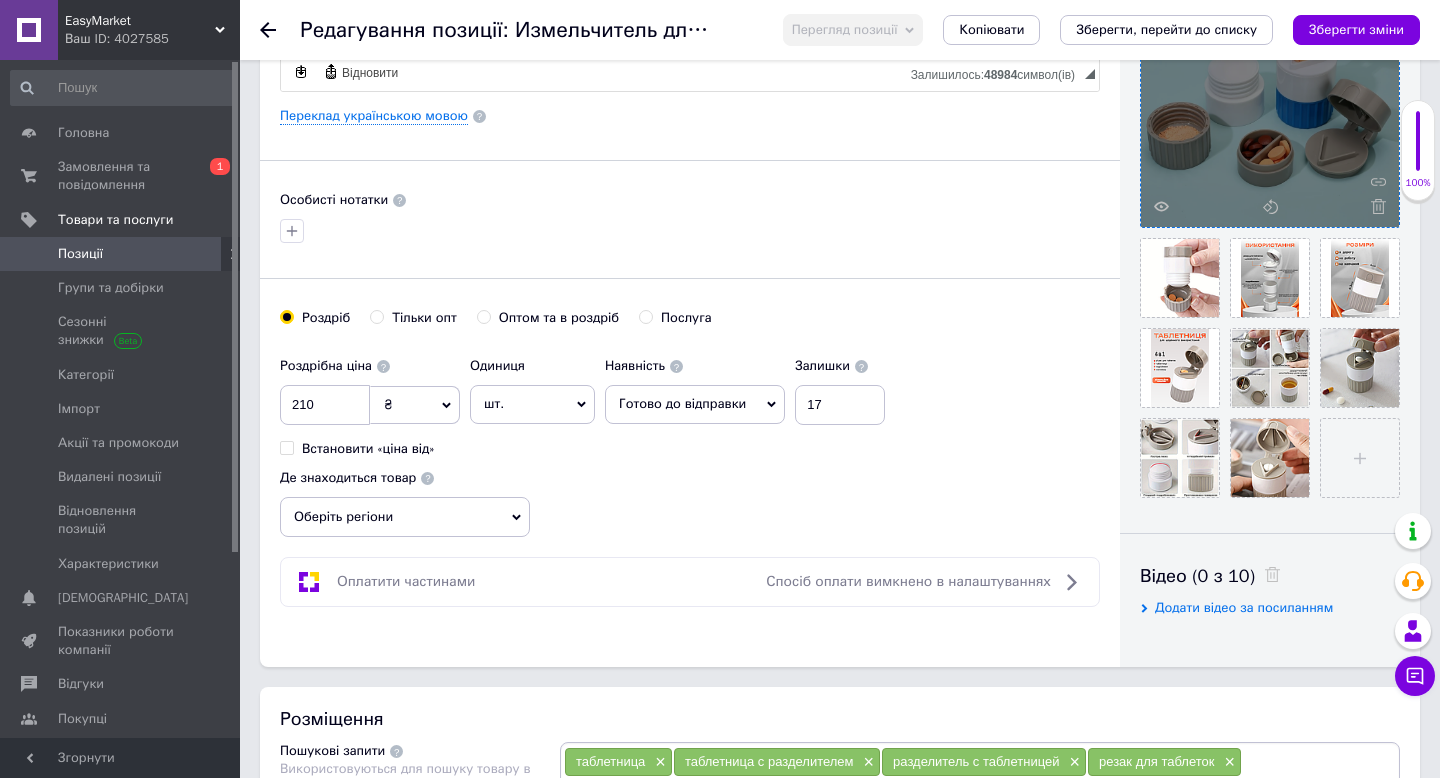 scroll, scrollTop: 515, scrollLeft: 0, axis: vertical 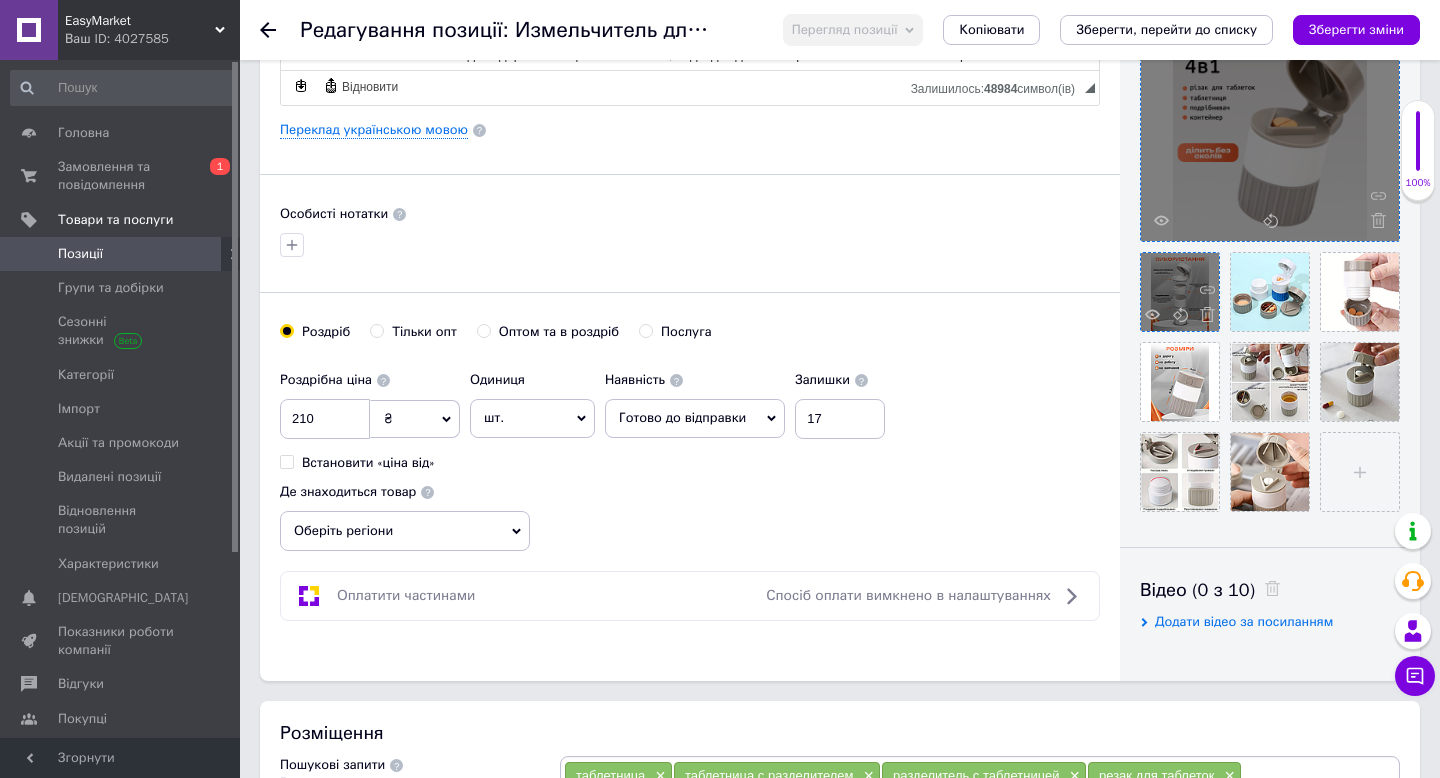 drag, startPoint x: 1348, startPoint y: 269, endPoint x: 1190, endPoint y: 262, distance: 158.15498 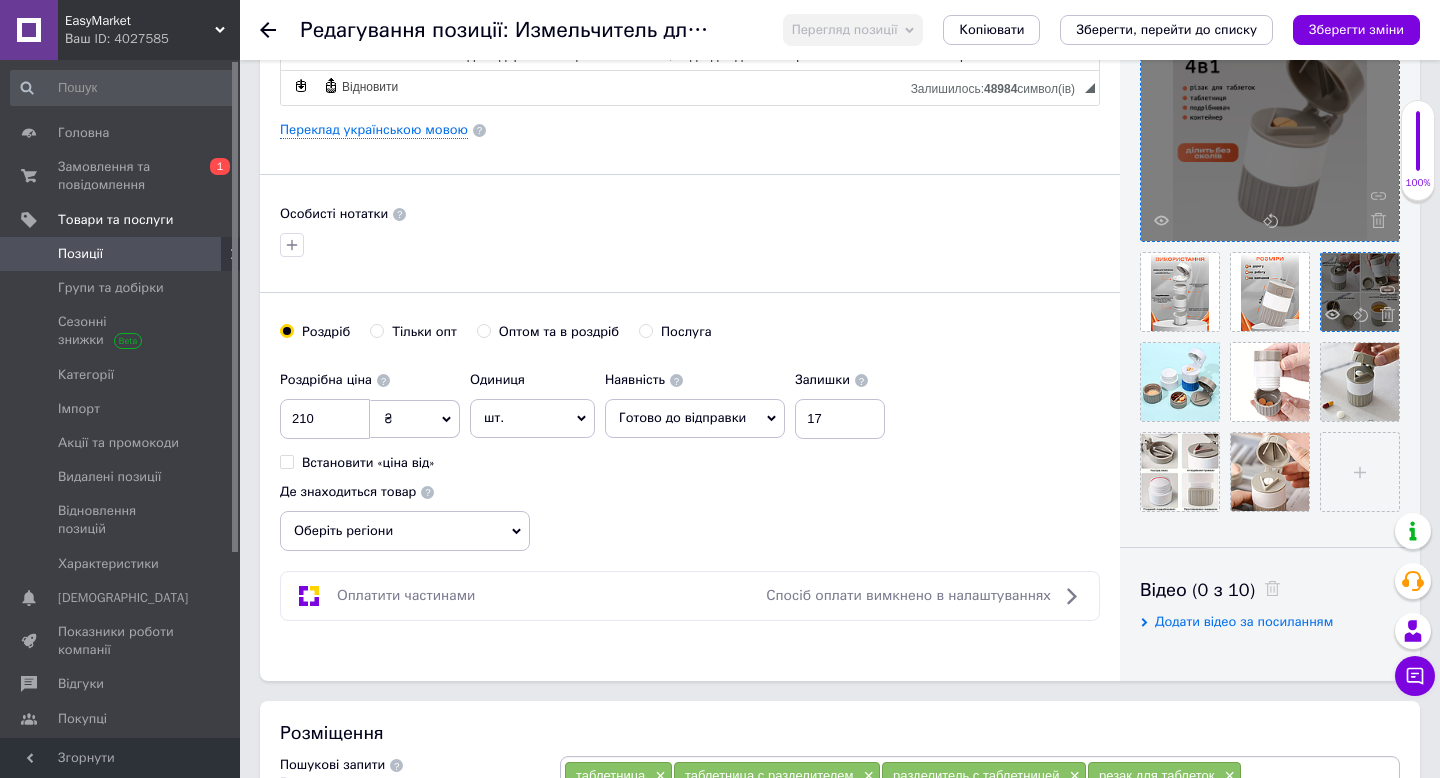 drag, startPoint x: 1261, startPoint y: 351, endPoint x: 1382, endPoint y: 276, distance: 142.3587 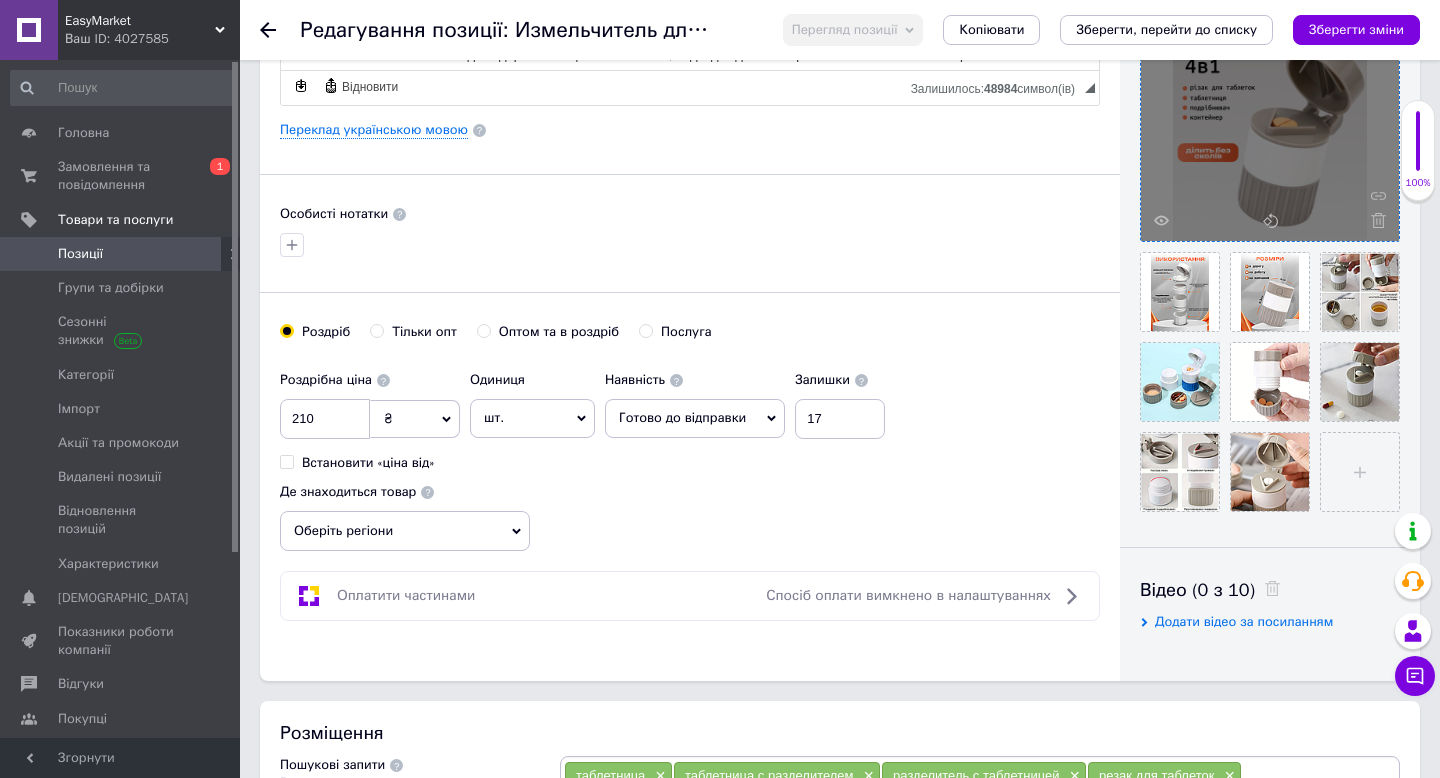 drag, startPoint x: 1358, startPoint y: 341, endPoint x: 1214, endPoint y: 341, distance: 144 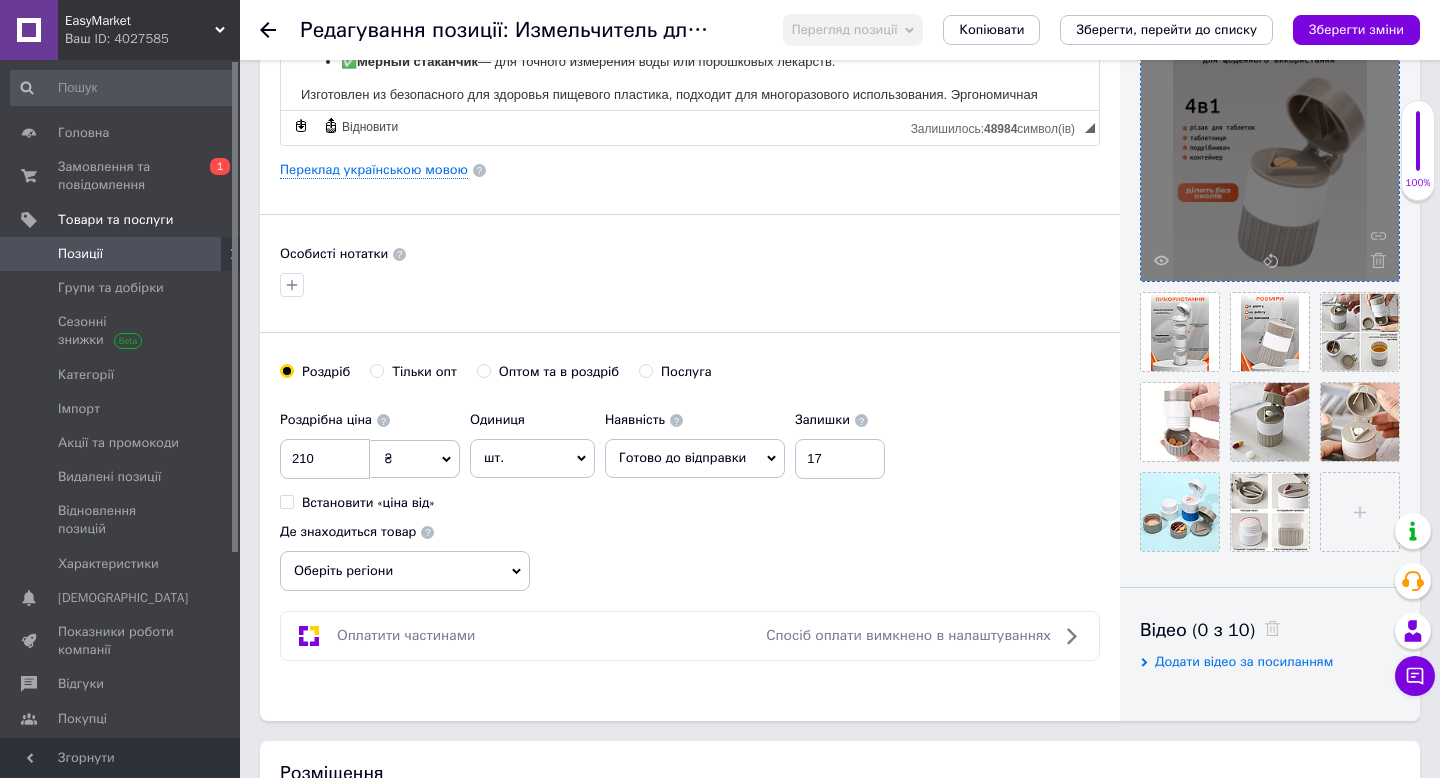 scroll, scrollTop: 466, scrollLeft: 0, axis: vertical 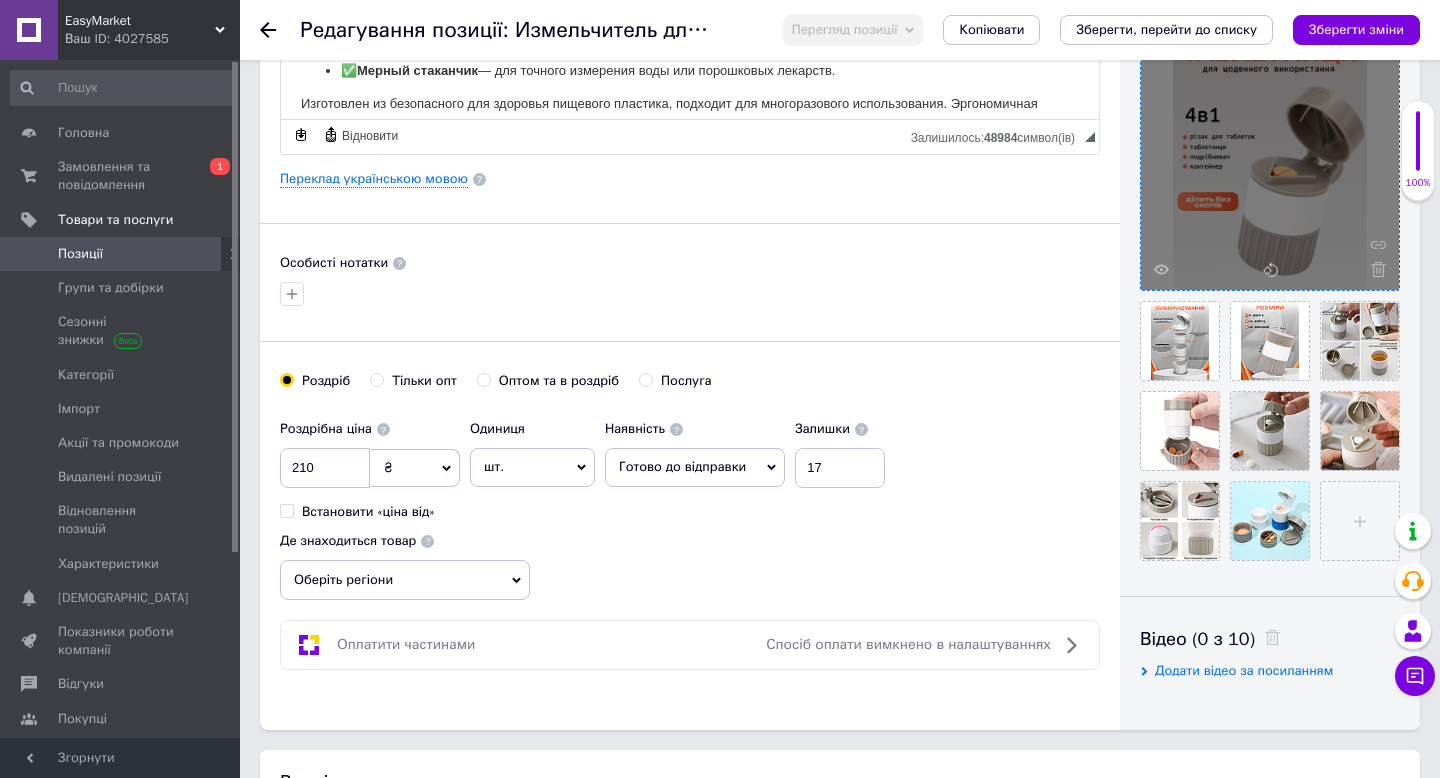 drag, startPoint x: 1237, startPoint y: 495, endPoint x: 501, endPoint y: 204, distance: 791.4398 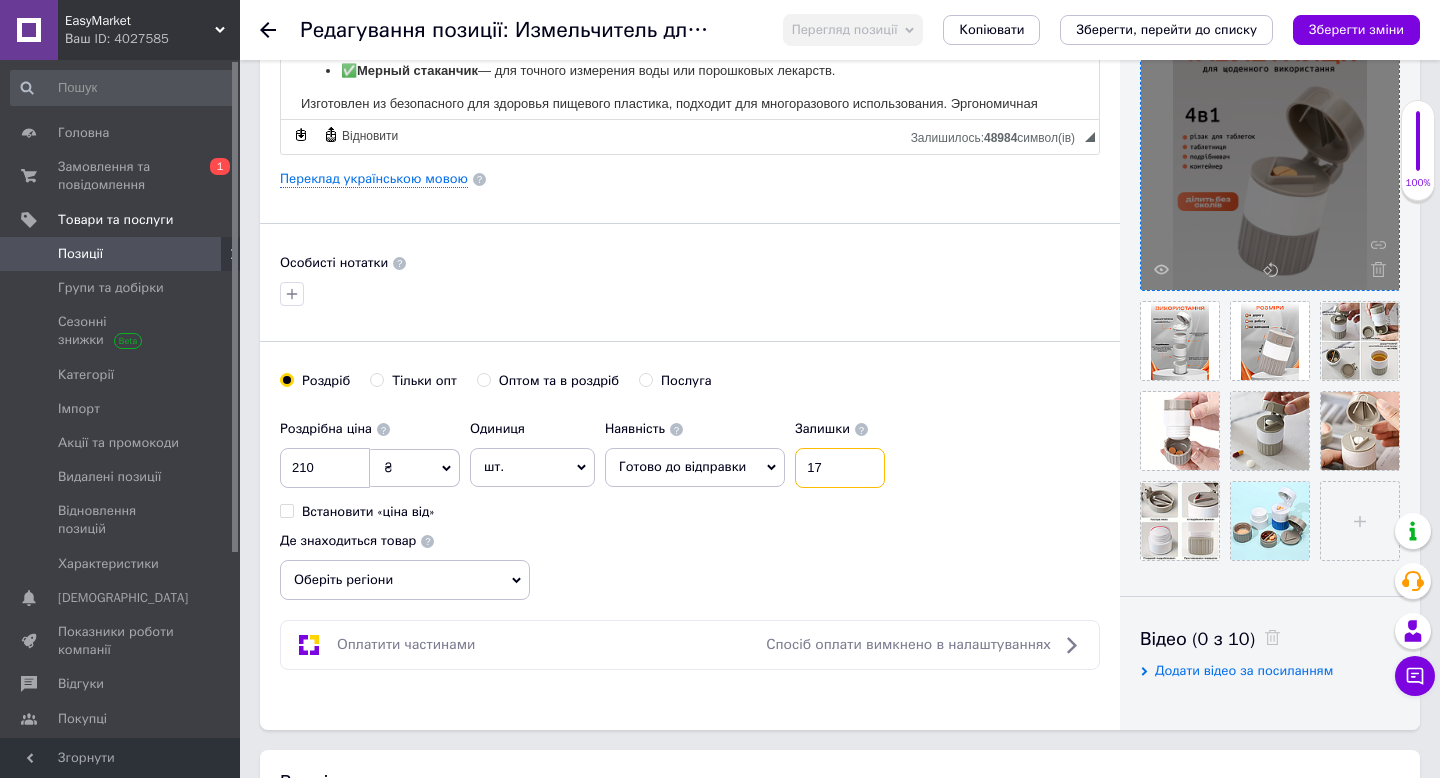 click on "17" at bounding box center [840, 468] 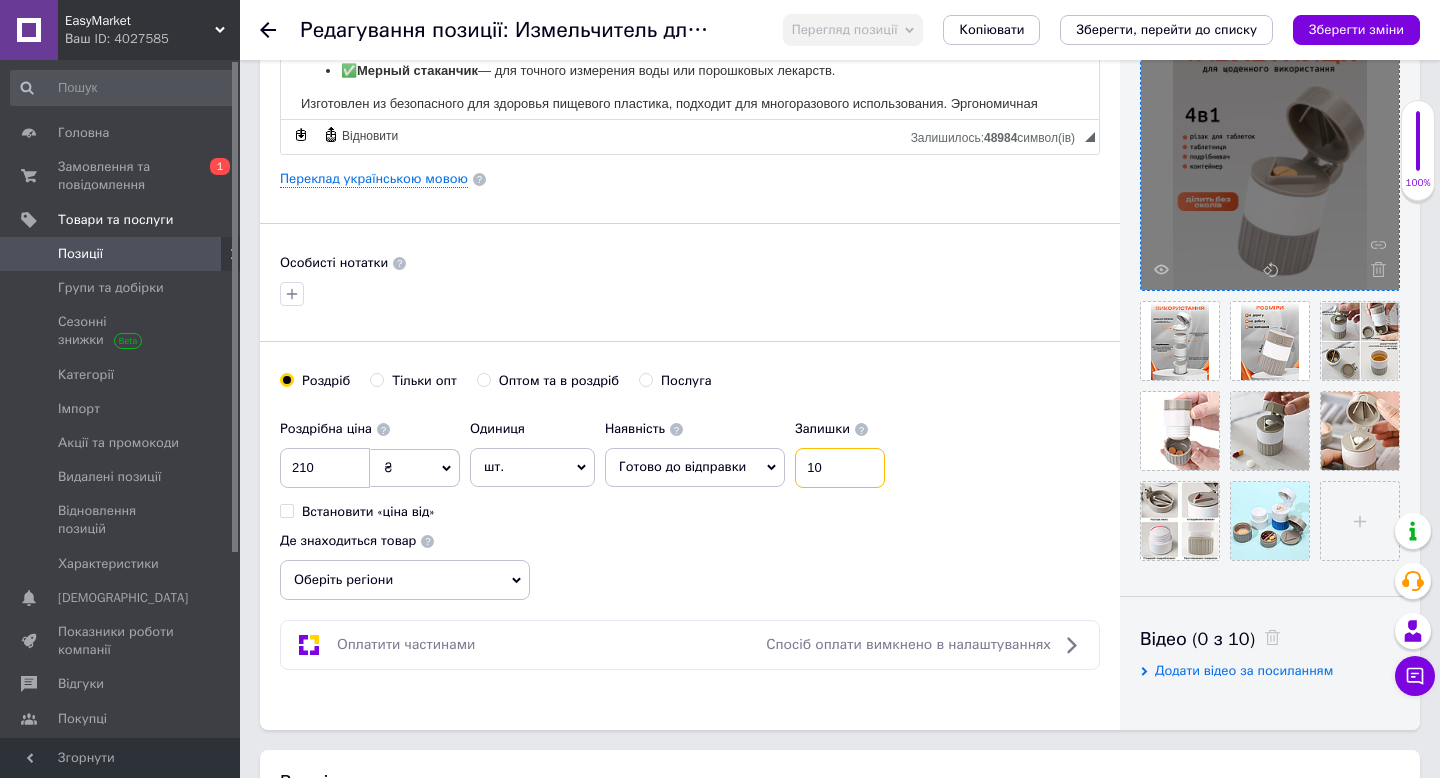 type on "10" 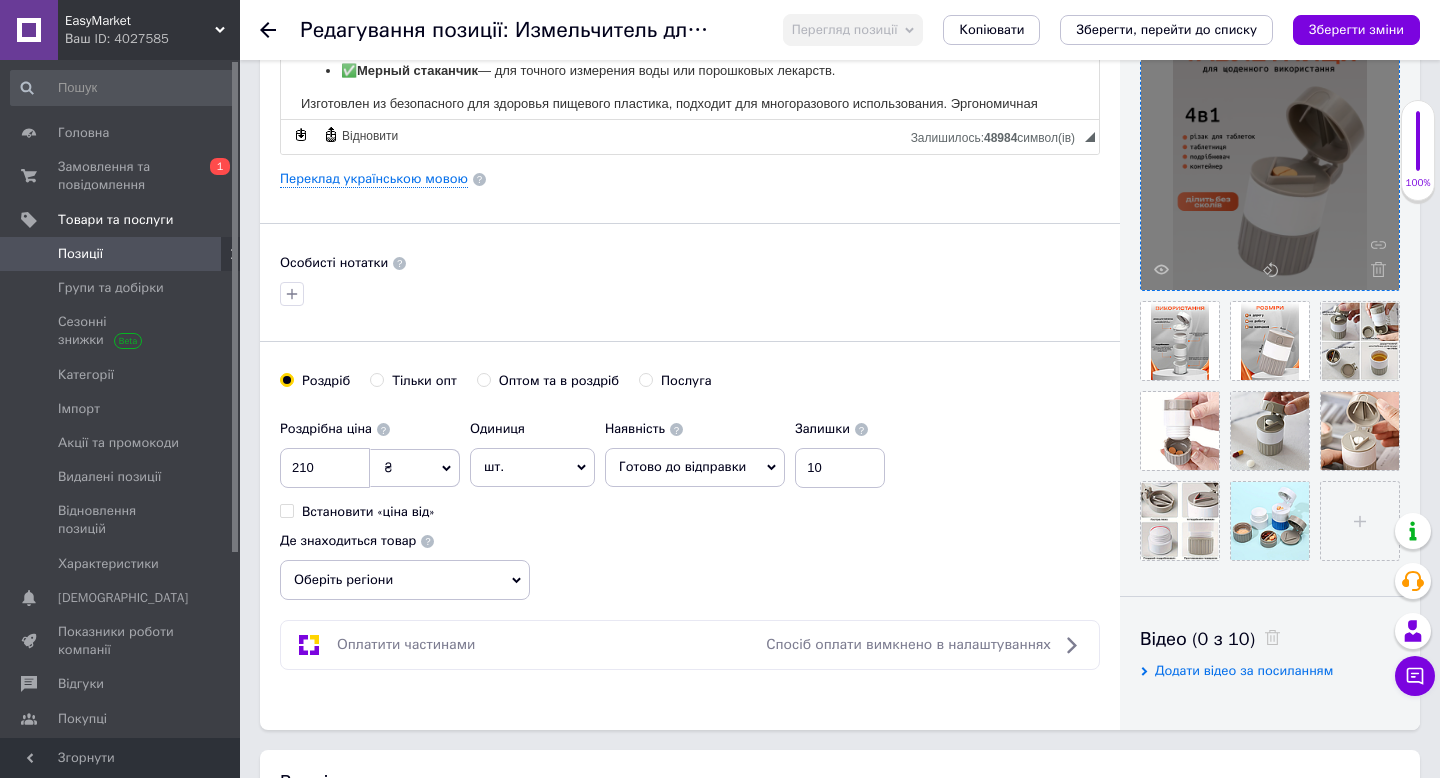 click on "[PERSON_NAME] опт Оптом та в роздріб Послуга" at bounding box center [690, 391] 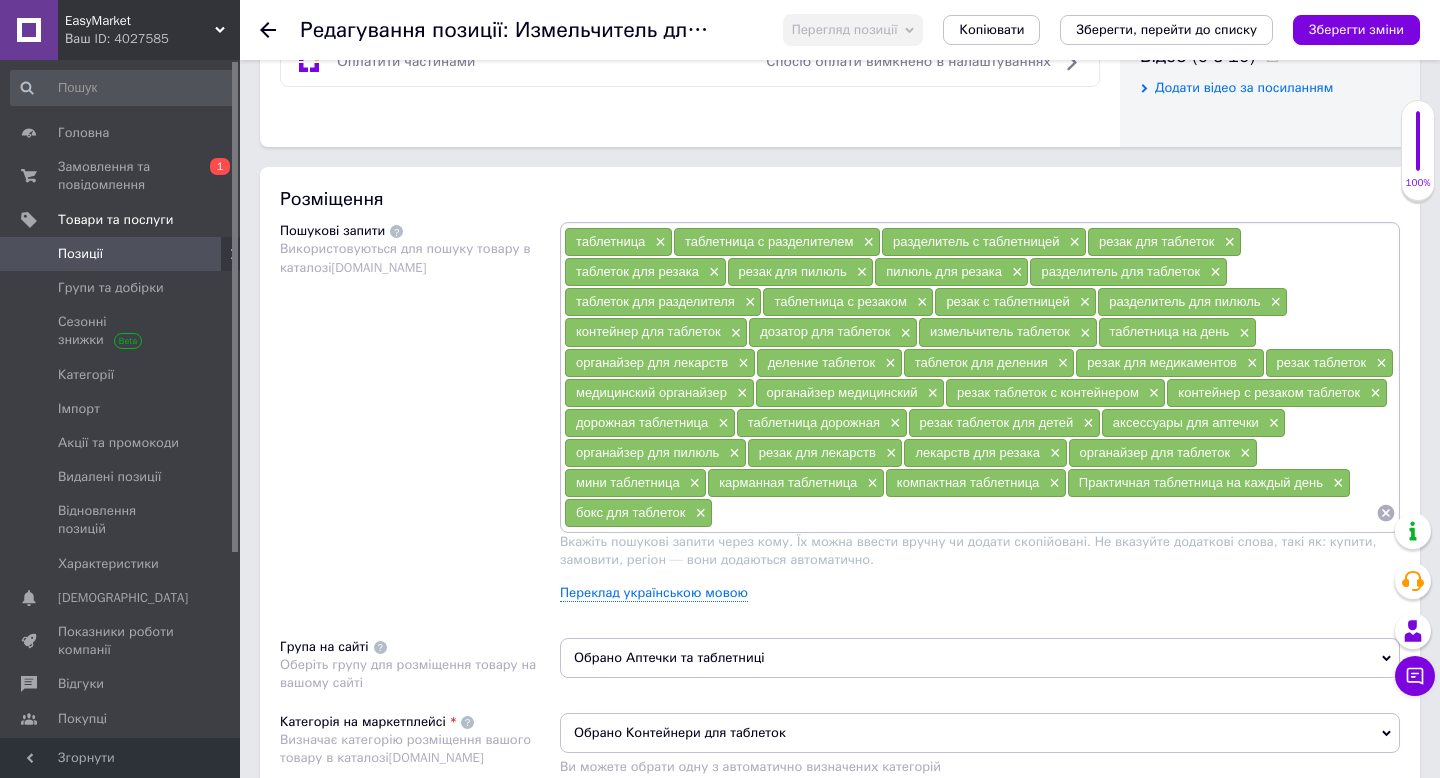 scroll, scrollTop: 1309, scrollLeft: 0, axis: vertical 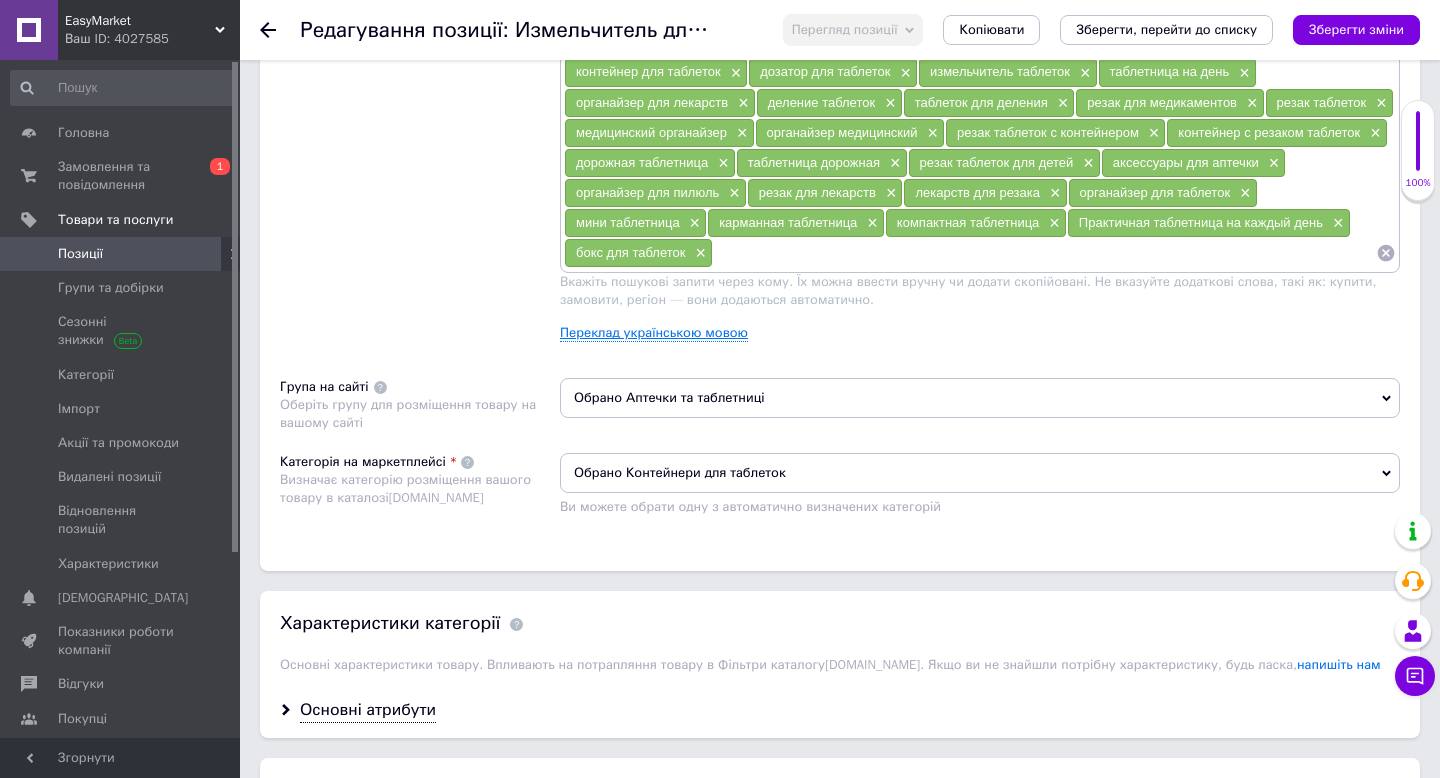 click on "Переклад українською мовою" at bounding box center (654, 333) 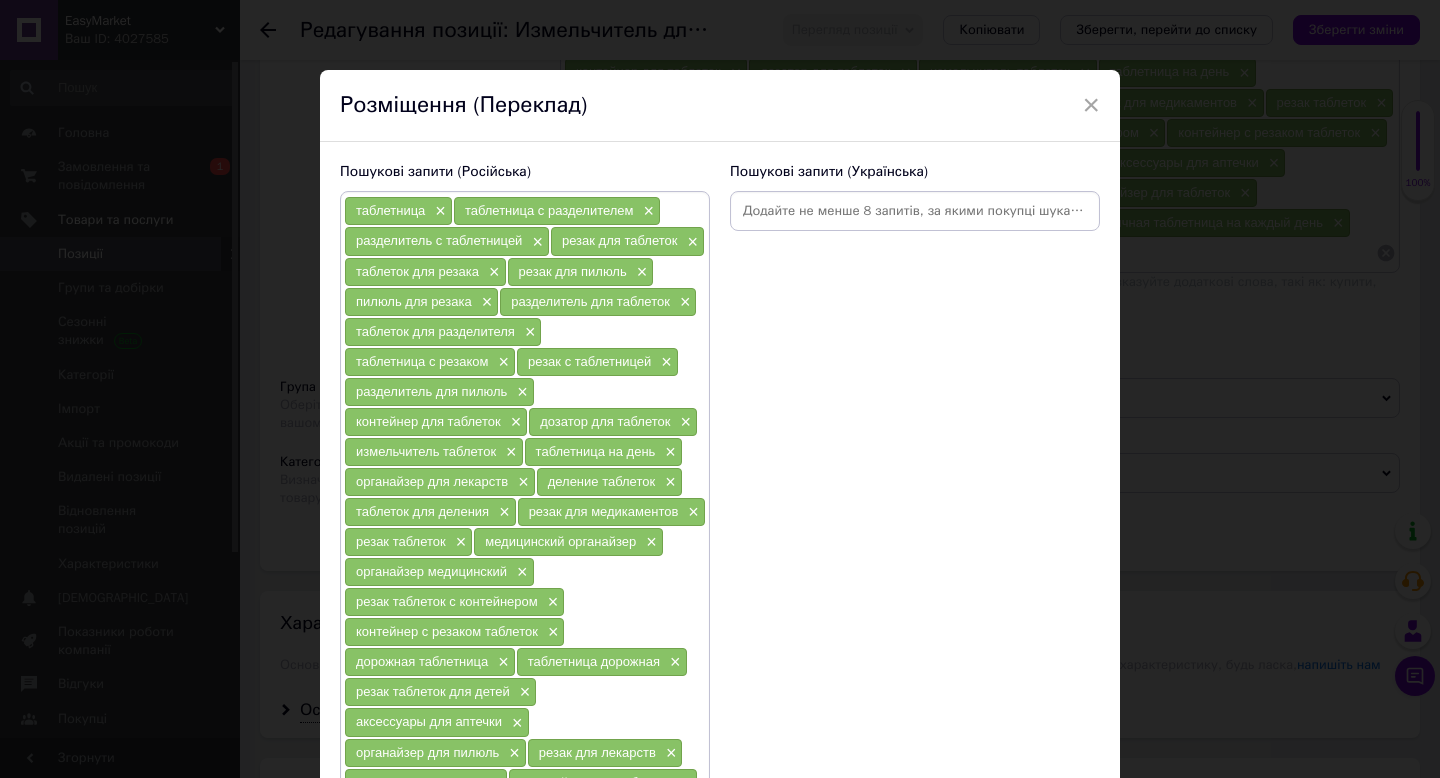 scroll, scrollTop: 341, scrollLeft: 0, axis: vertical 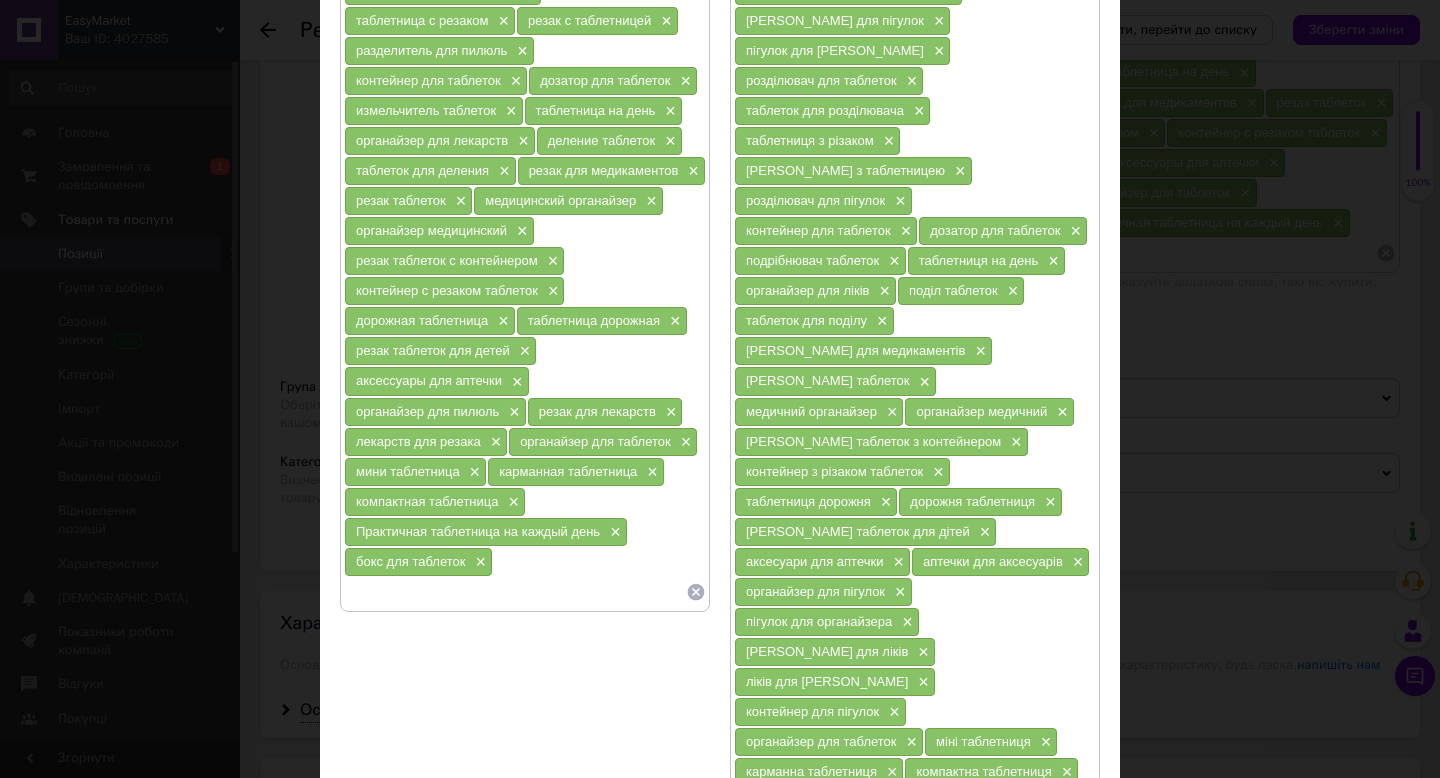 click at bounding box center (905, 862) 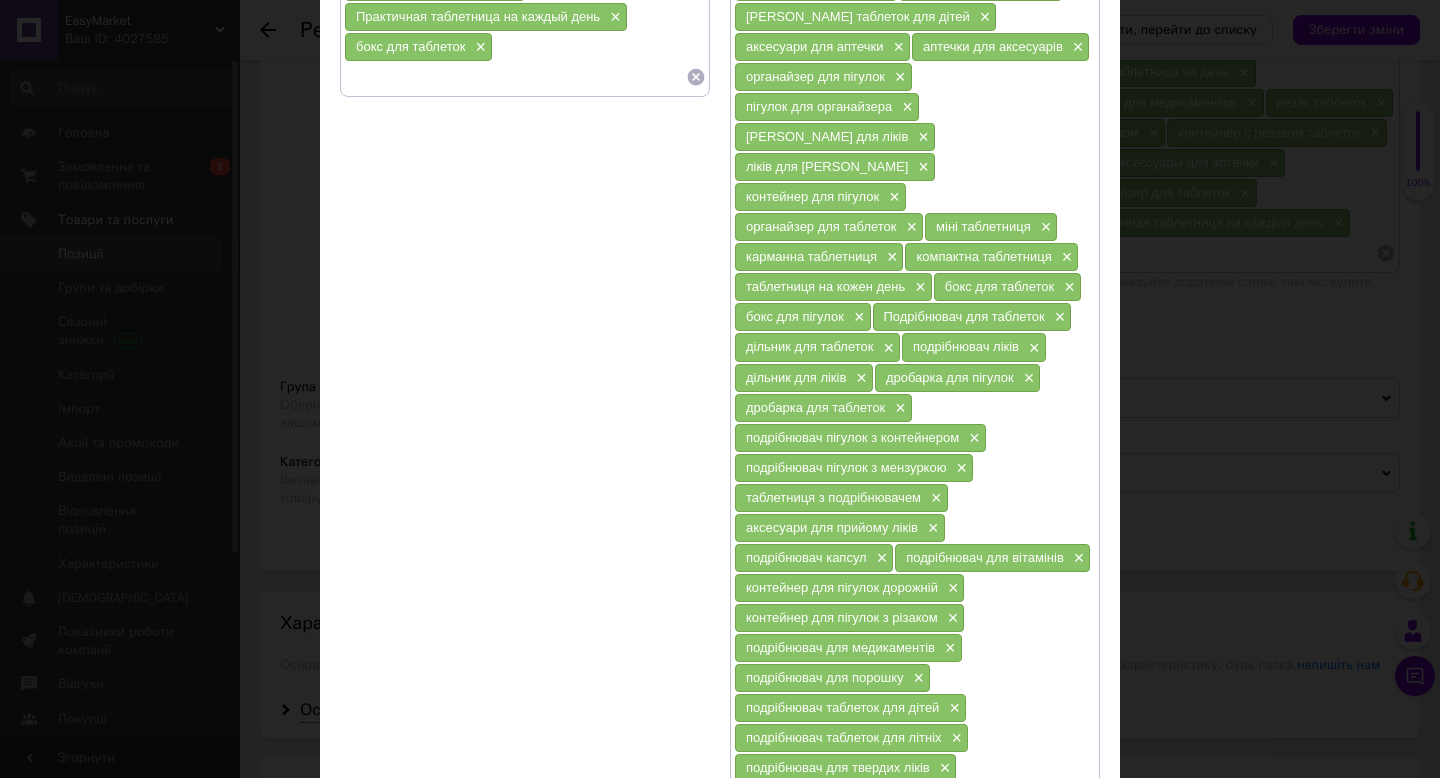 scroll, scrollTop: 944, scrollLeft: 0, axis: vertical 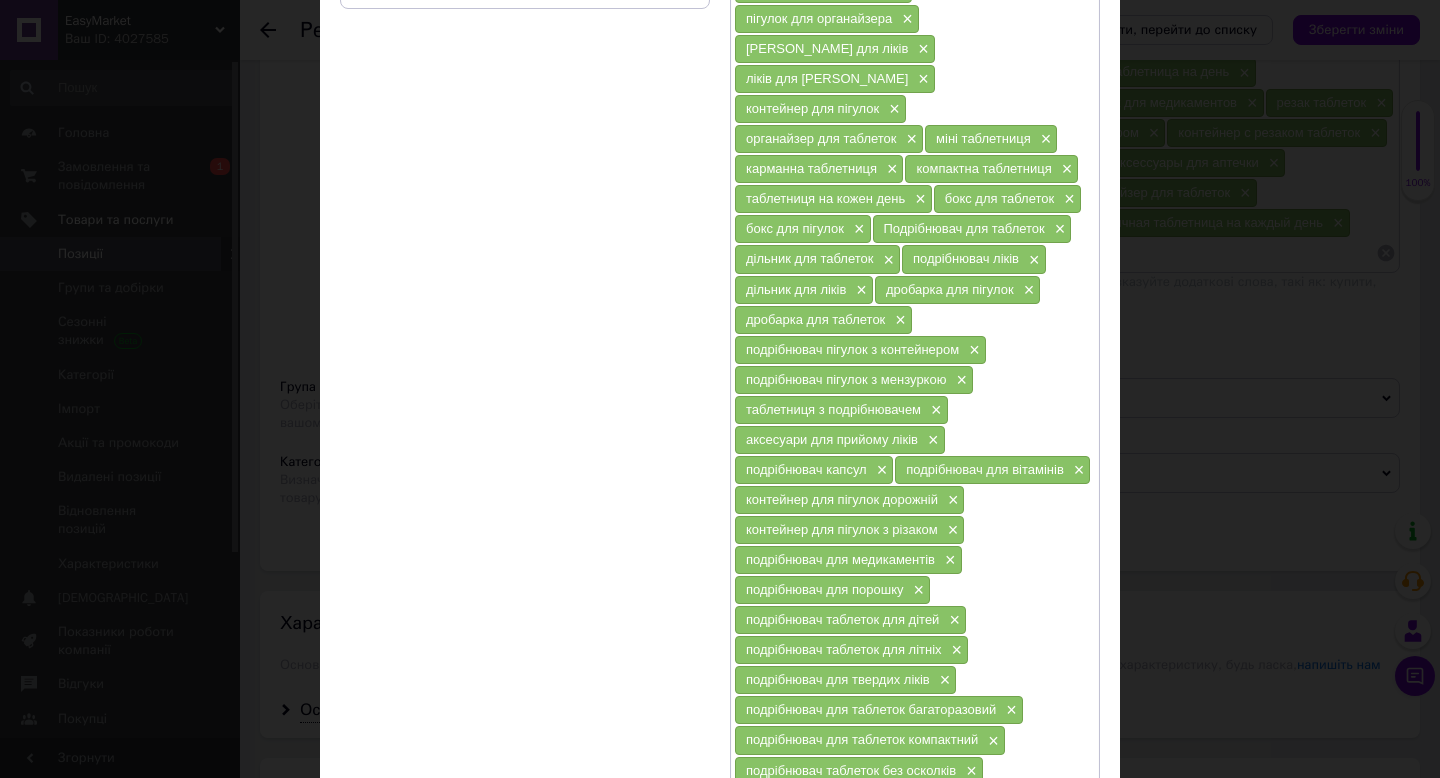 paste on "Подрібнювач для таблеток" 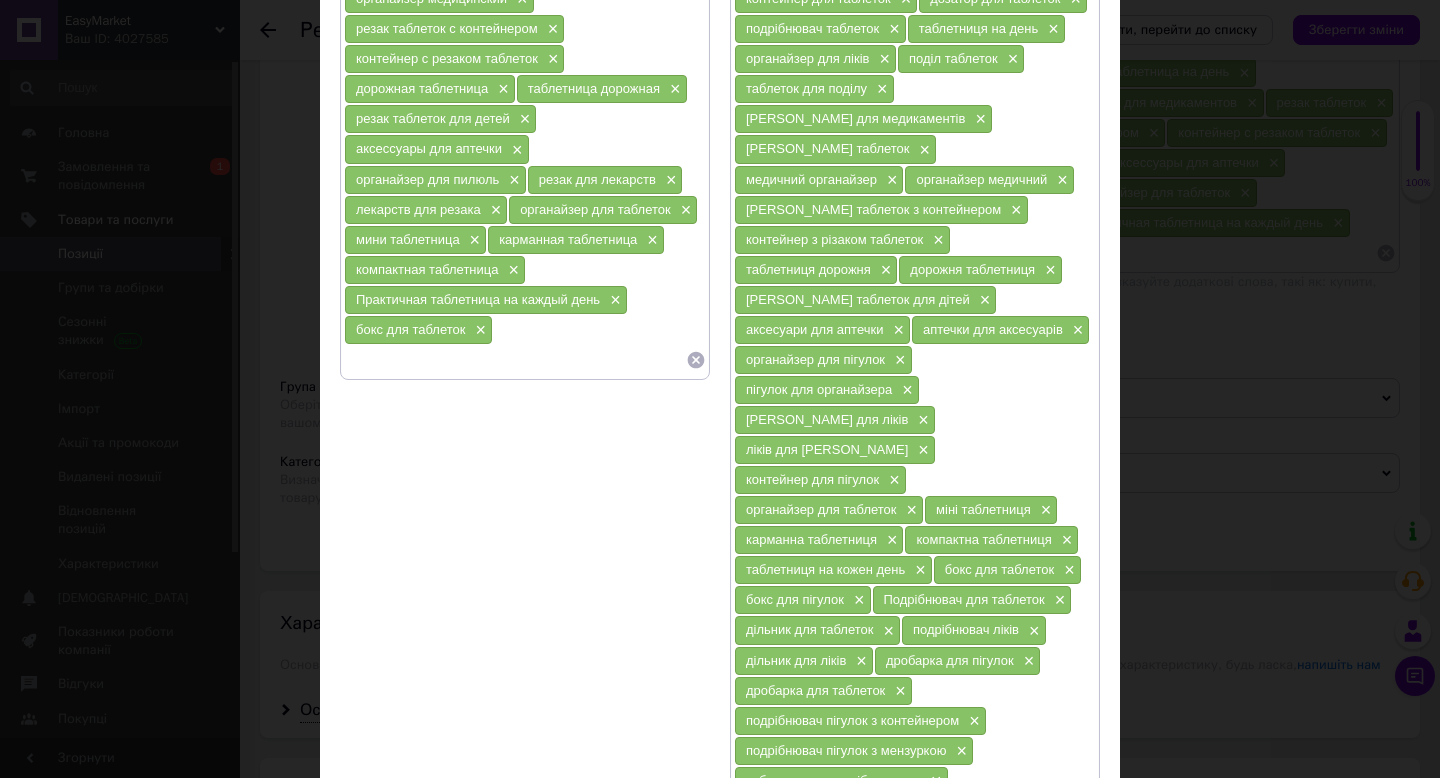 scroll, scrollTop: 561, scrollLeft: 0, axis: vertical 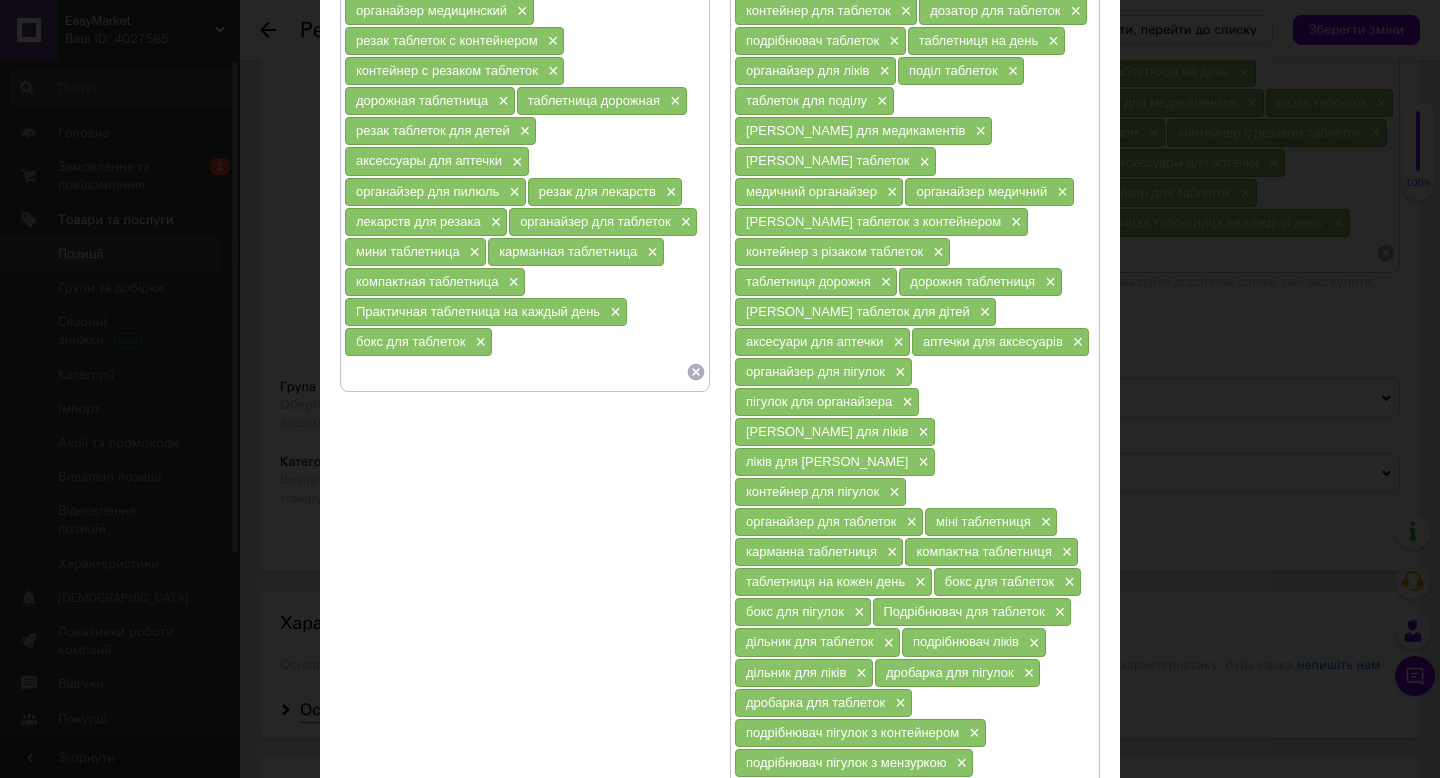 click at bounding box center (515, 372) 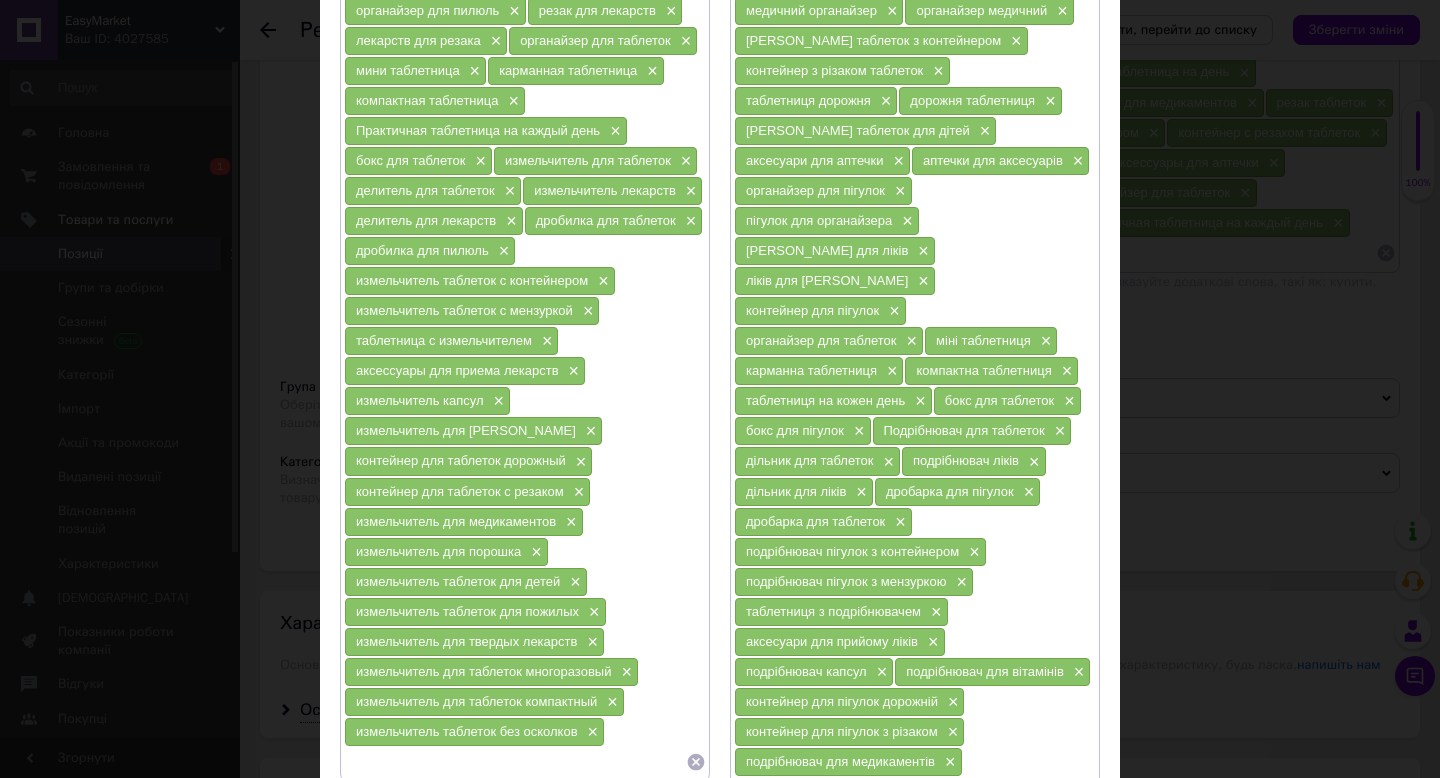 scroll, scrollTop: 974, scrollLeft: 0, axis: vertical 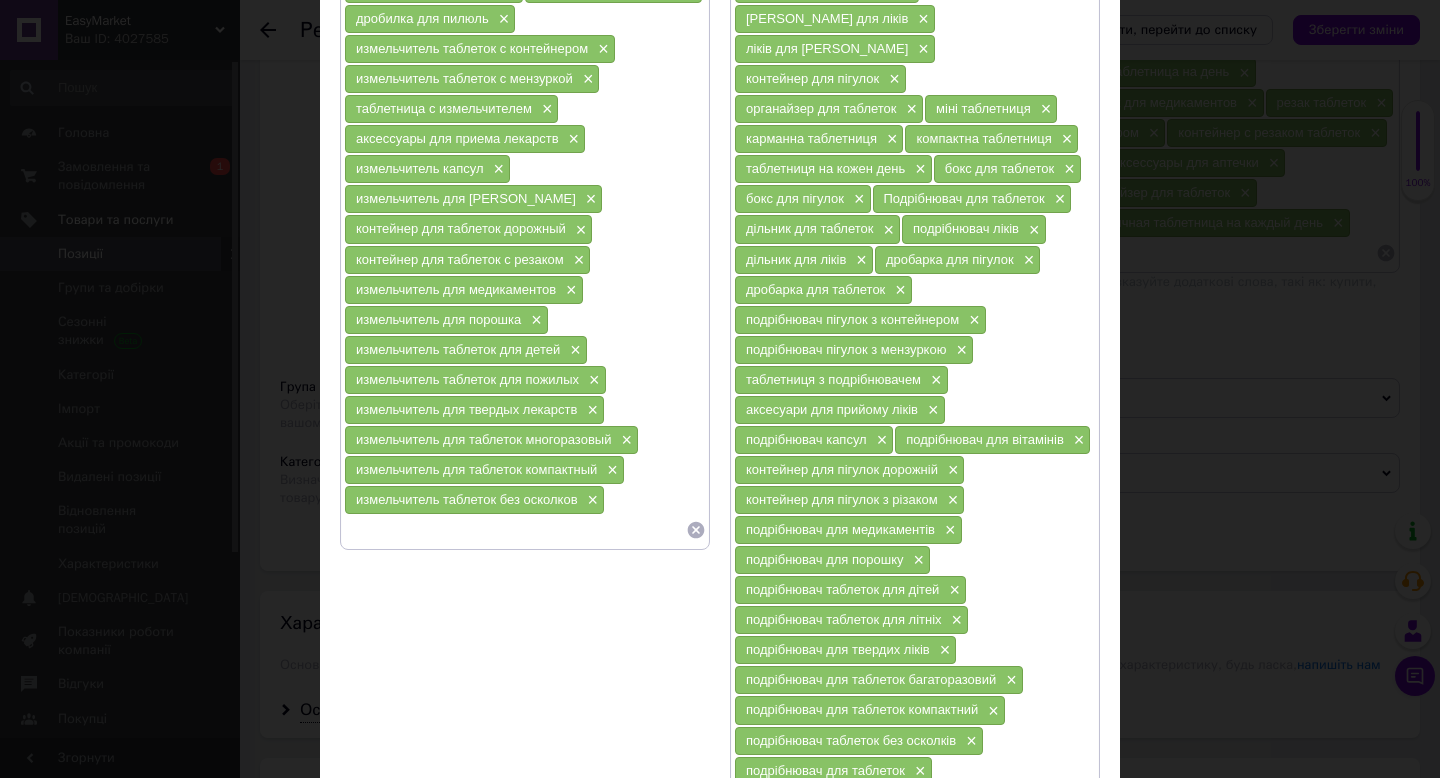 click on "Зберегти" at bounding box center (1051, 876) 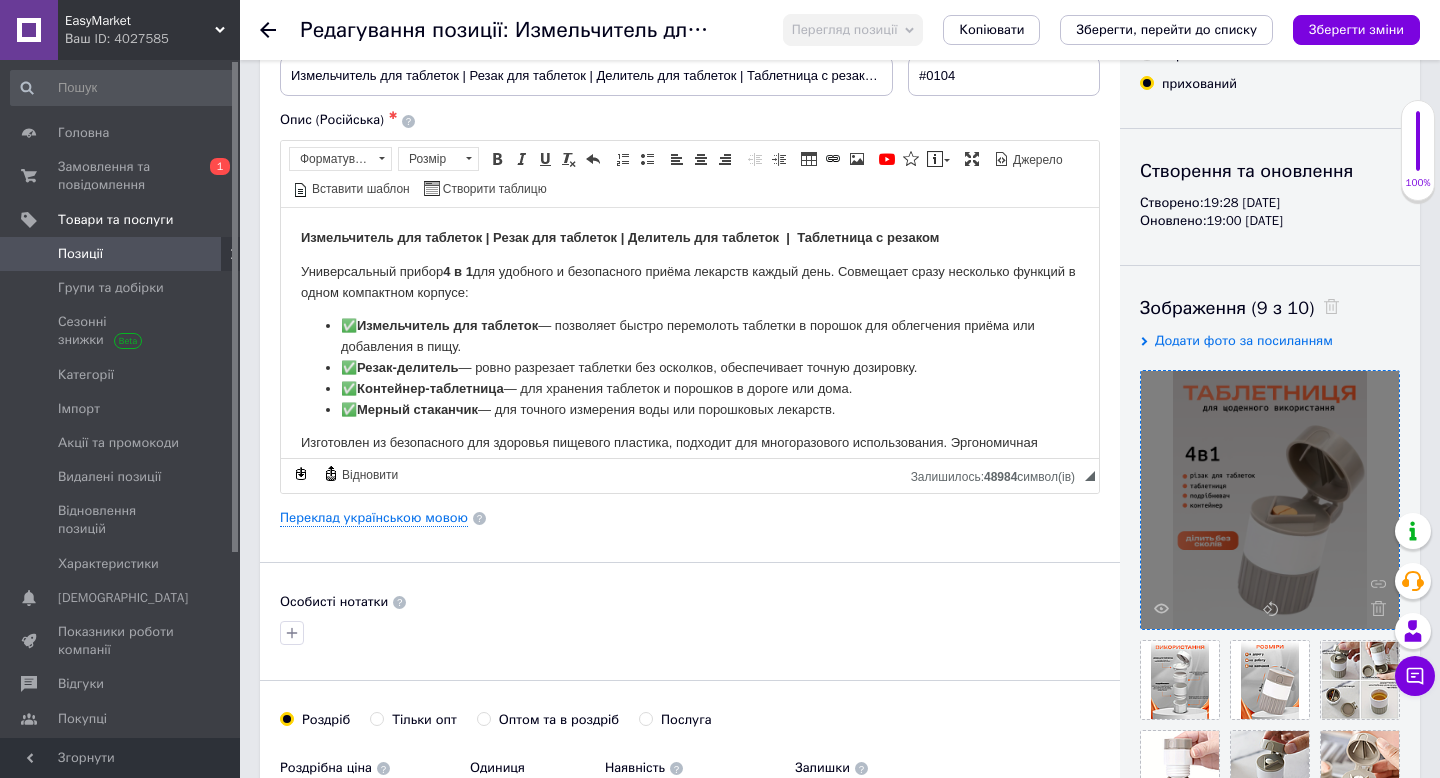 scroll, scrollTop: 0, scrollLeft: 0, axis: both 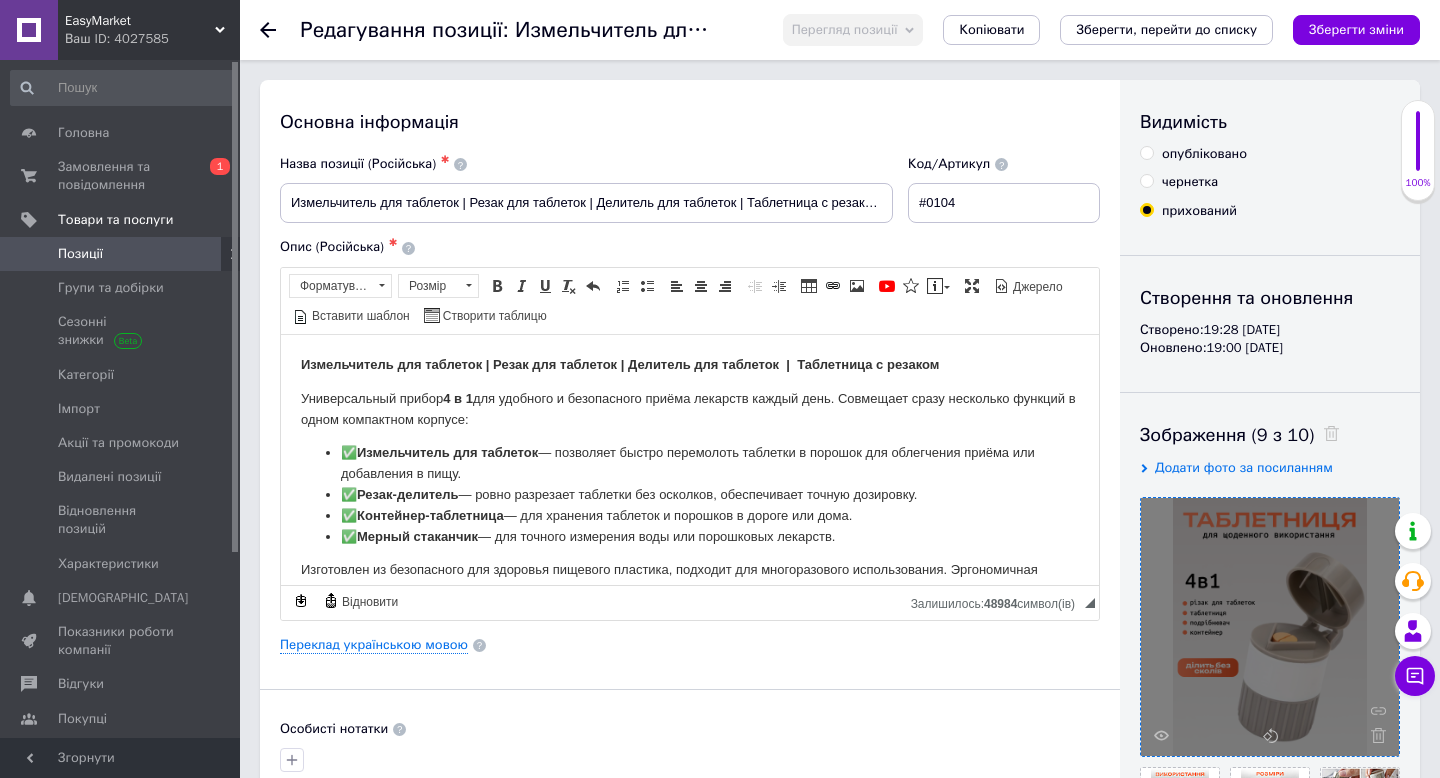 click on "опубліковано" at bounding box center [1204, 154] 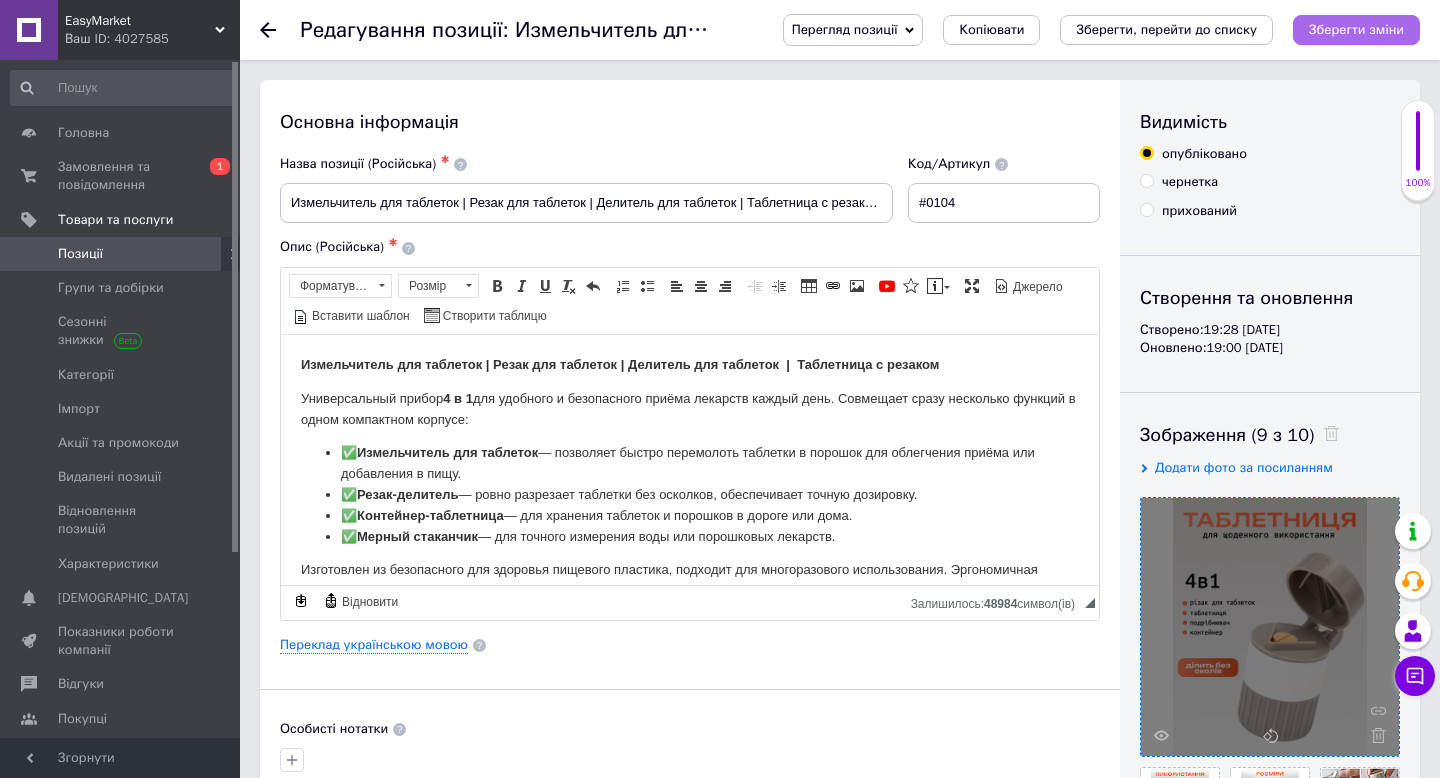 click on "Зберегти зміни" at bounding box center (1356, 29) 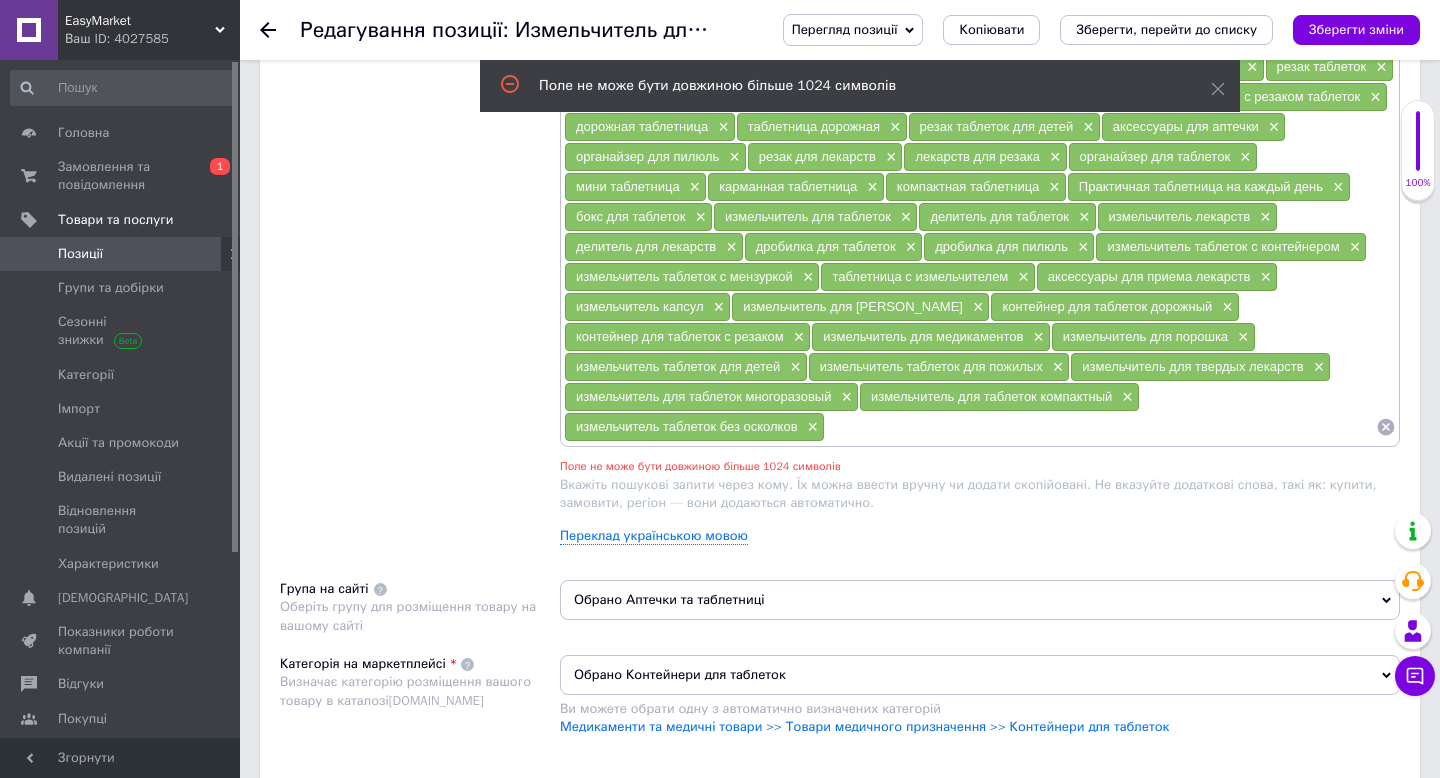 scroll, scrollTop: 1424, scrollLeft: 0, axis: vertical 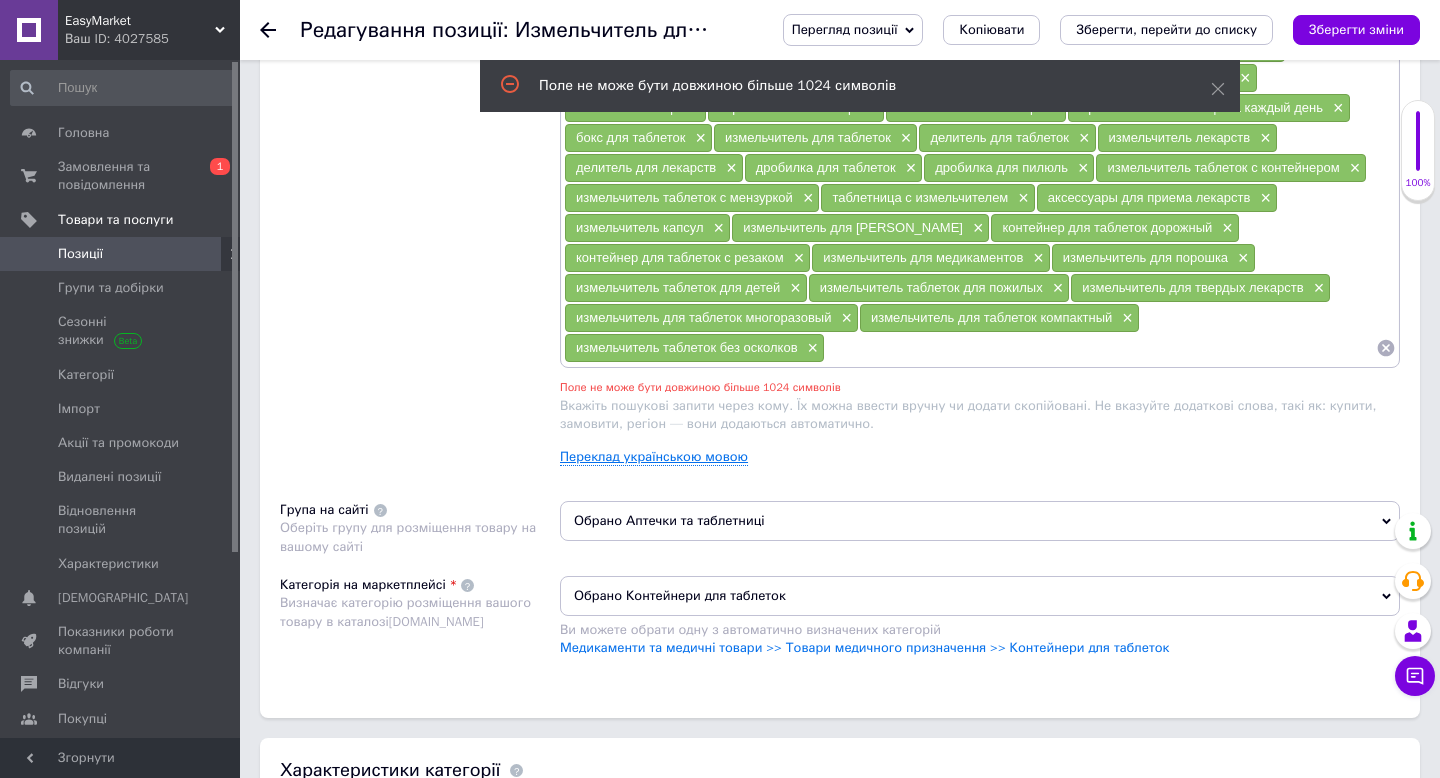 click on "Переклад українською мовою" at bounding box center (654, 457) 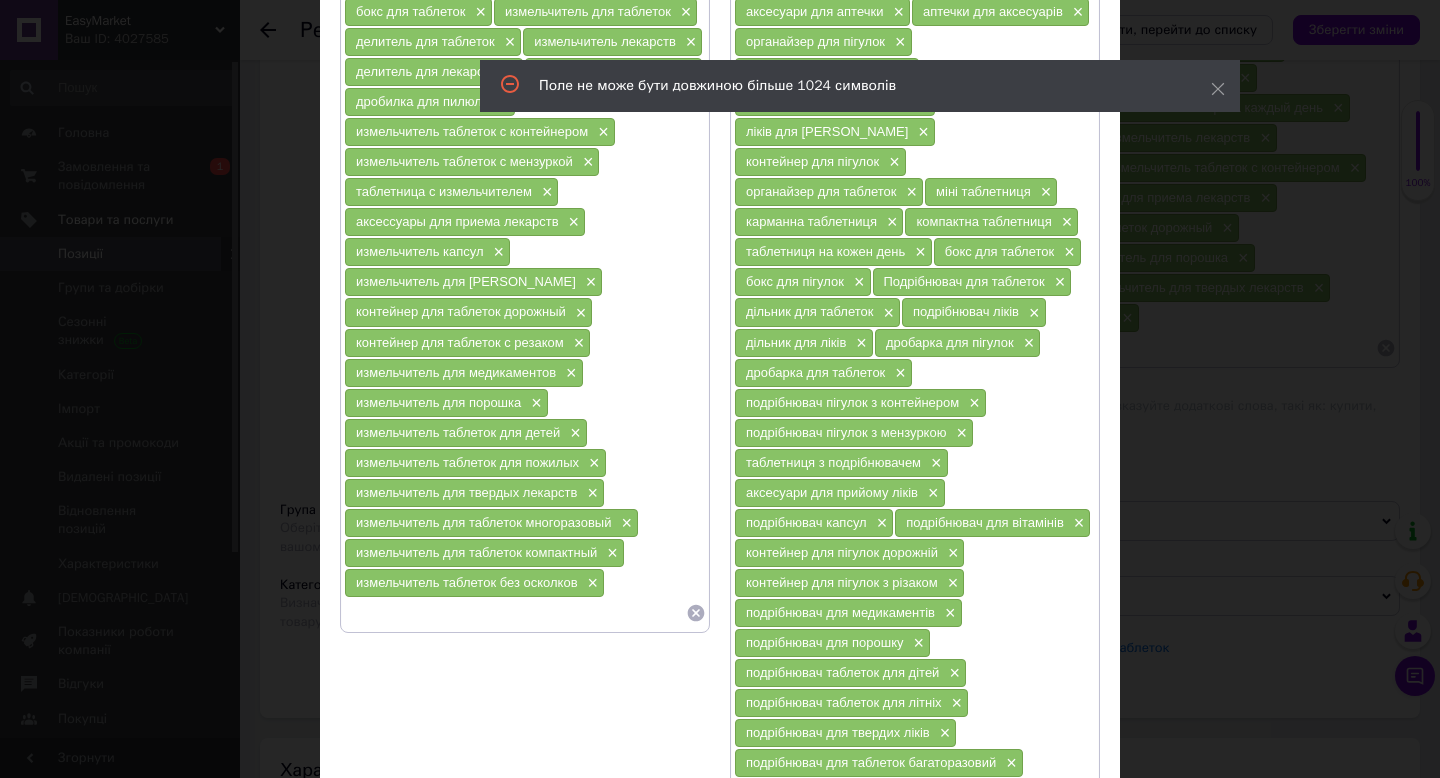 scroll, scrollTop: 974, scrollLeft: 0, axis: vertical 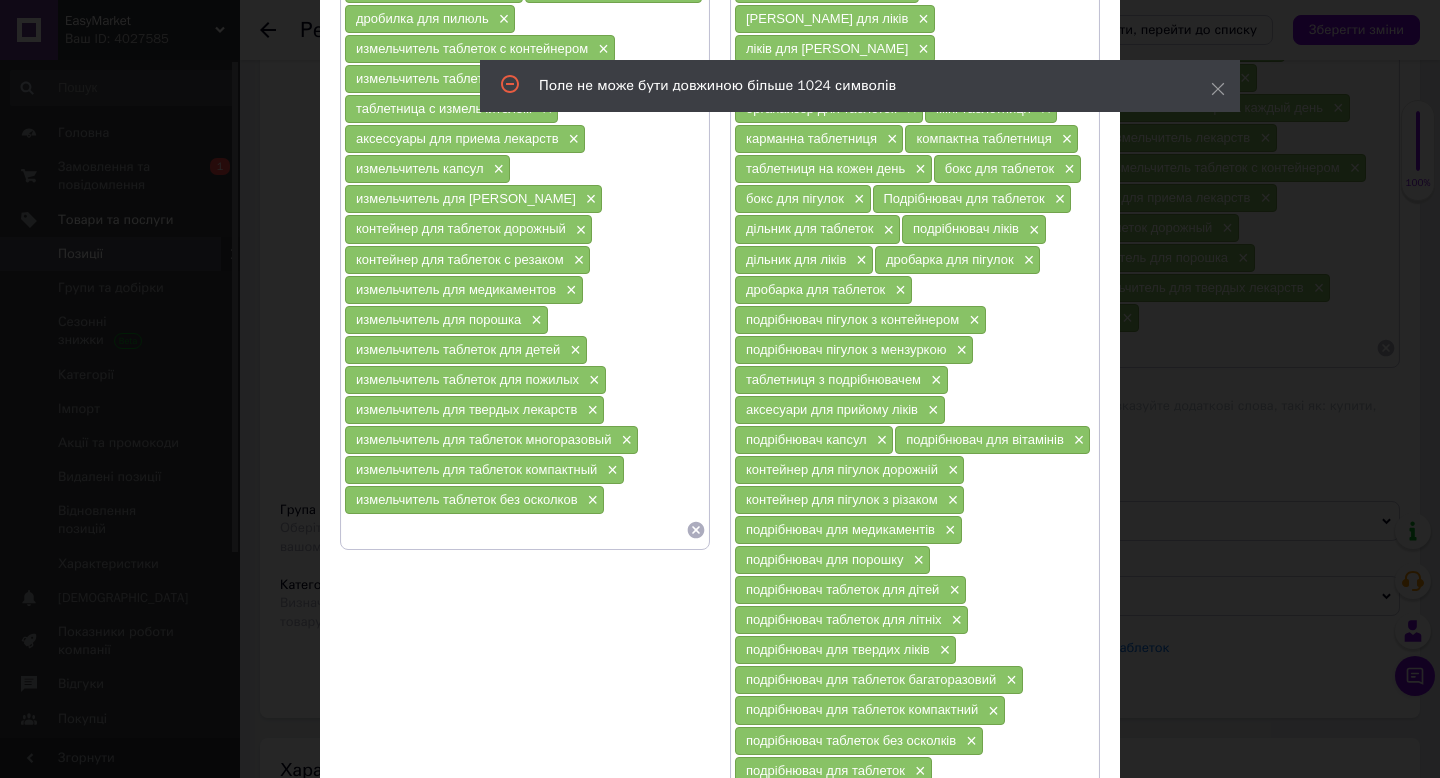click on "подрібнювач таблеток без осколків ×" at bounding box center (859, 741) 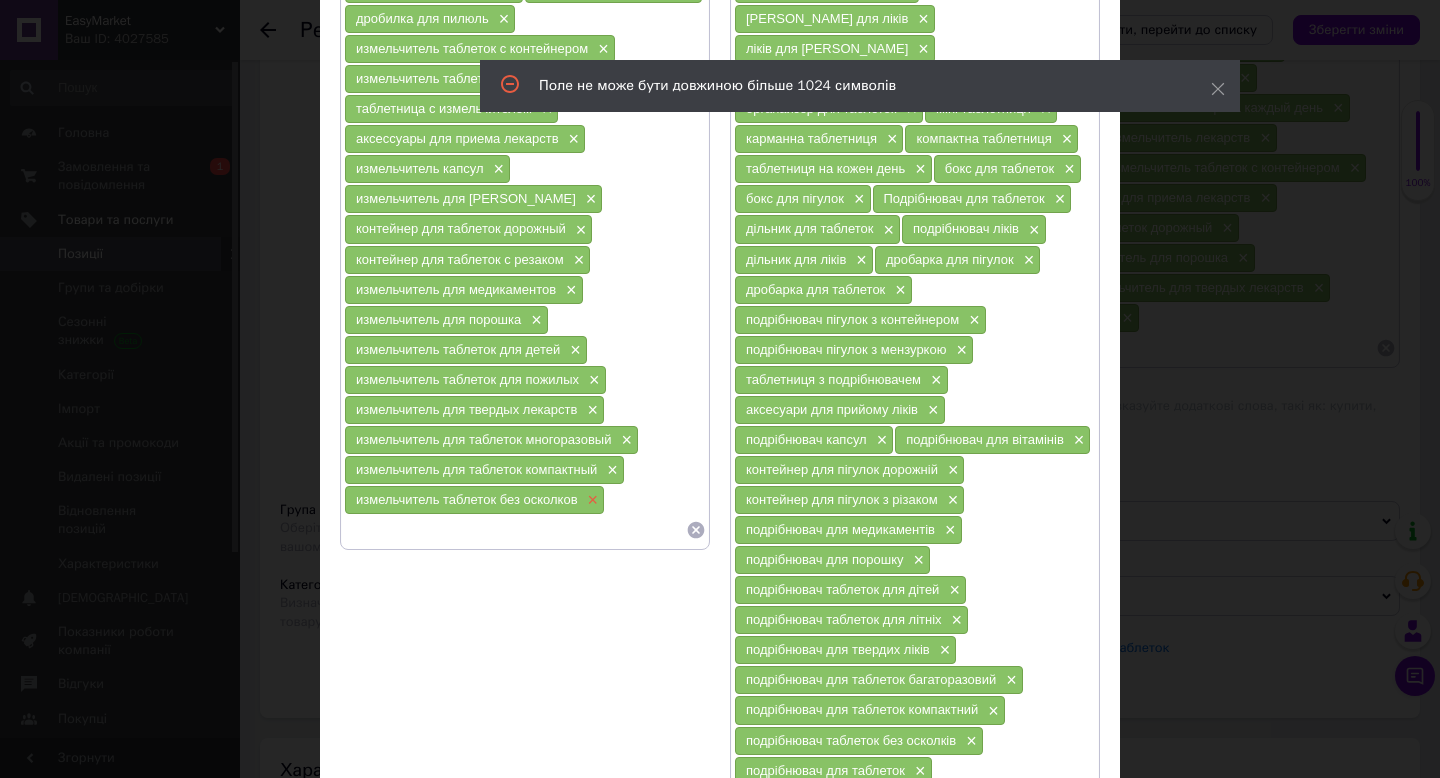 click on "×" at bounding box center (591, 500) 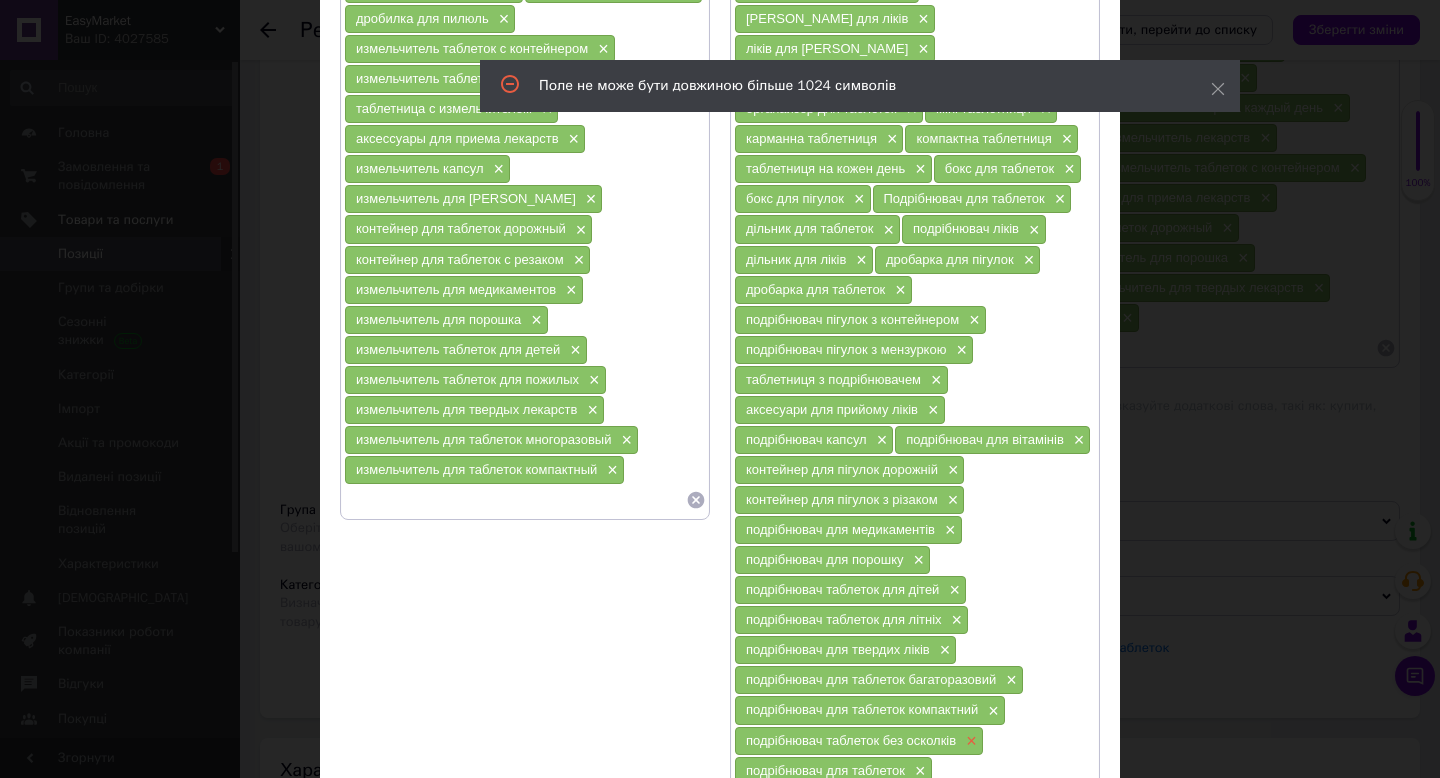 click on "×" at bounding box center (969, 741) 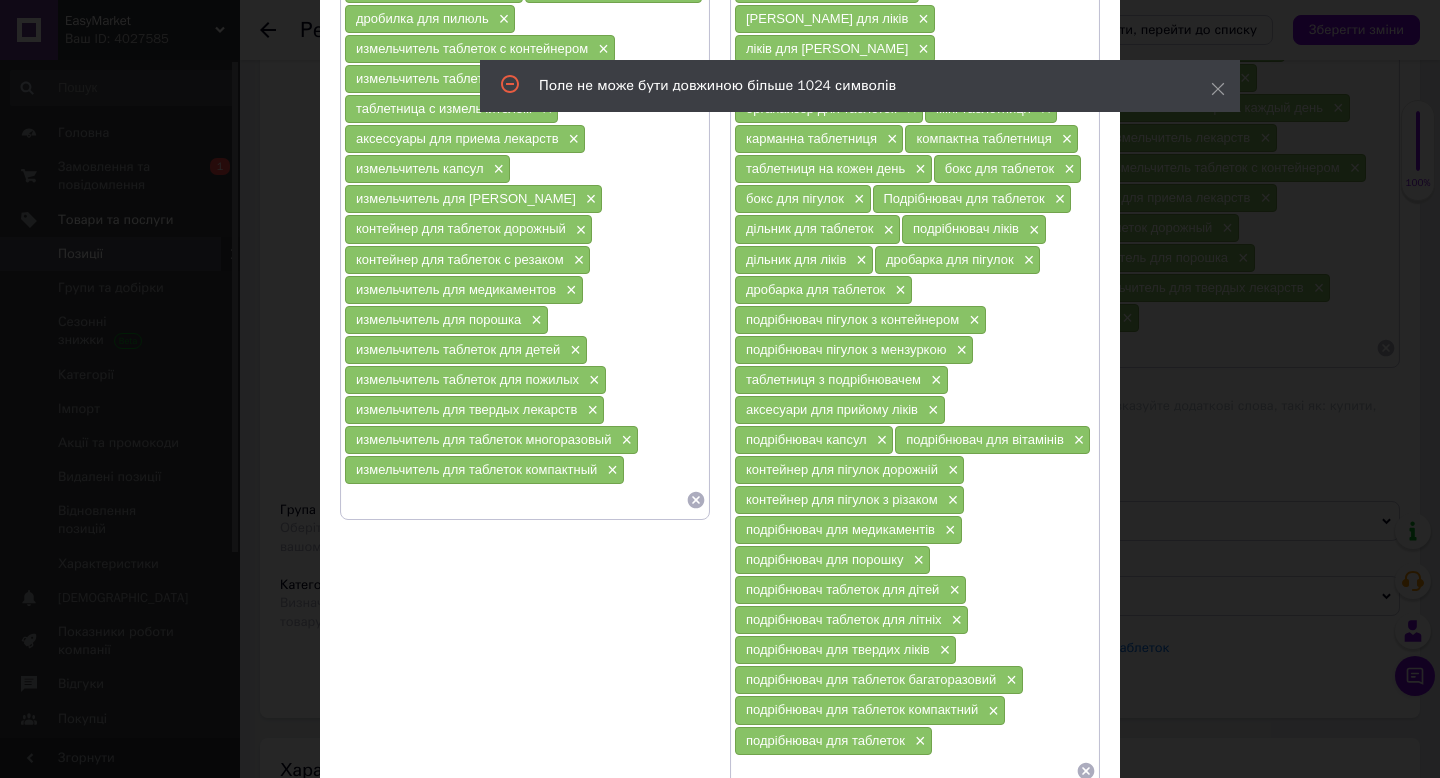 scroll, scrollTop: 944, scrollLeft: 0, axis: vertical 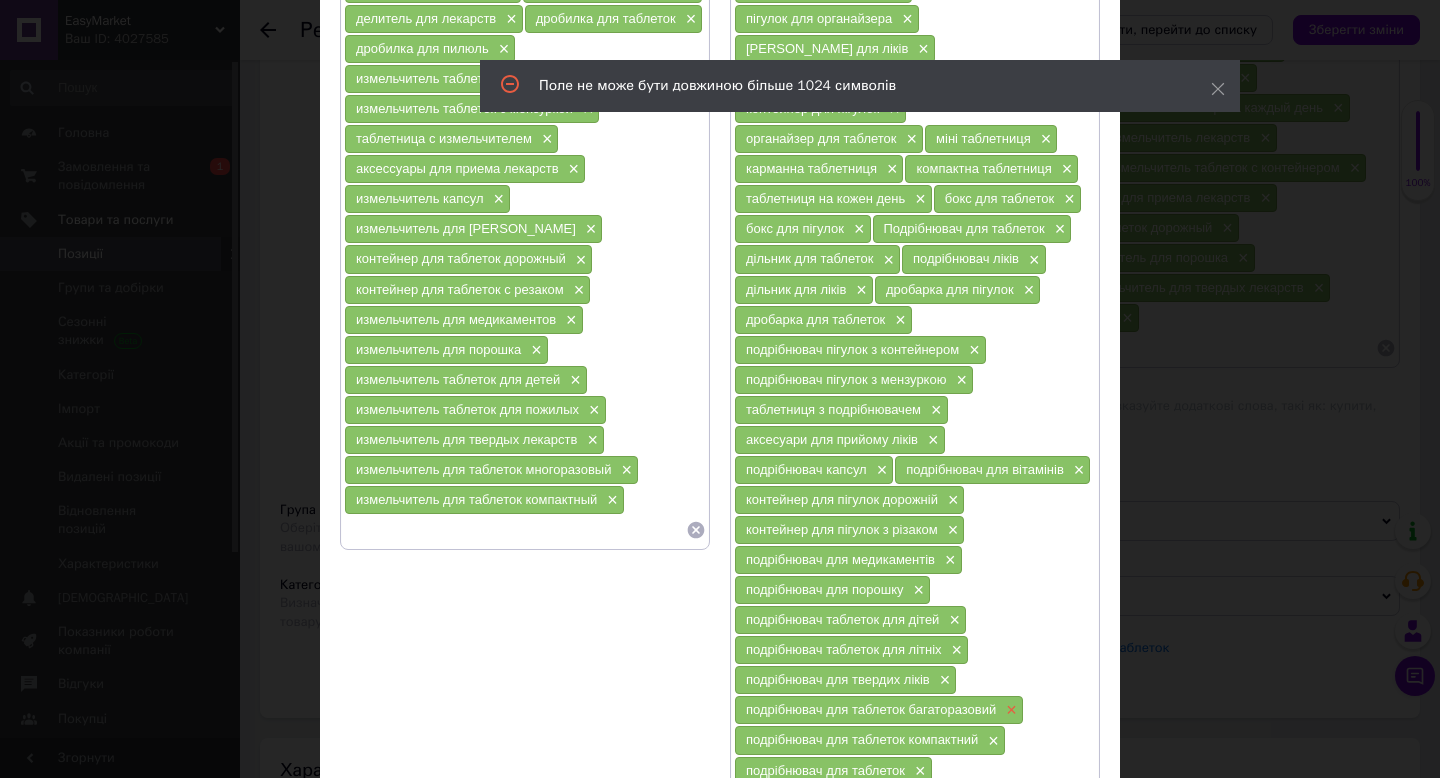 click on "×" at bounding box center (1009, 710) 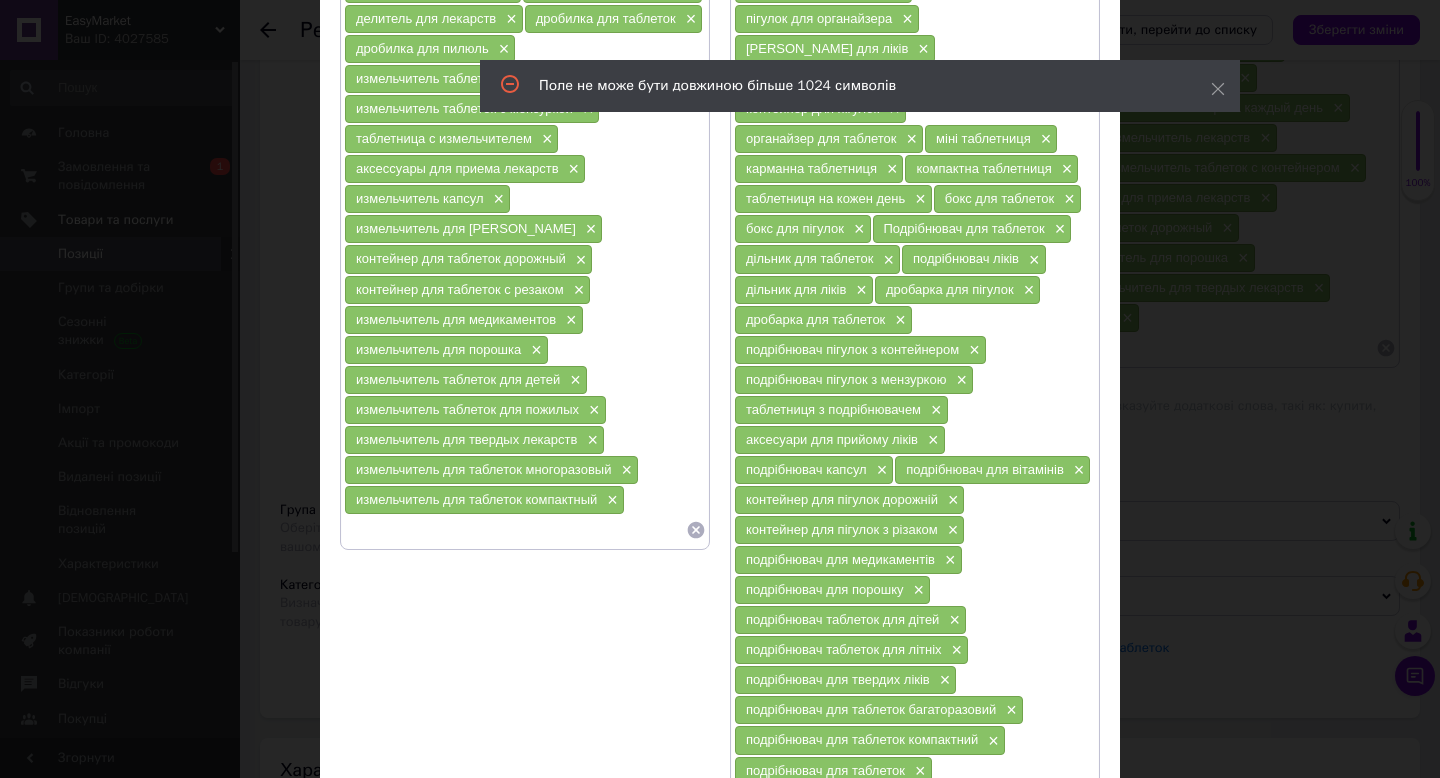 scroll, scrollTop: 914, scrollLeft: 0, axis: vertical 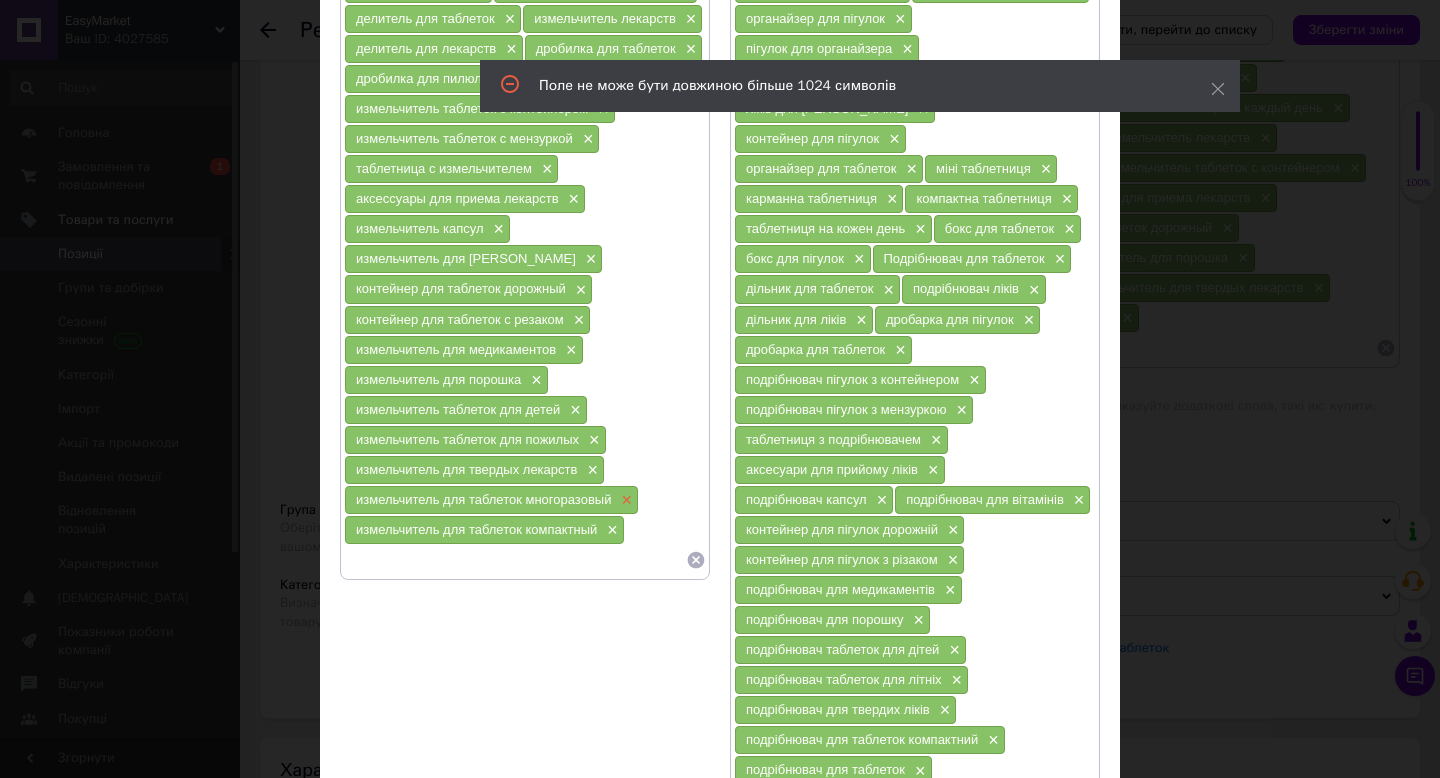click on "×" at bounding box center [624, 500] 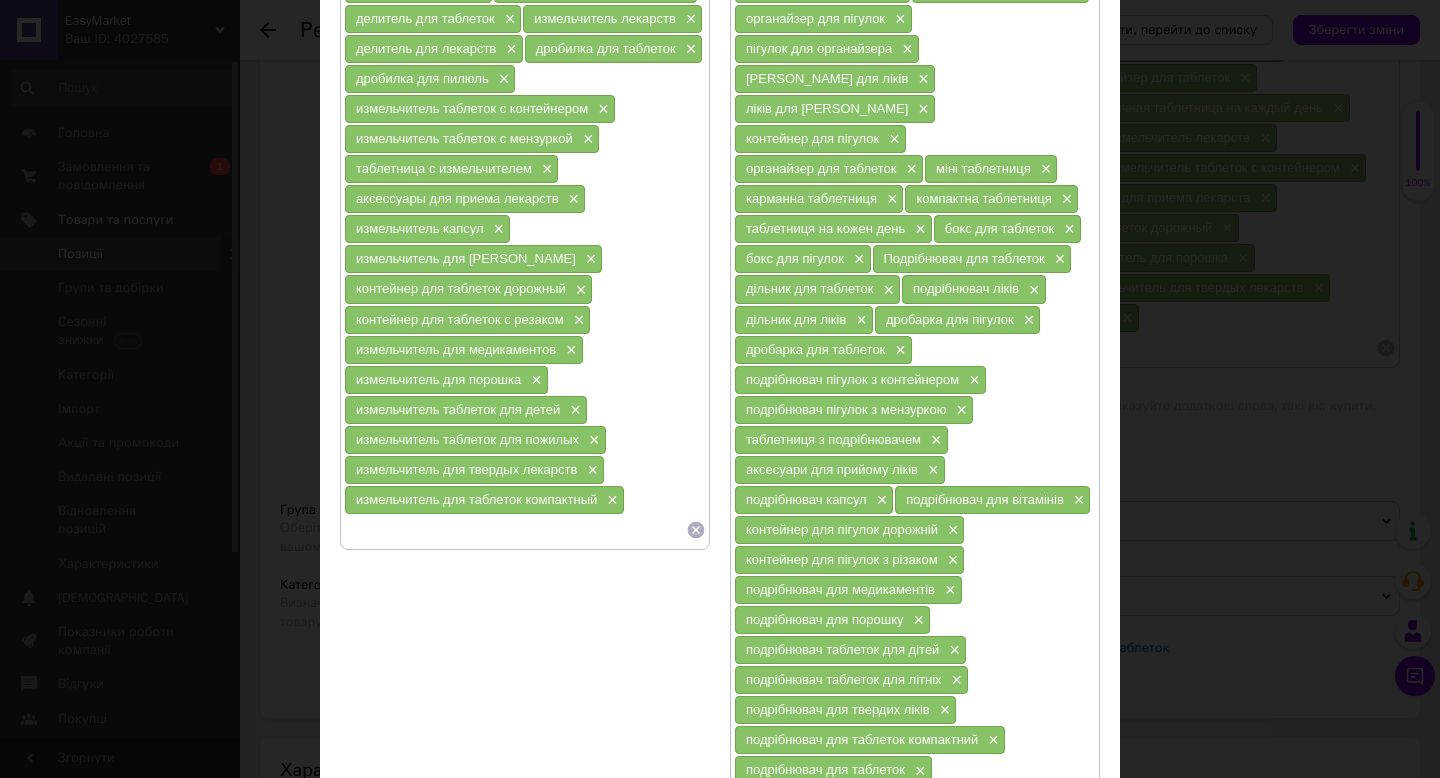 click on "Зберегти" at bounding box center [1051, 876] 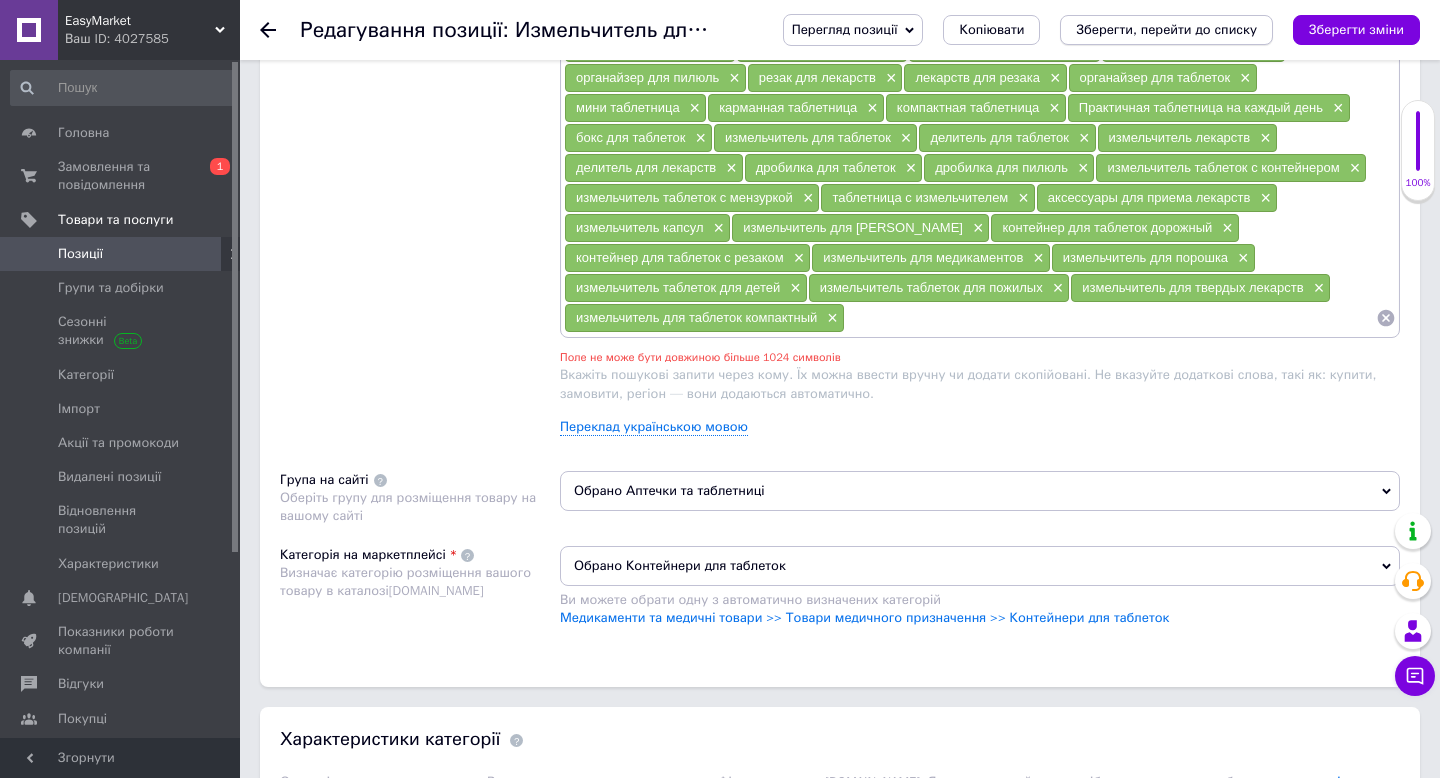 click on "Зберегти, перейти до списку" at bounding box center (1166, 29) 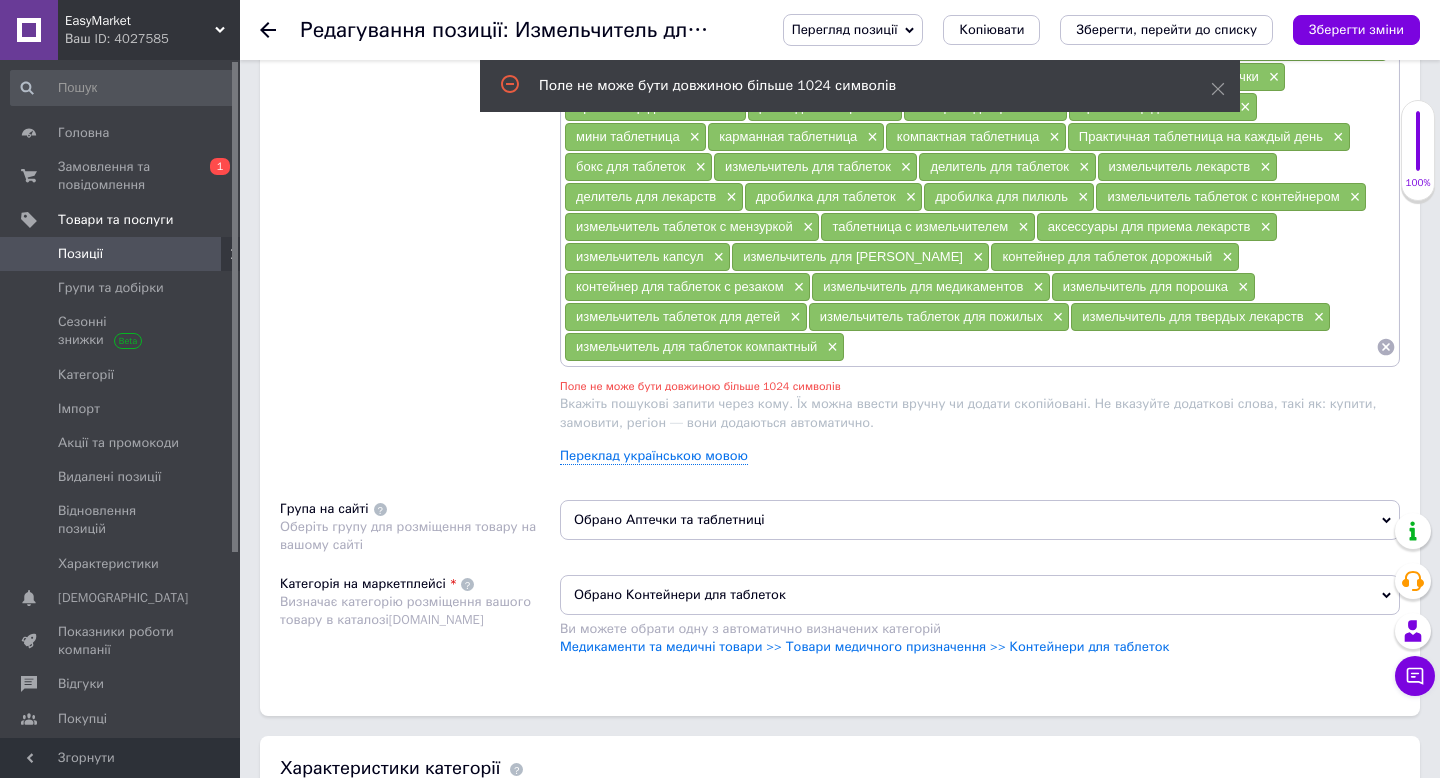 scroll, scrollTop: 1394, scrollLeft: 0, axis: vertical 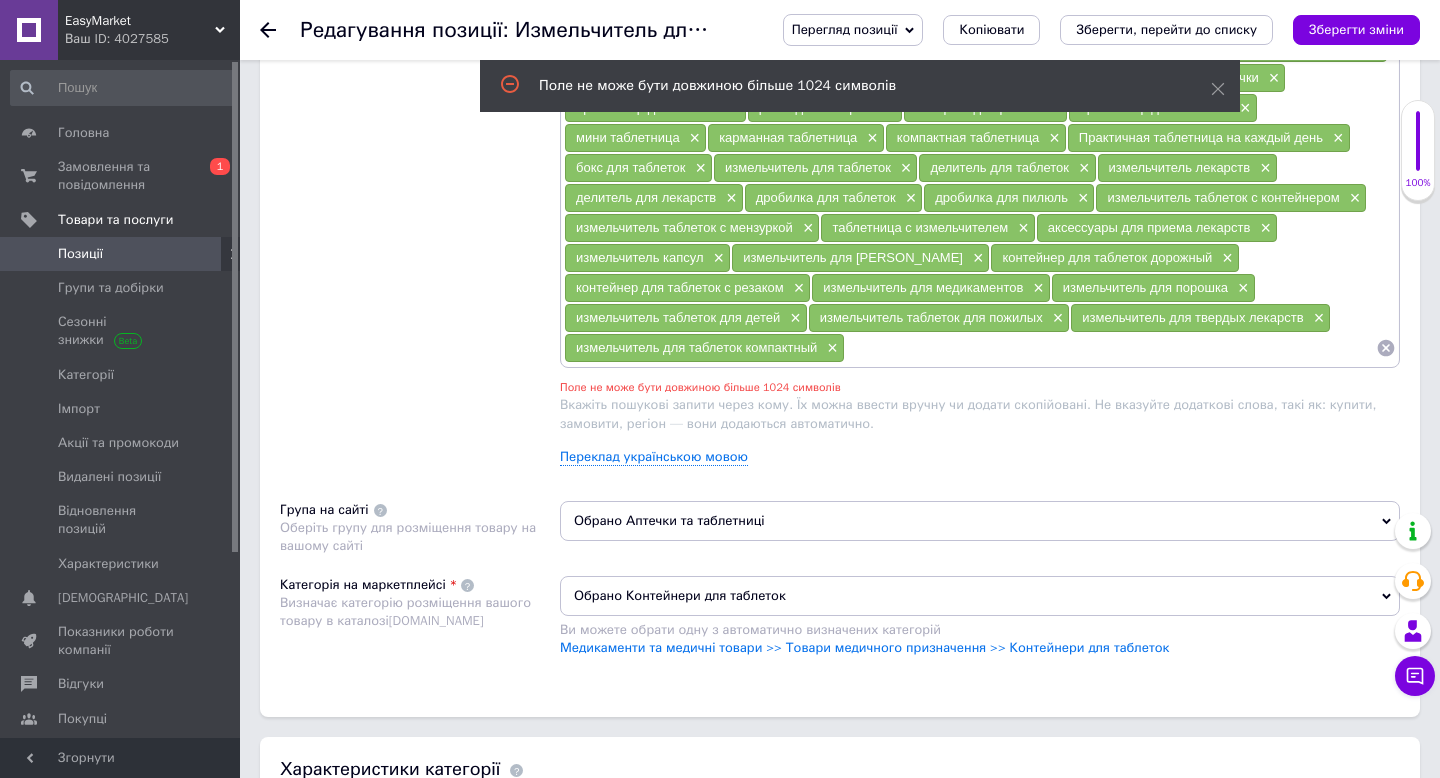 click on "Поле не може бути довжиною більше 1024 символів" at bounding box center (700, 387) 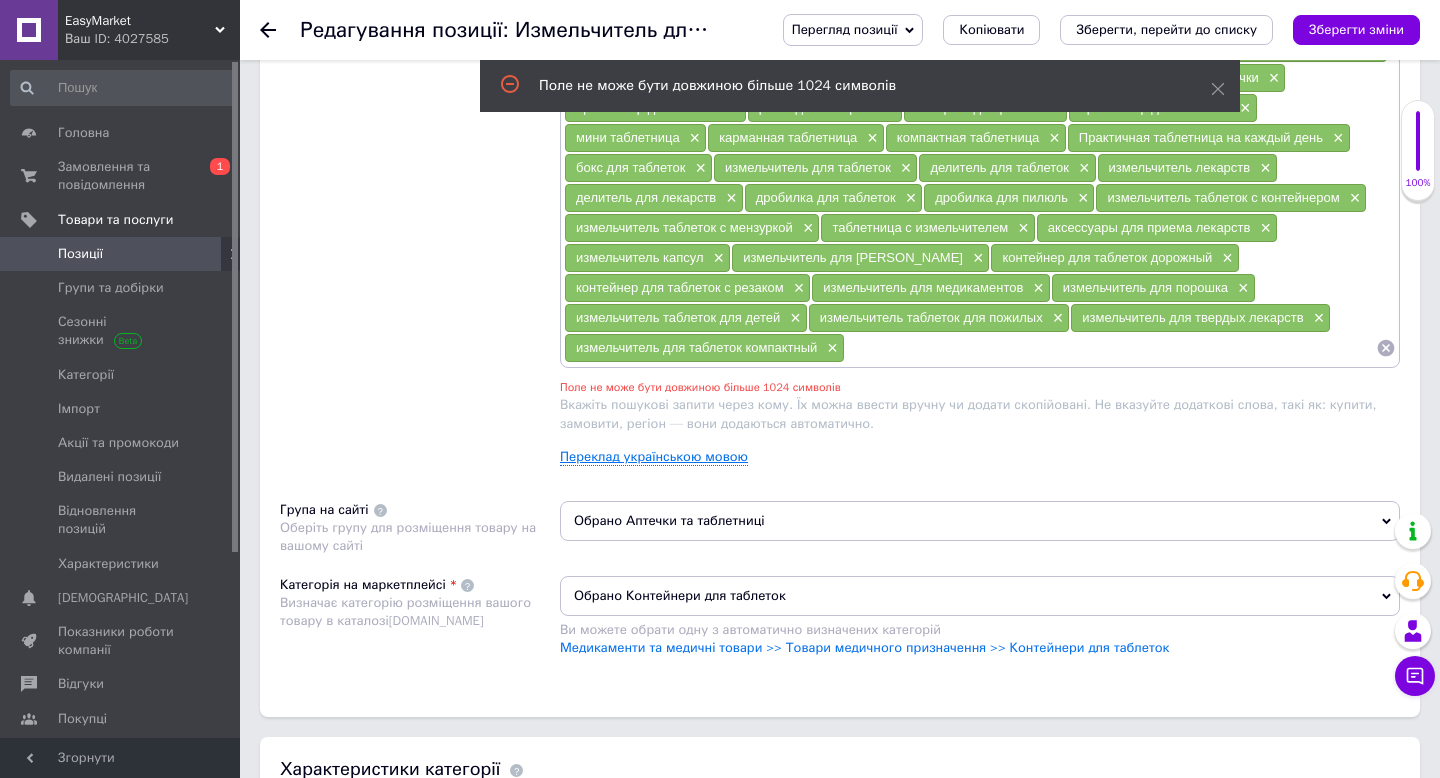 click on "Переклад українською мовою" at bounding box center (654, 457) 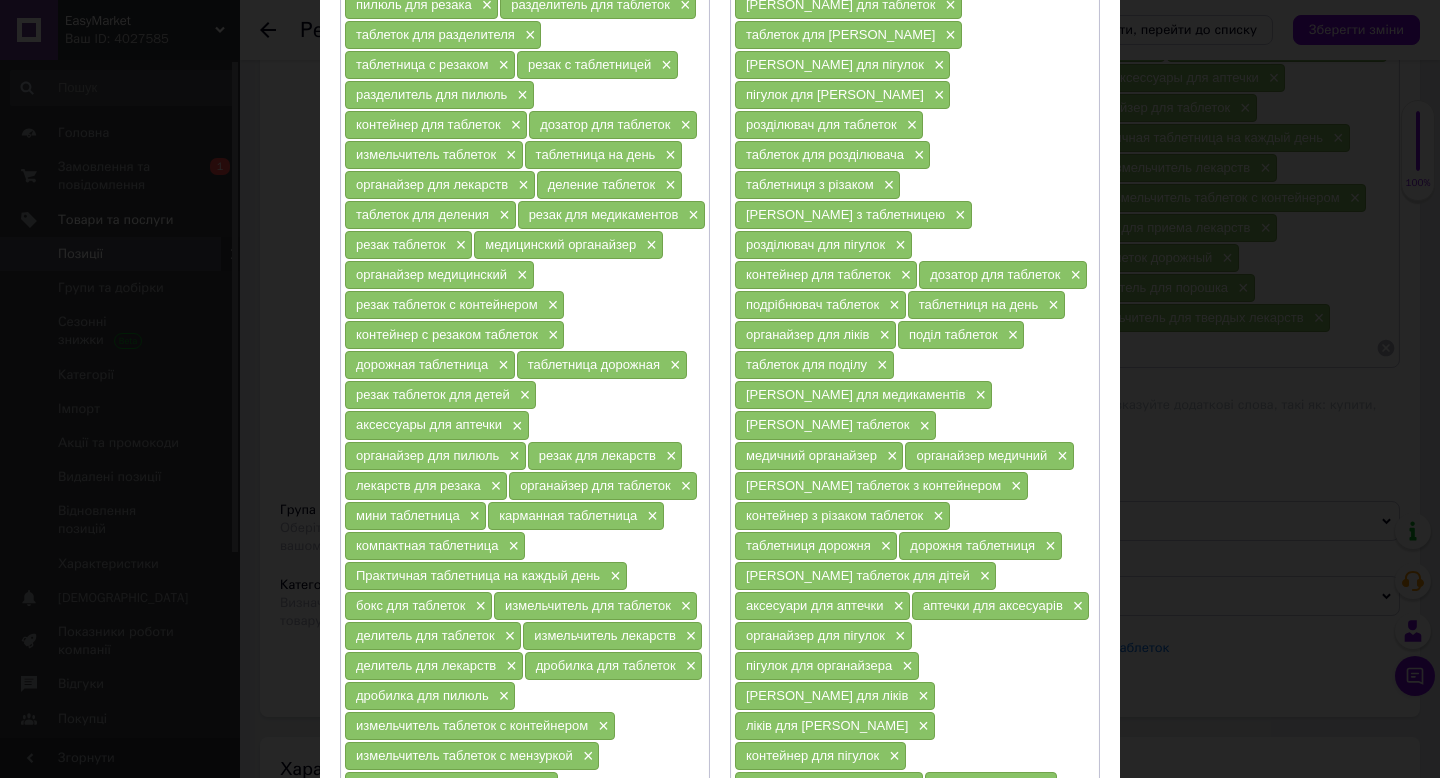 scroll, scrollTop: 316, scrollLeft: 0, axis: vertical 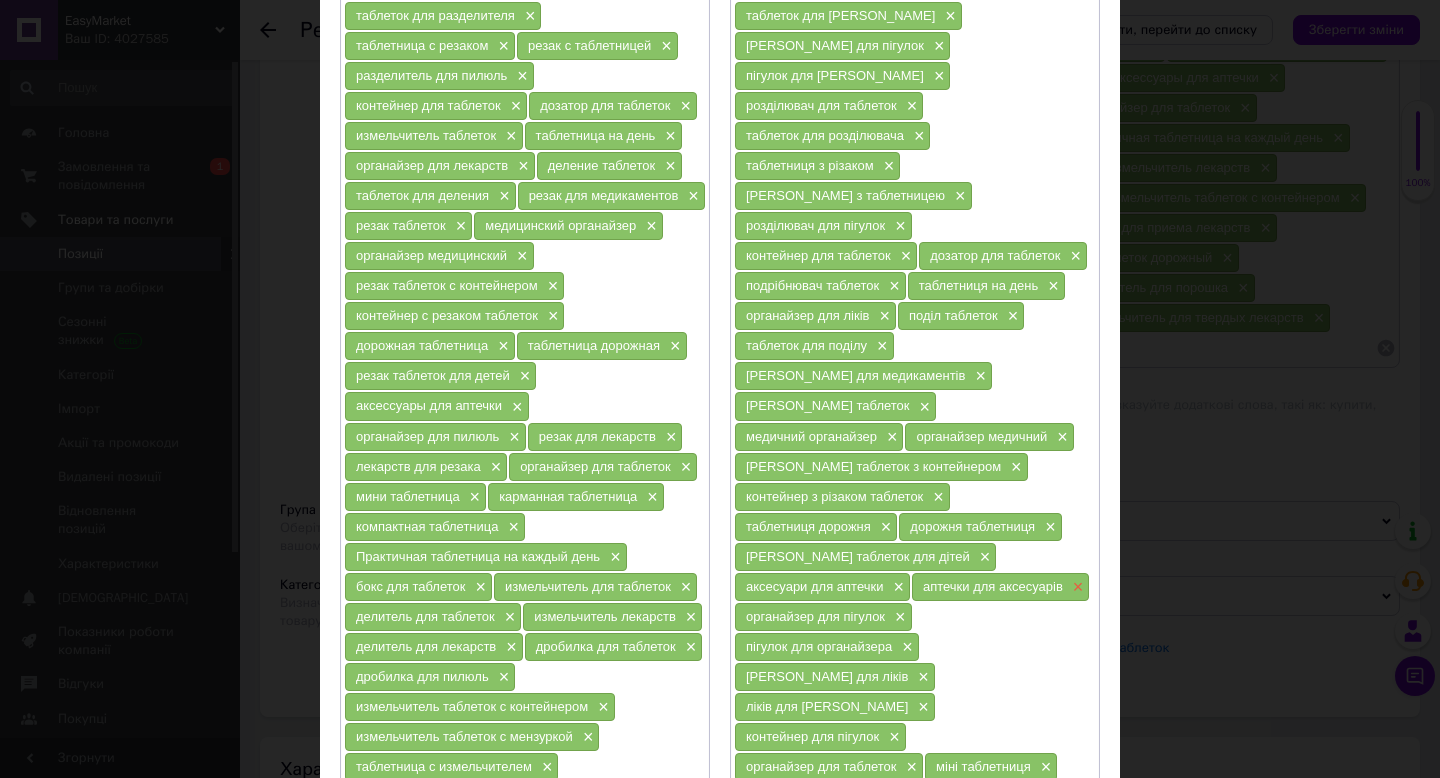 click on "×" at bounding box center (1076, 587) 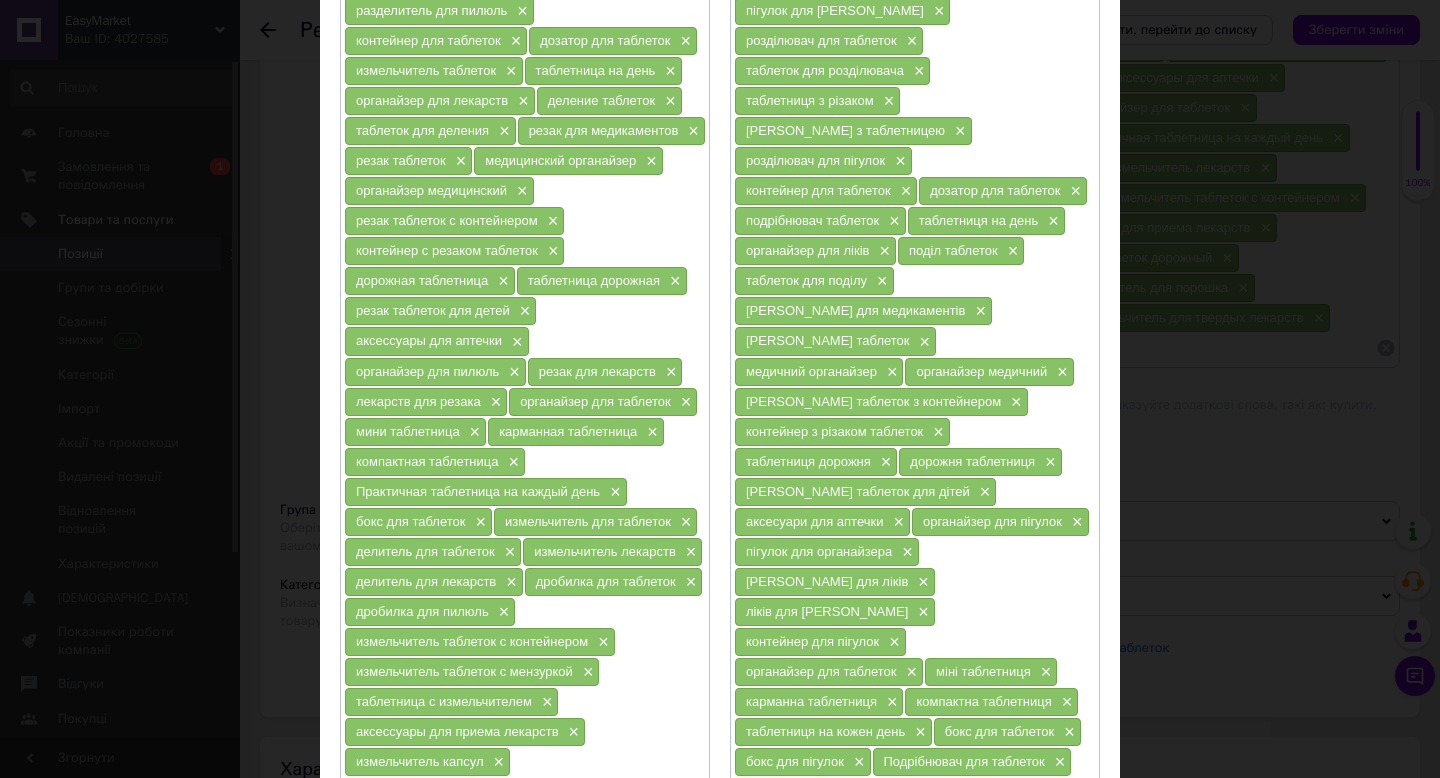scroll, scrollTop: 387, scrollLeft: 0, axis: vertical 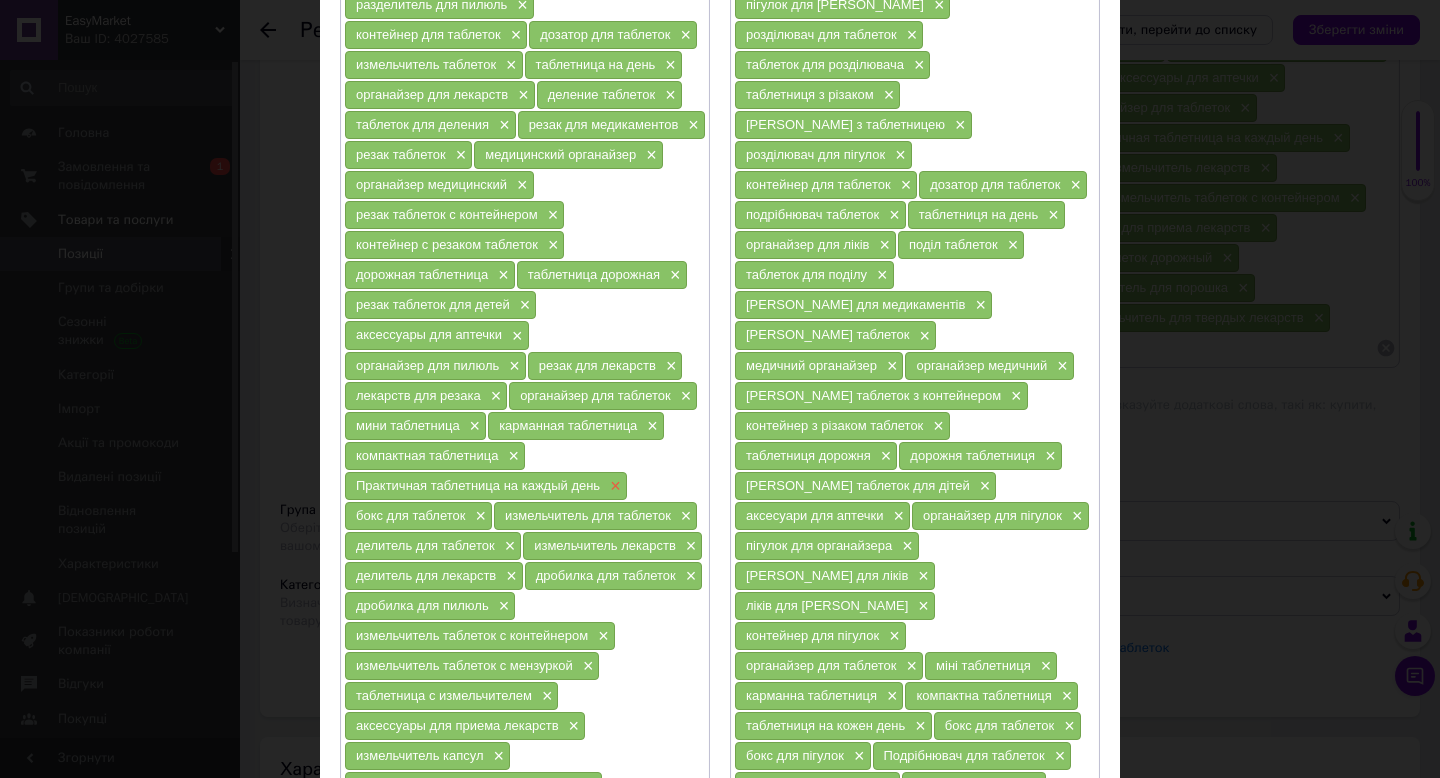 click on "×" at bounding box center [613, 486] 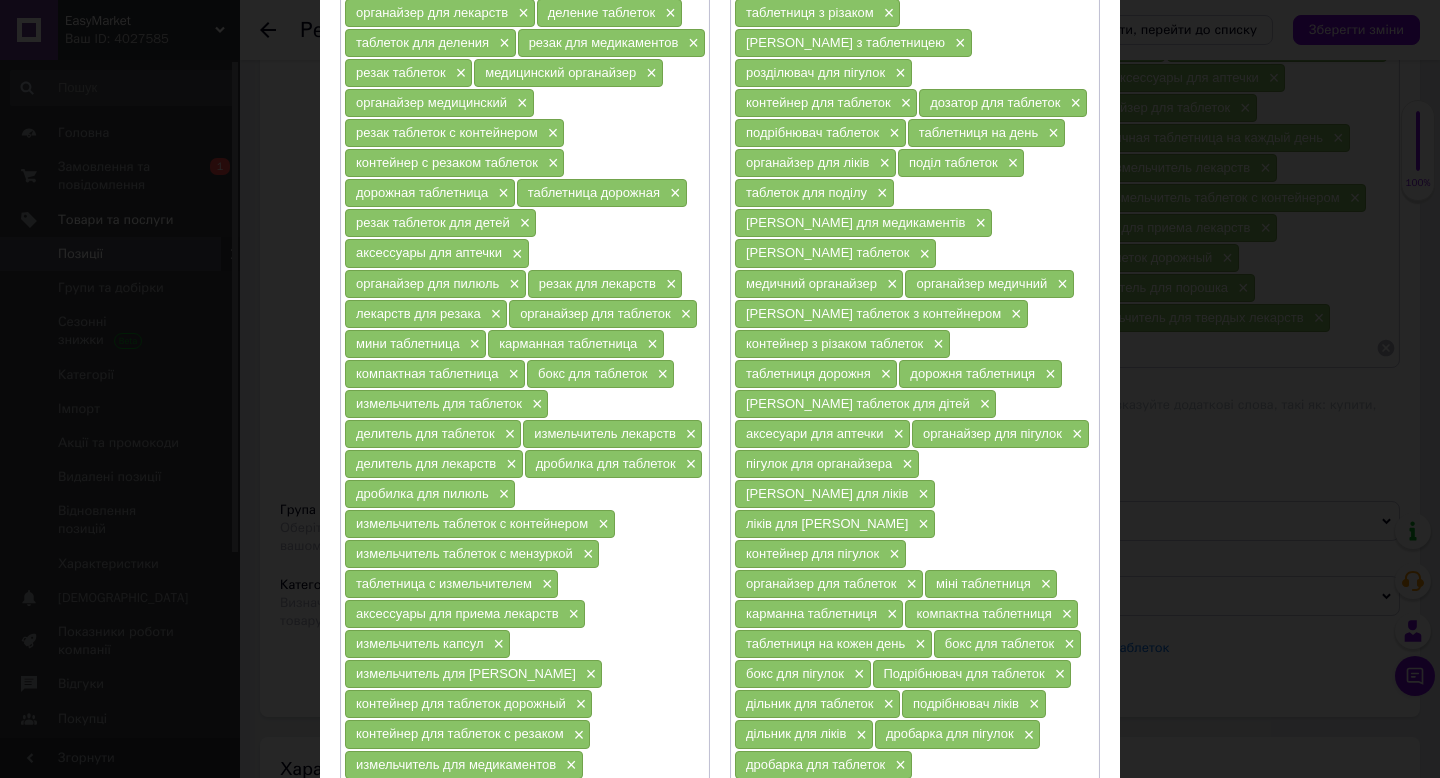 scroll, scrollTop: 481, scrollLeft: 0, axis: vertical 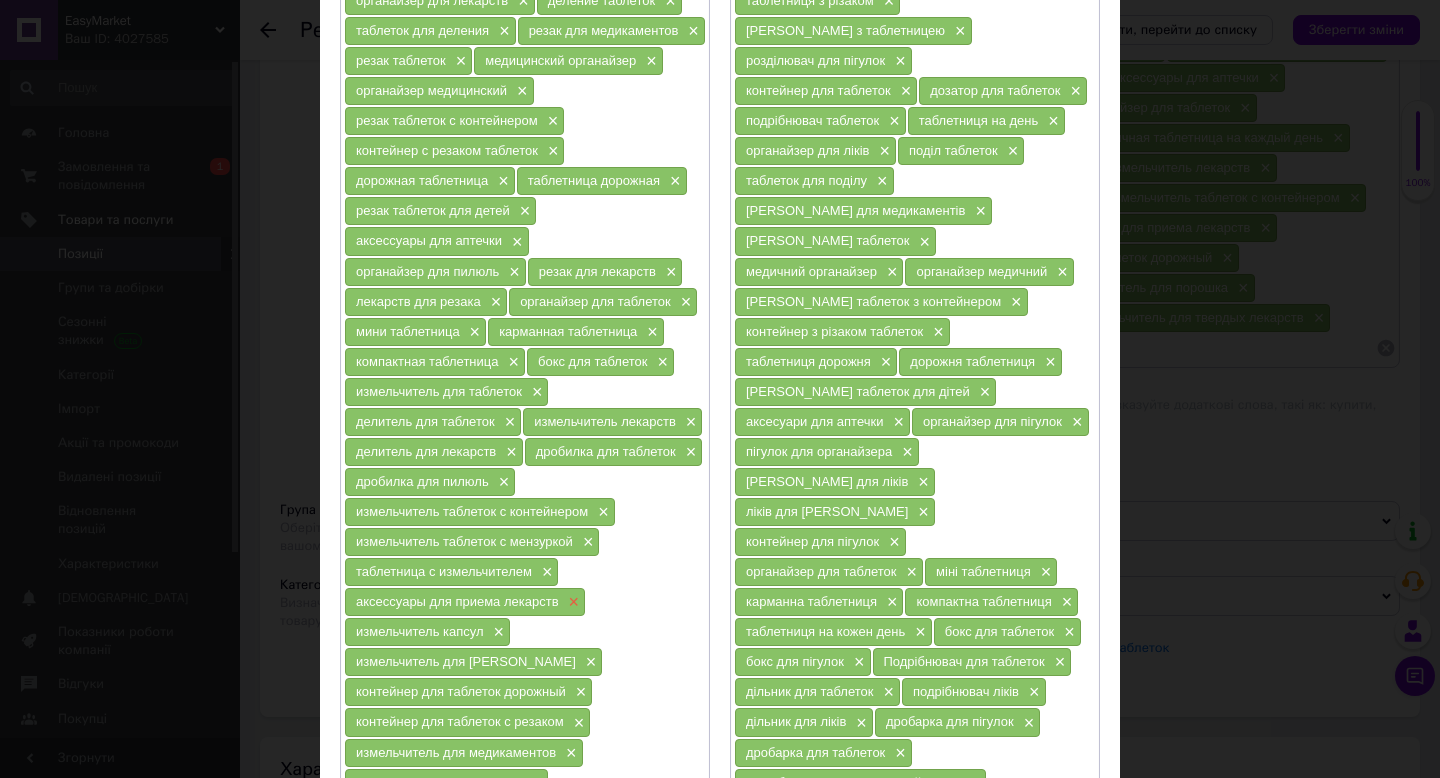 click on "×" at bounding box center (572, 602) 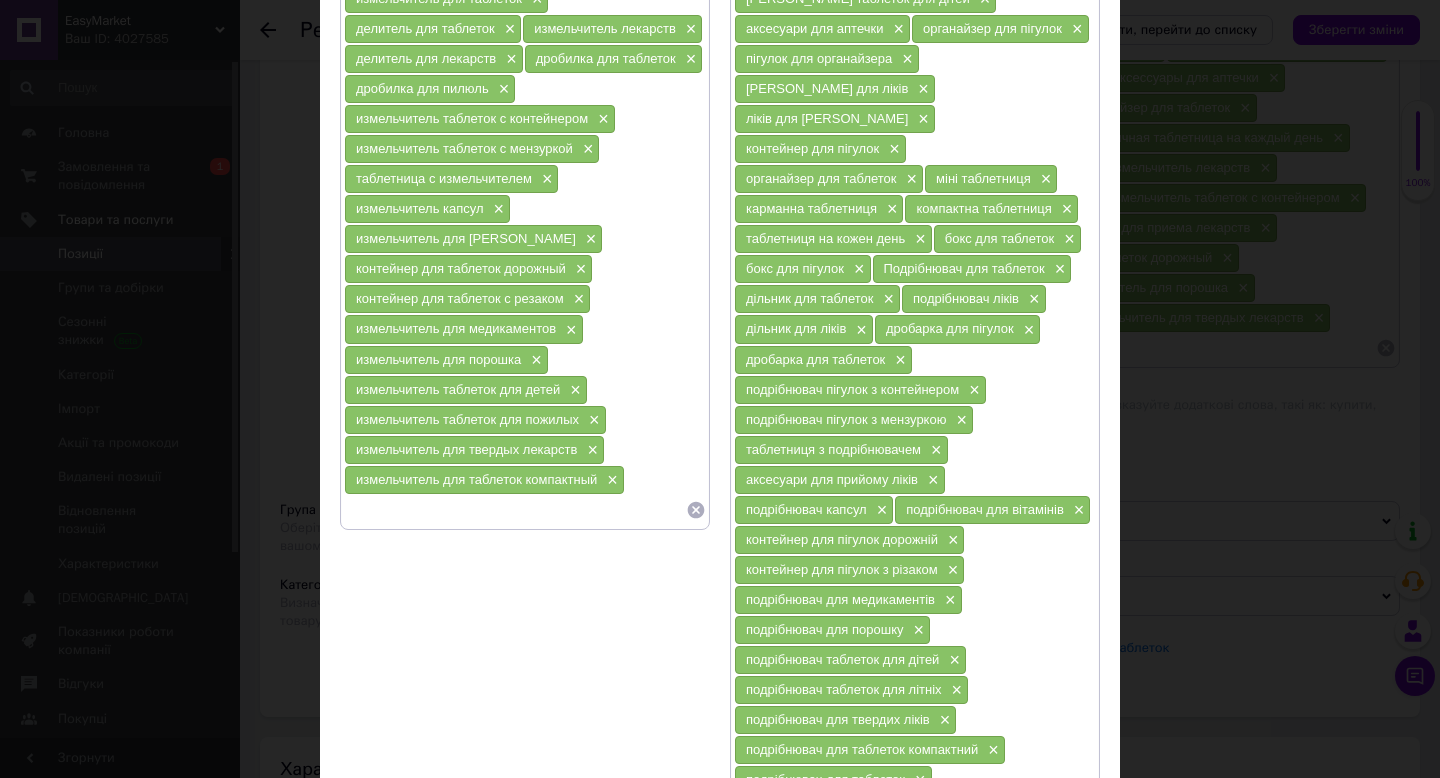 scroll, scrollTop: 882, scrollLeft: 0, axis: vertical 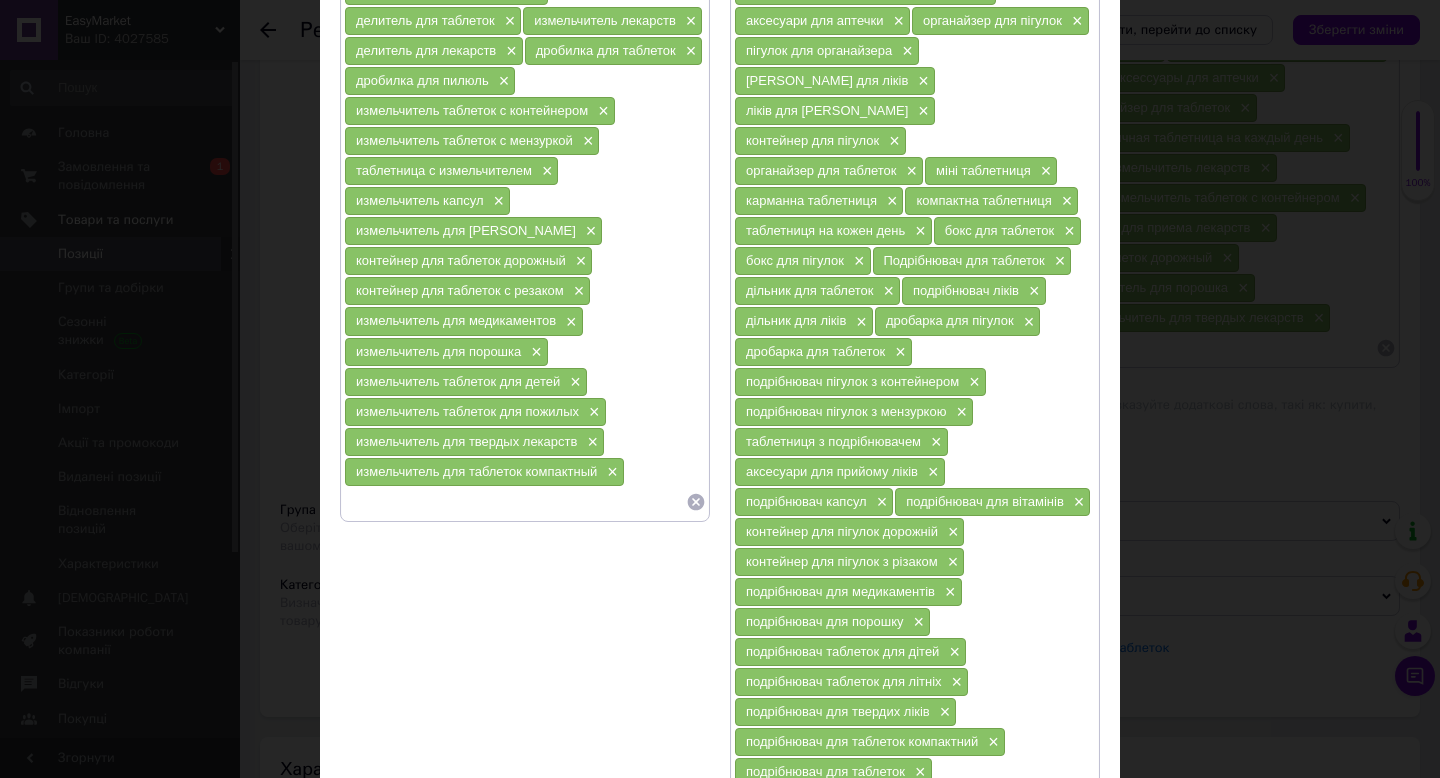 click on "Зберегти" at bounding box center (1051, 877) 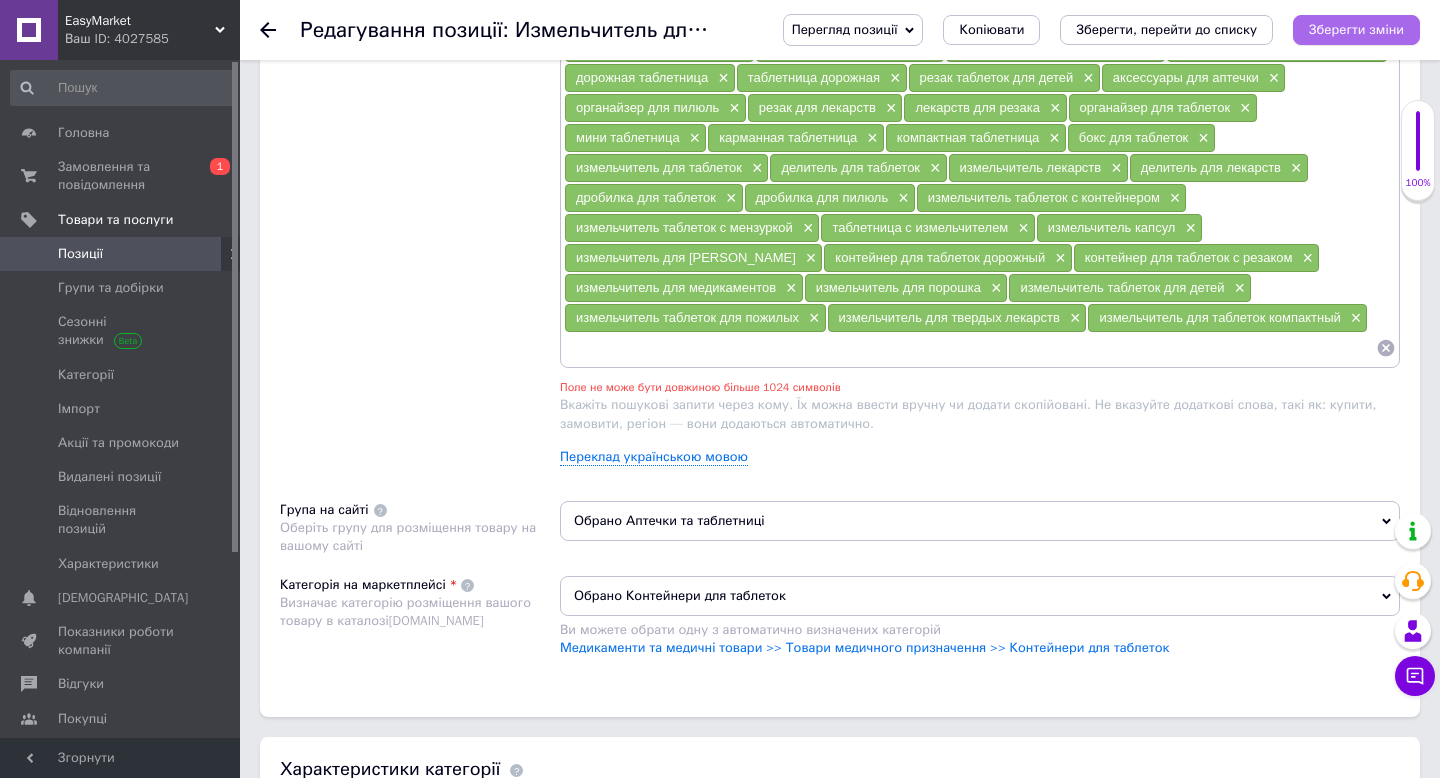 click on "Зберегти зміни" at bounding box center [1356, 29] 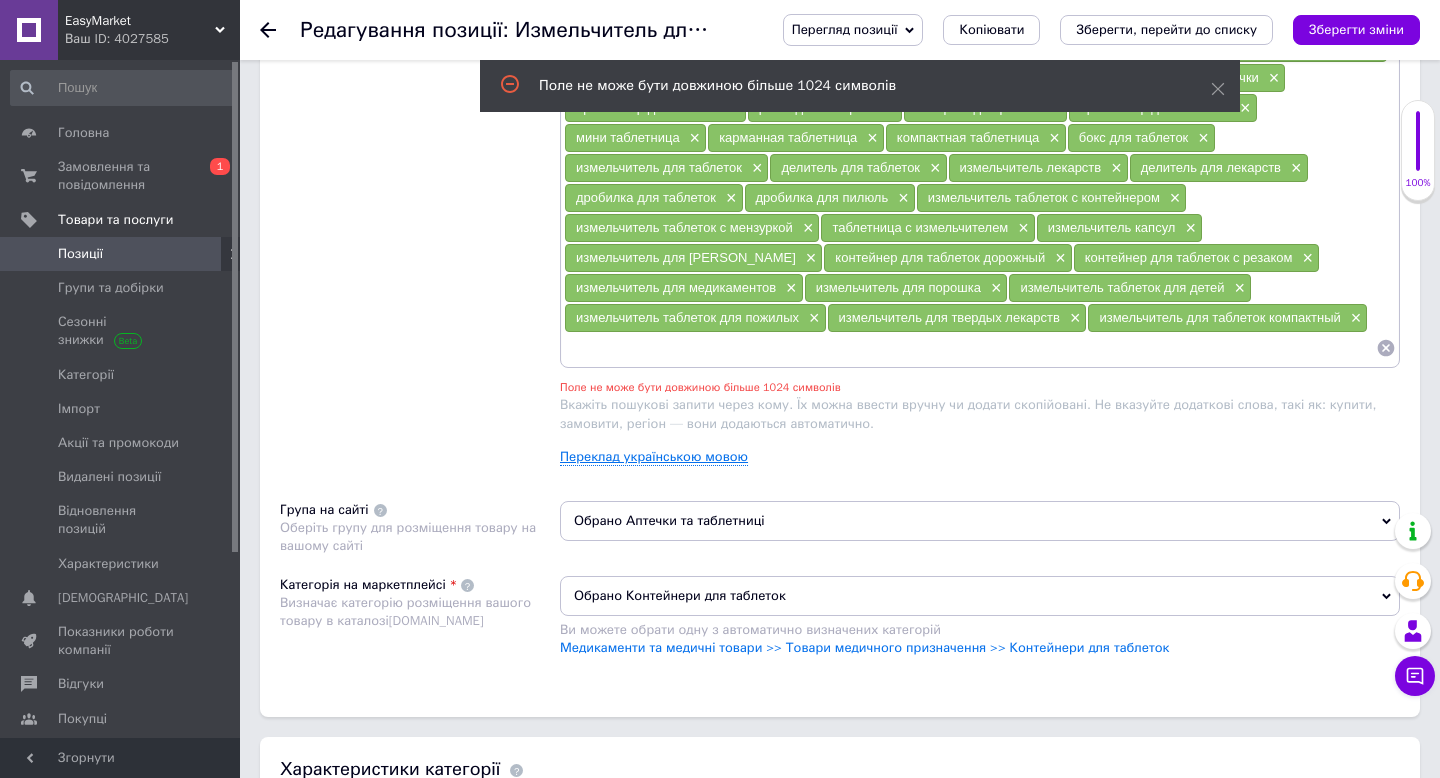 click on "Переклад українською мовою" at bounding box center [654, 457] 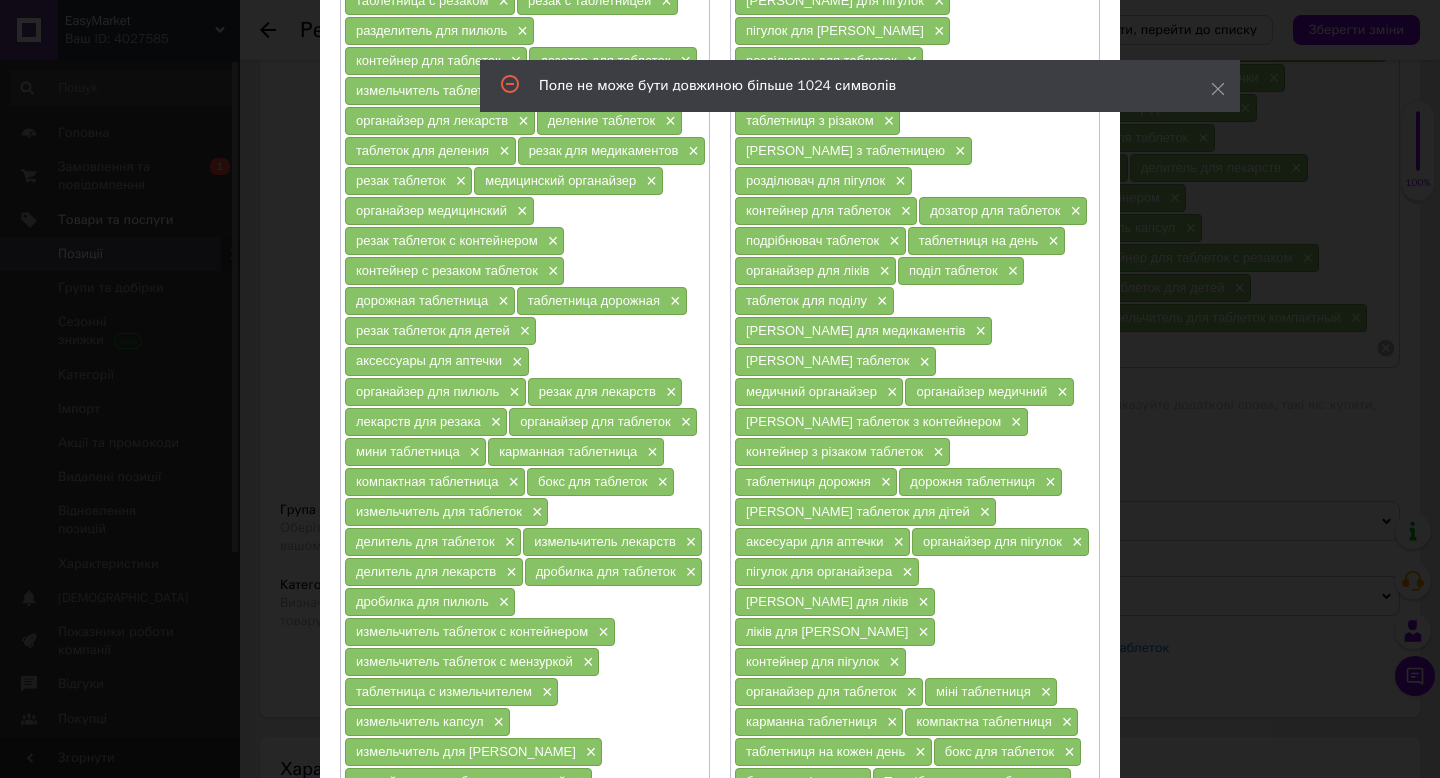 scroll, scrollTop: 364, scrollLeft: 0, axis: vertical 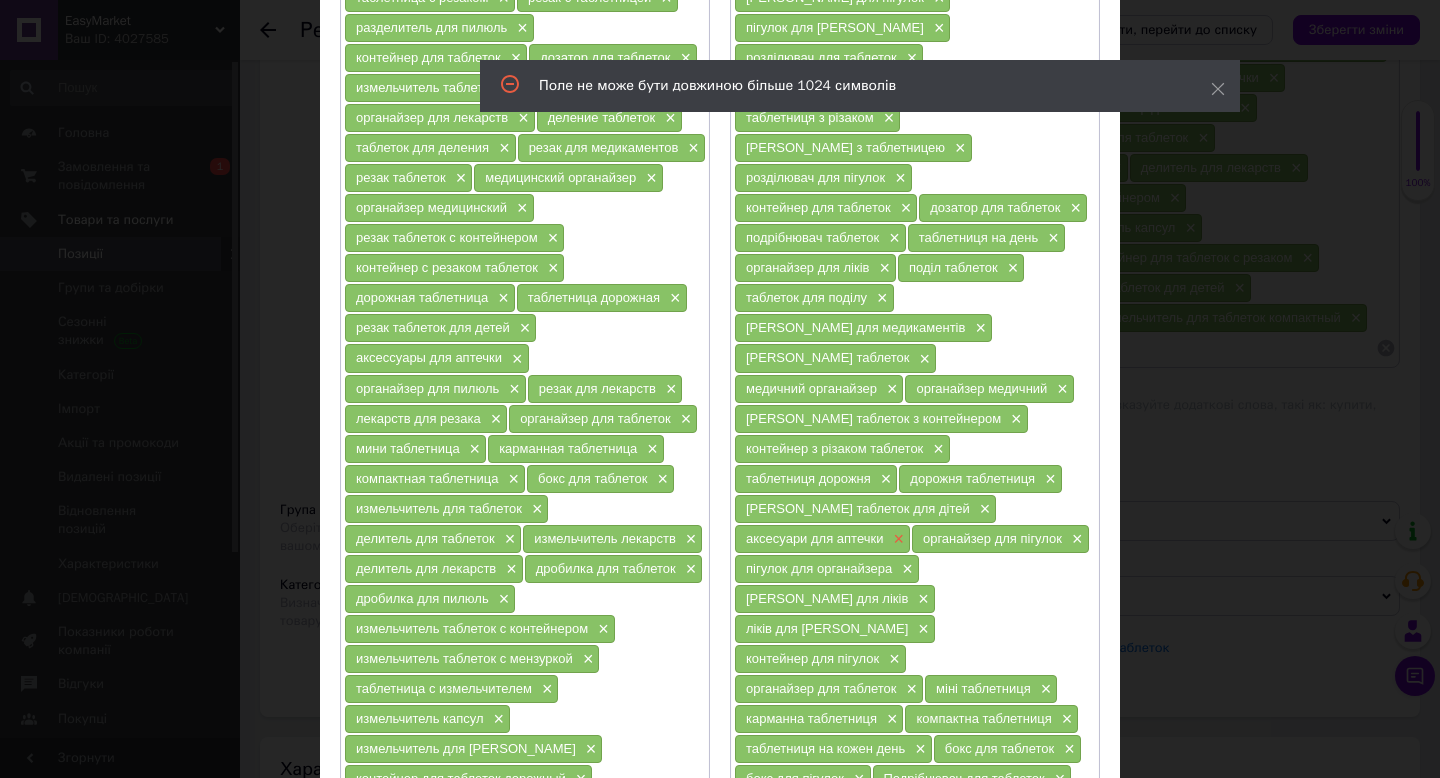 click on "×" at bounding box center [896, 539] 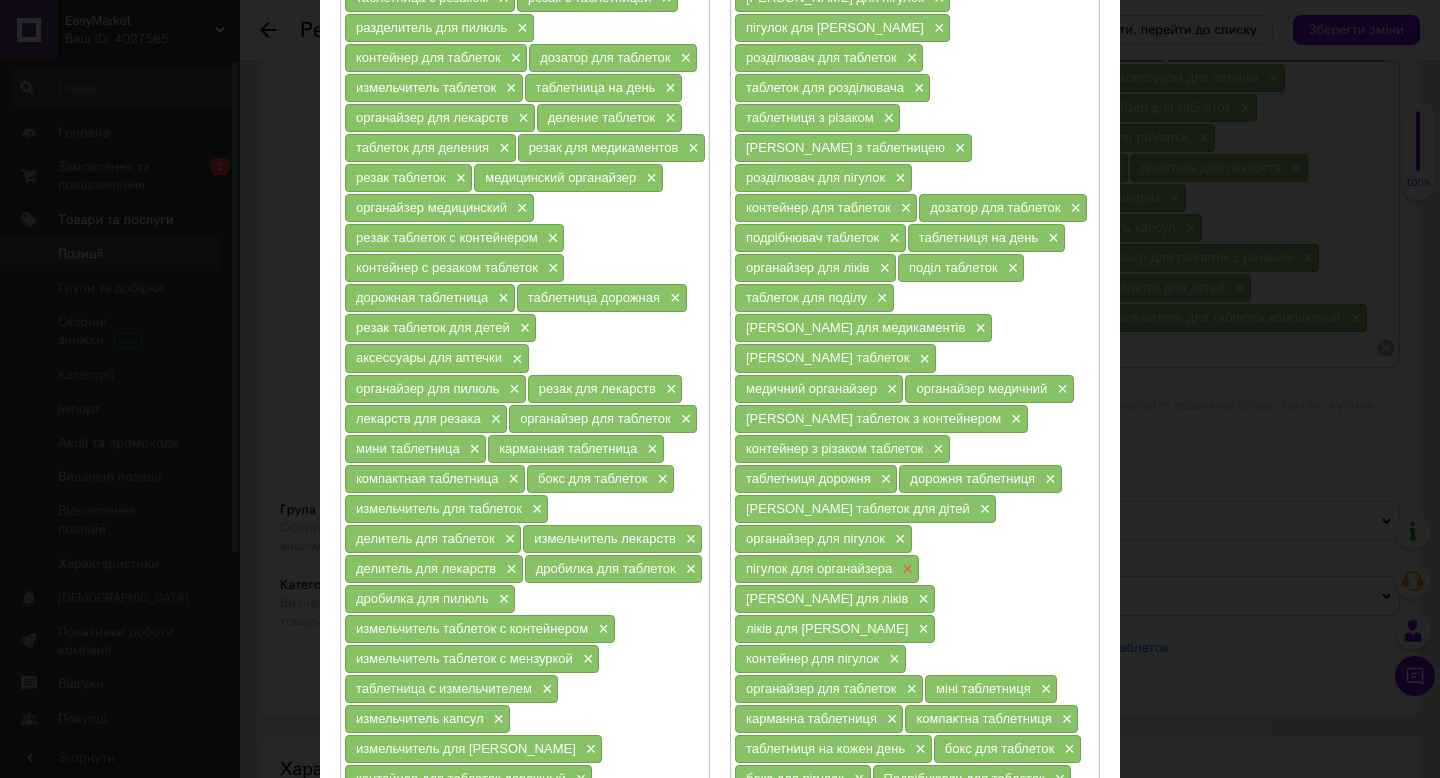 click on "×" at bounding box center [905, 569] 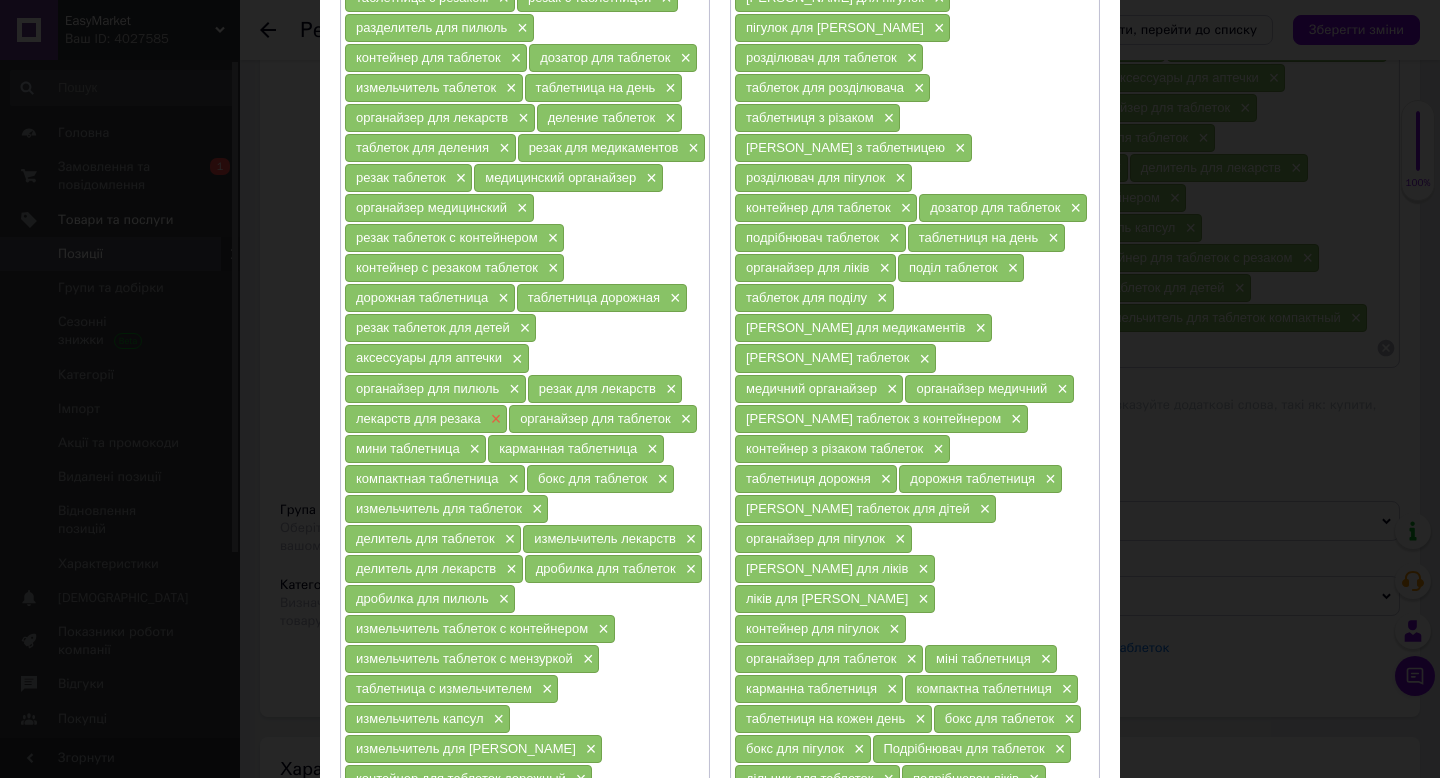 click on "×" at bounding box center (494, 419) 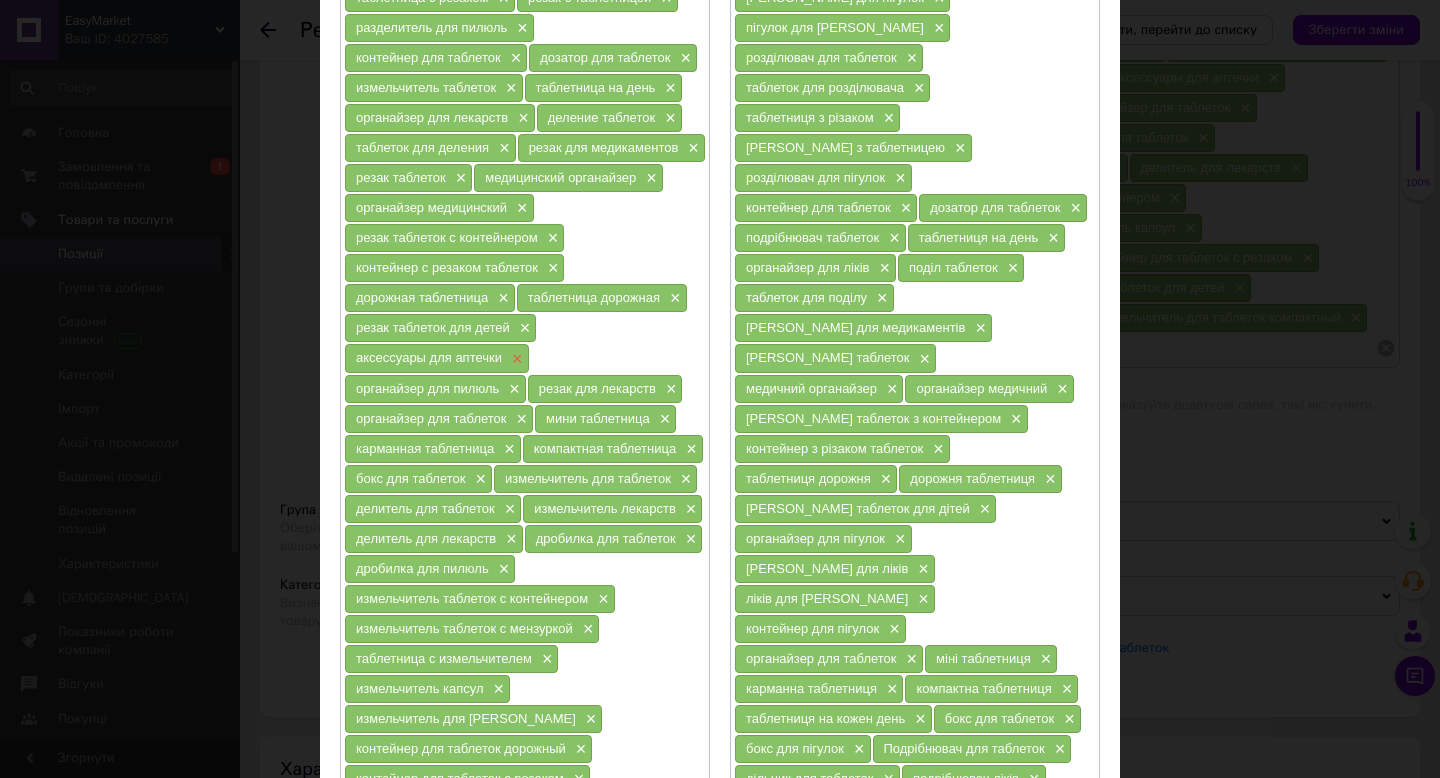 click on "×" at bounding box center (515, 359) 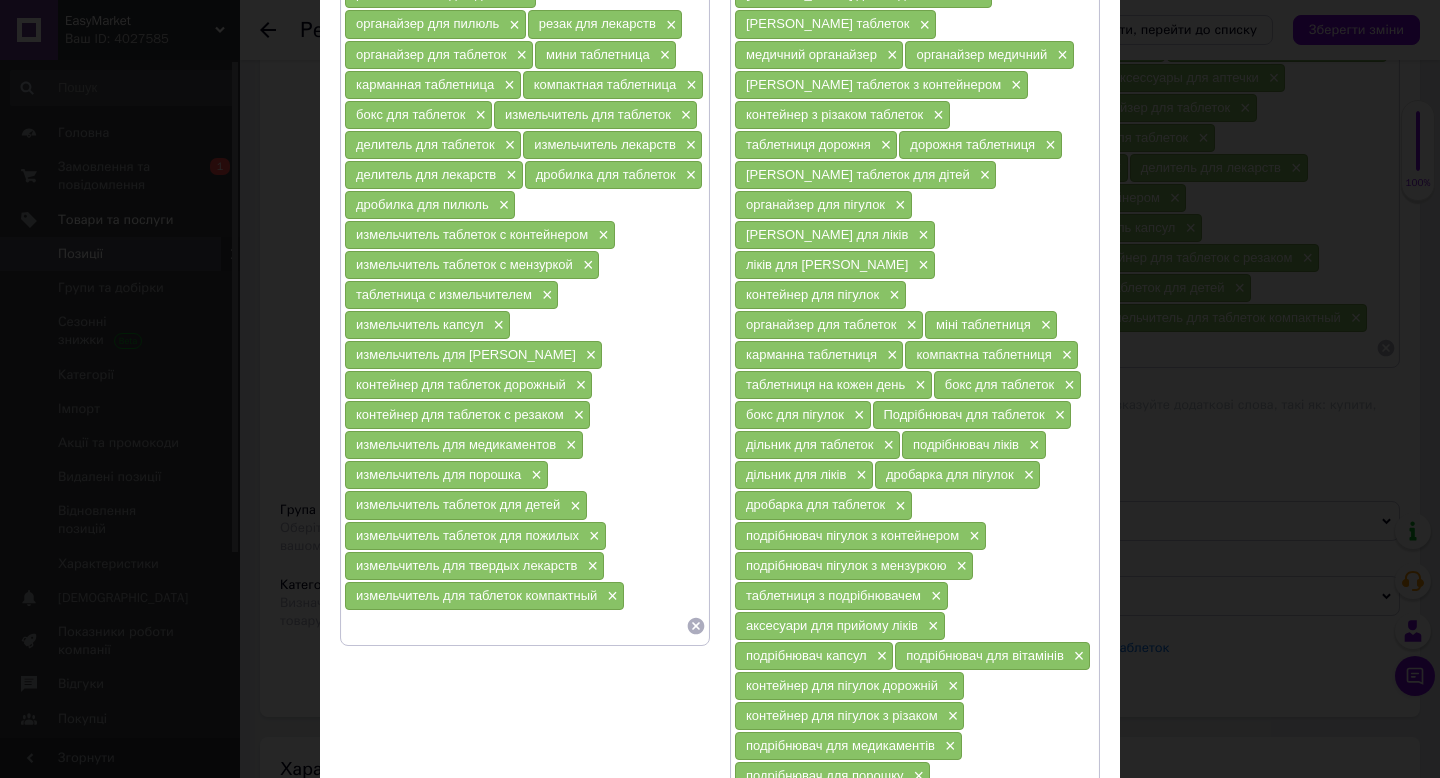 scroll, scrollTop: 700, scrollLeft: 0, axis: vertical 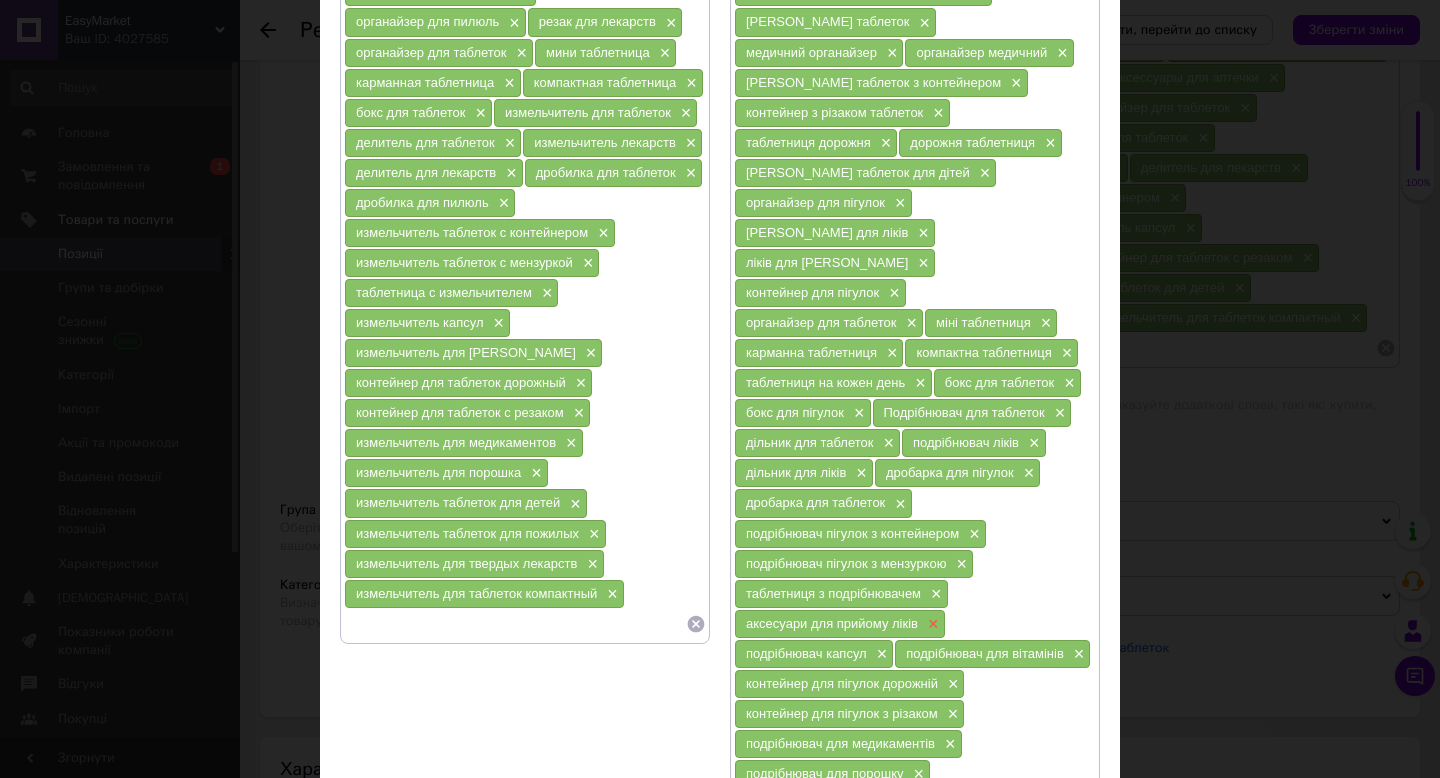click on "×" at bounding box center [931, 624] 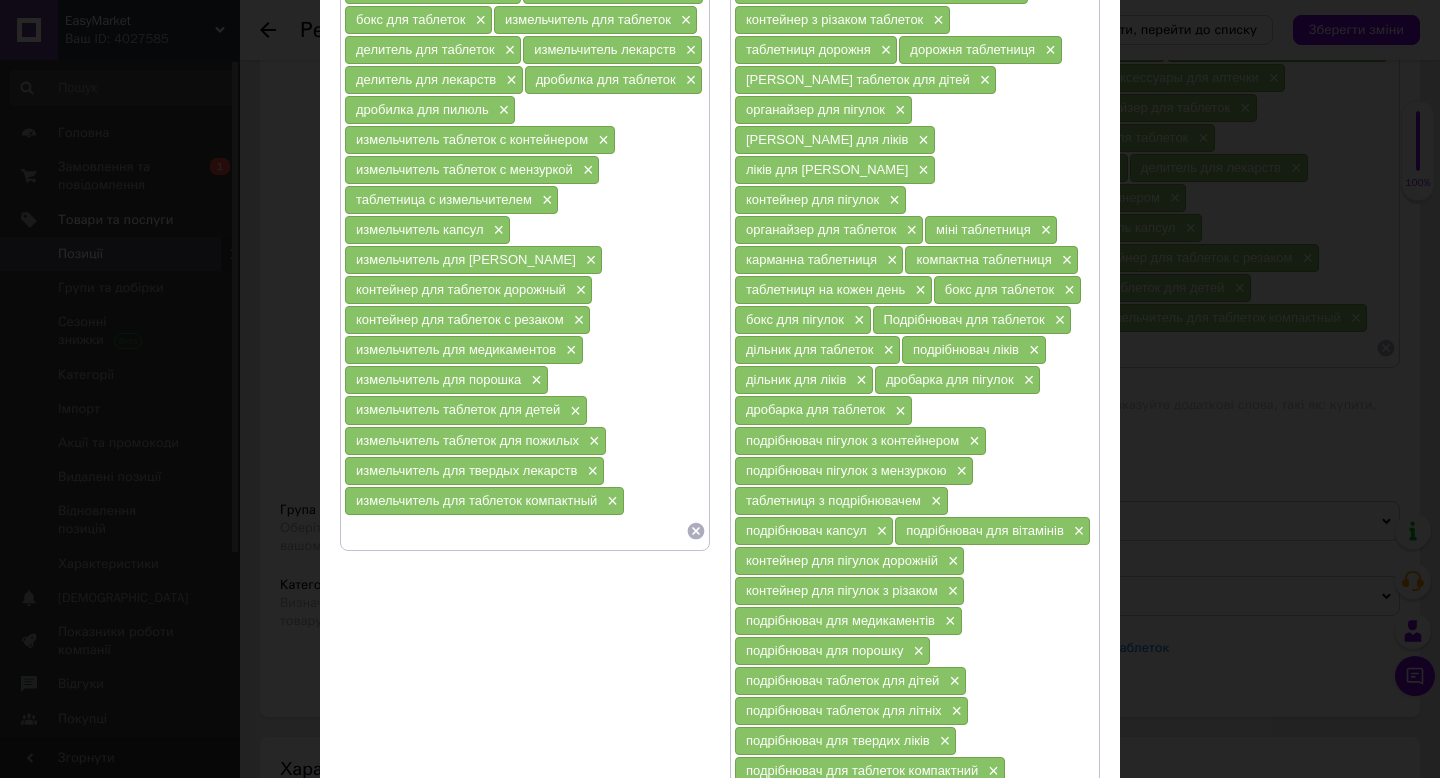 scroll, scrollTop: 813, scrollLeft: 0, axis: vertical 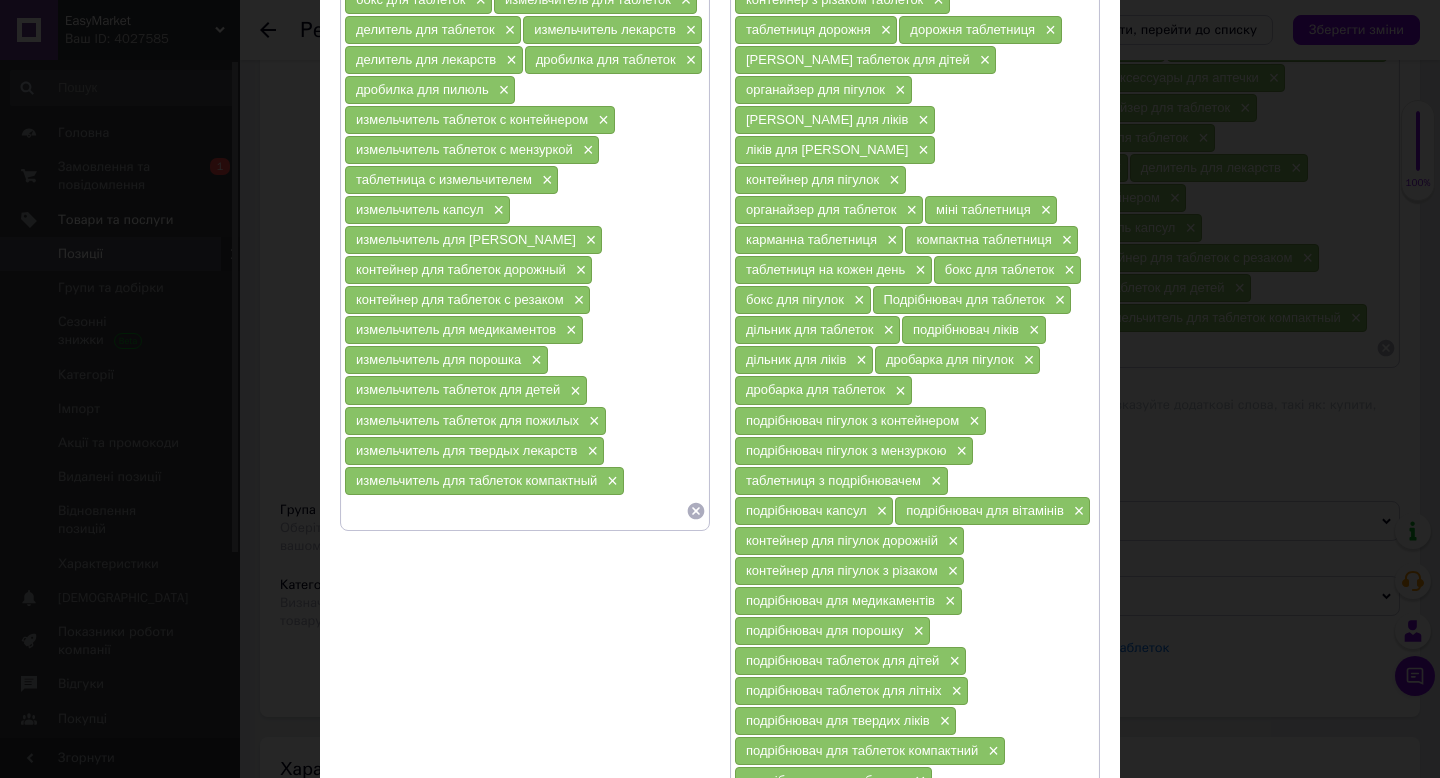 click on "Зберегти" at bounding box center [1051, 886] 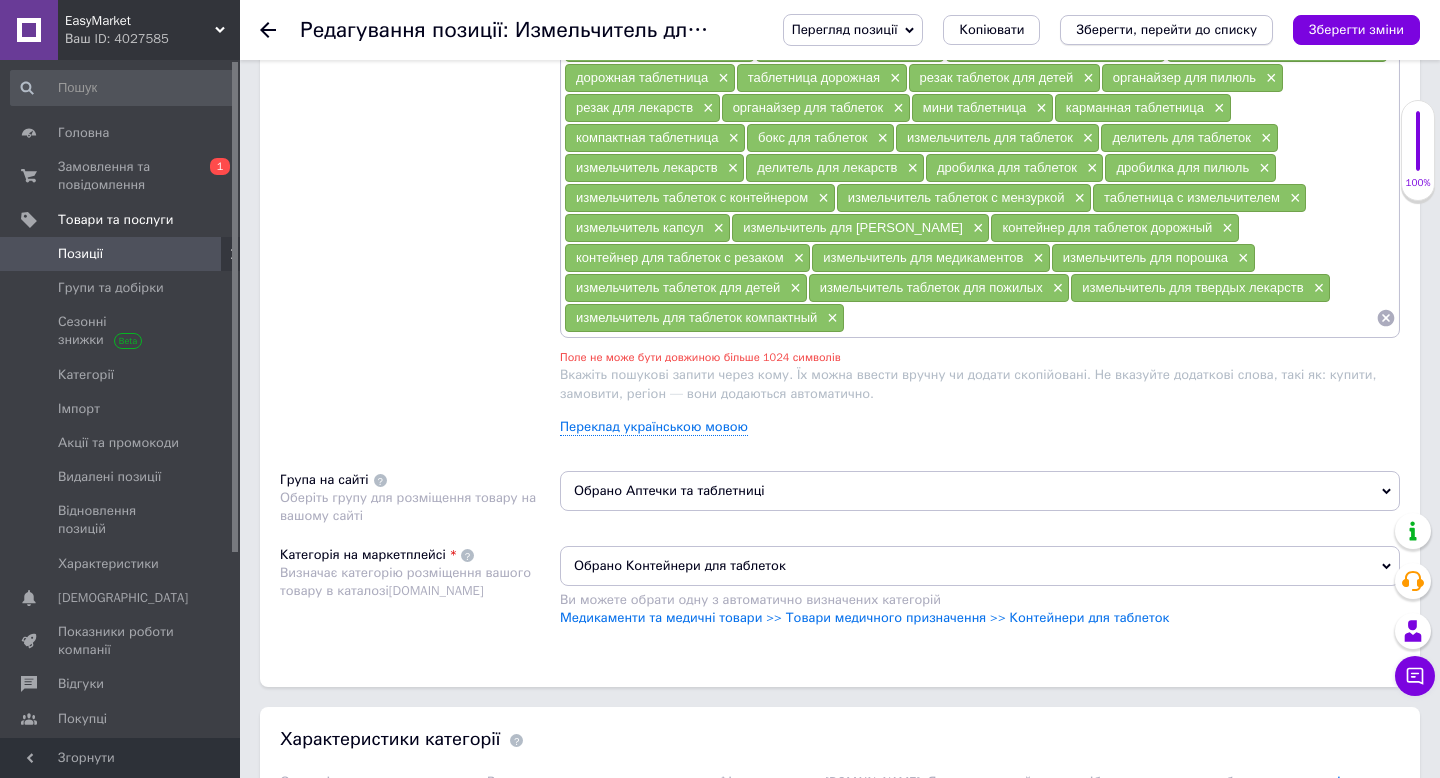 click on "Зберегти, перейти до списку" at bounding box center [1166, 29] 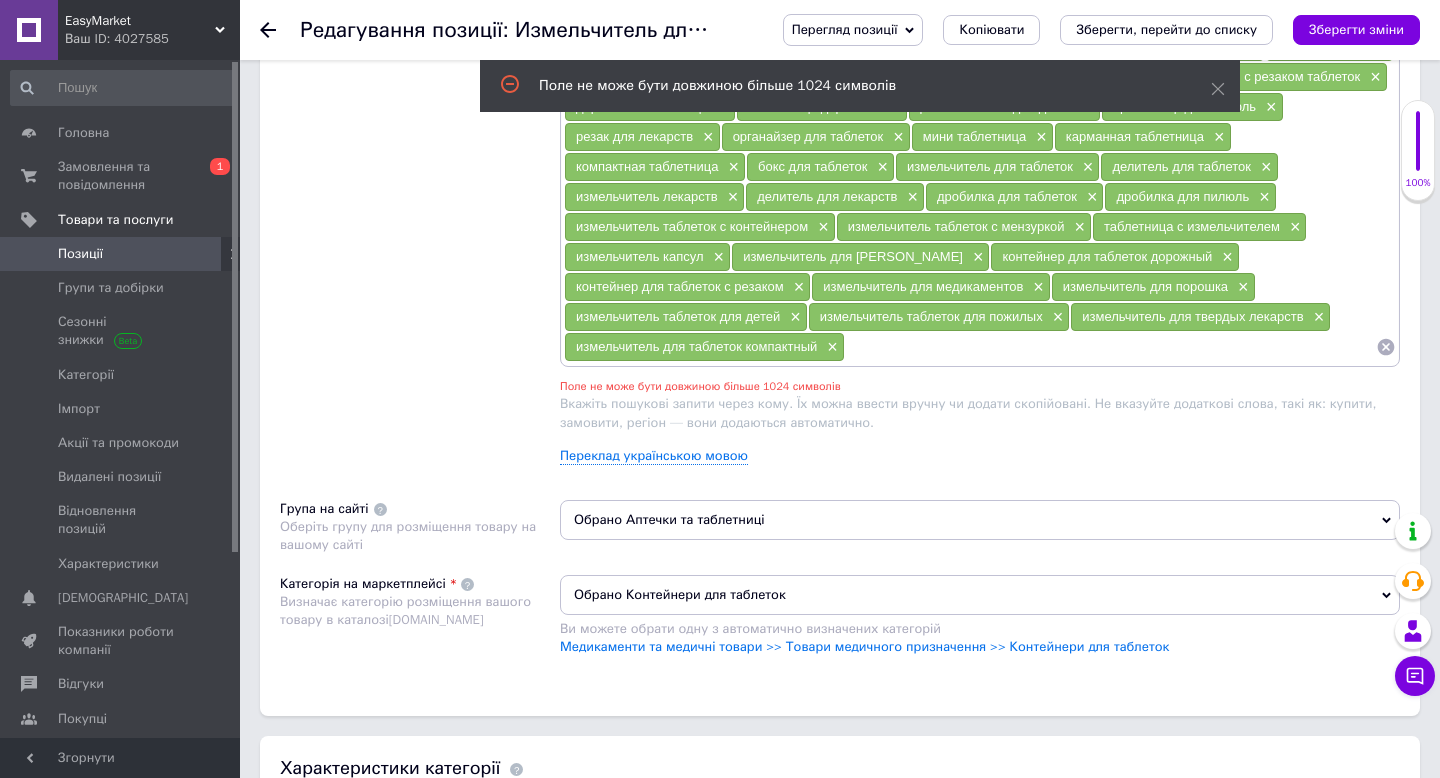 scroll, scrollTop: 1364, scrollLeft: 0, axis: vertical 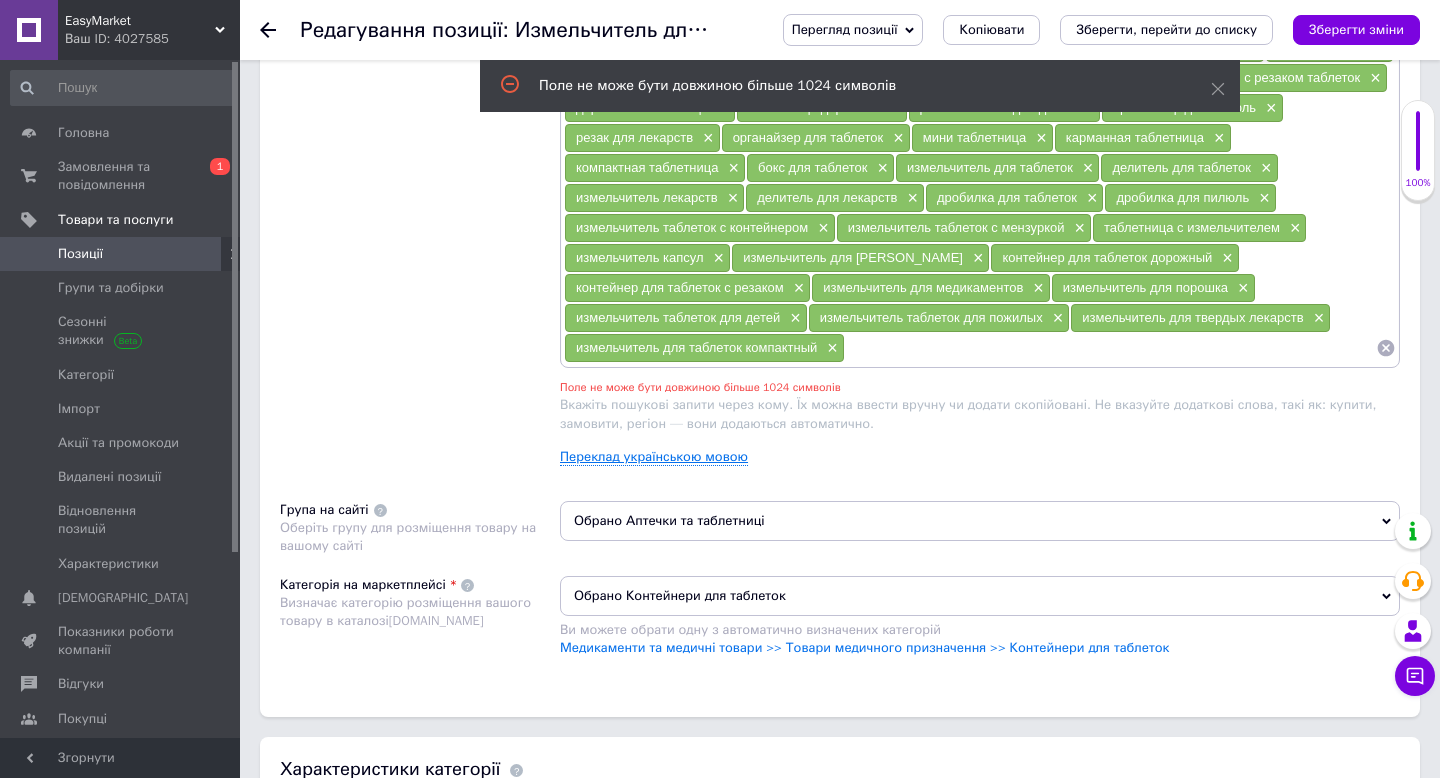 click on "Переклад українською мовою" at bounding box center [654, 457] 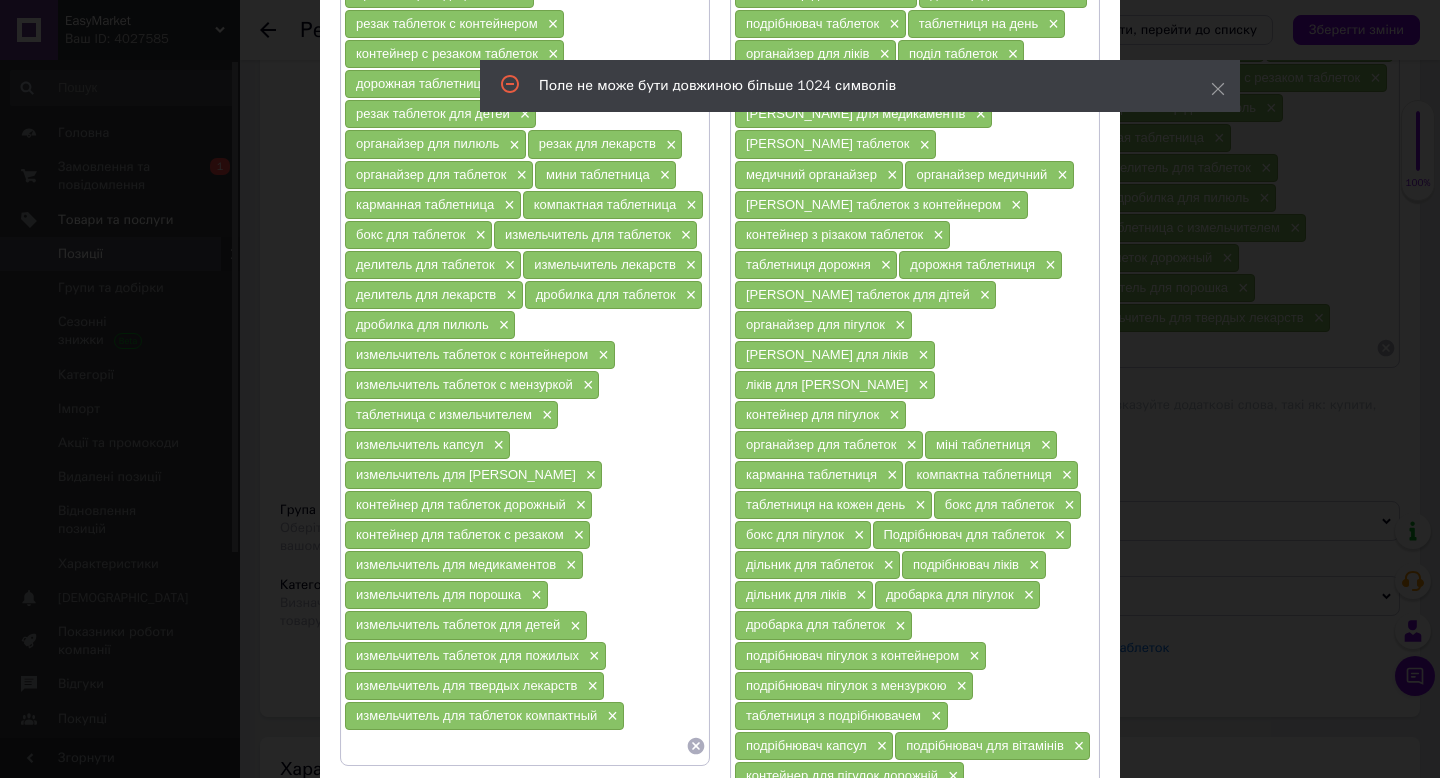 scroll, scrollTop: 583, scrollLeft: 0, axis: vertical 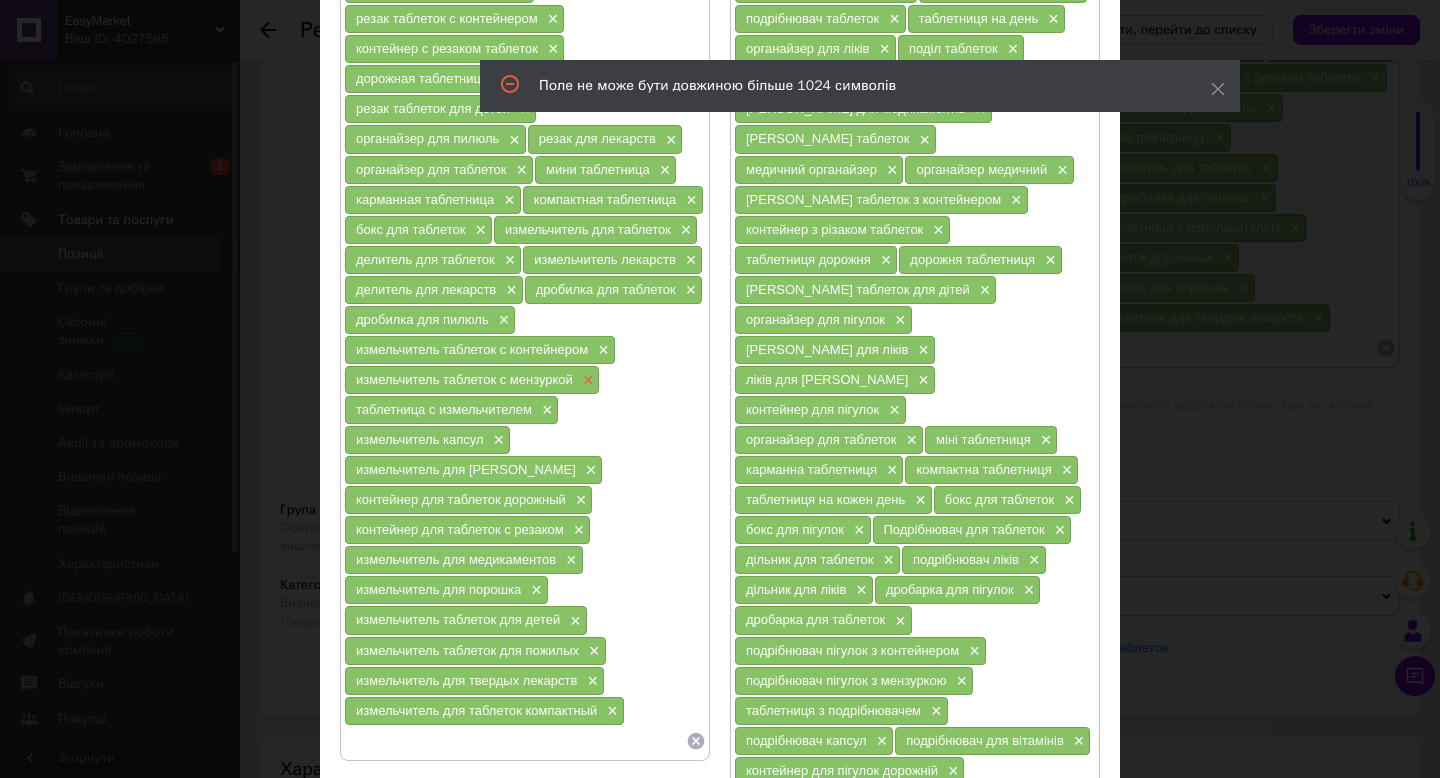 click on "×" at bounding box center [586, 380] 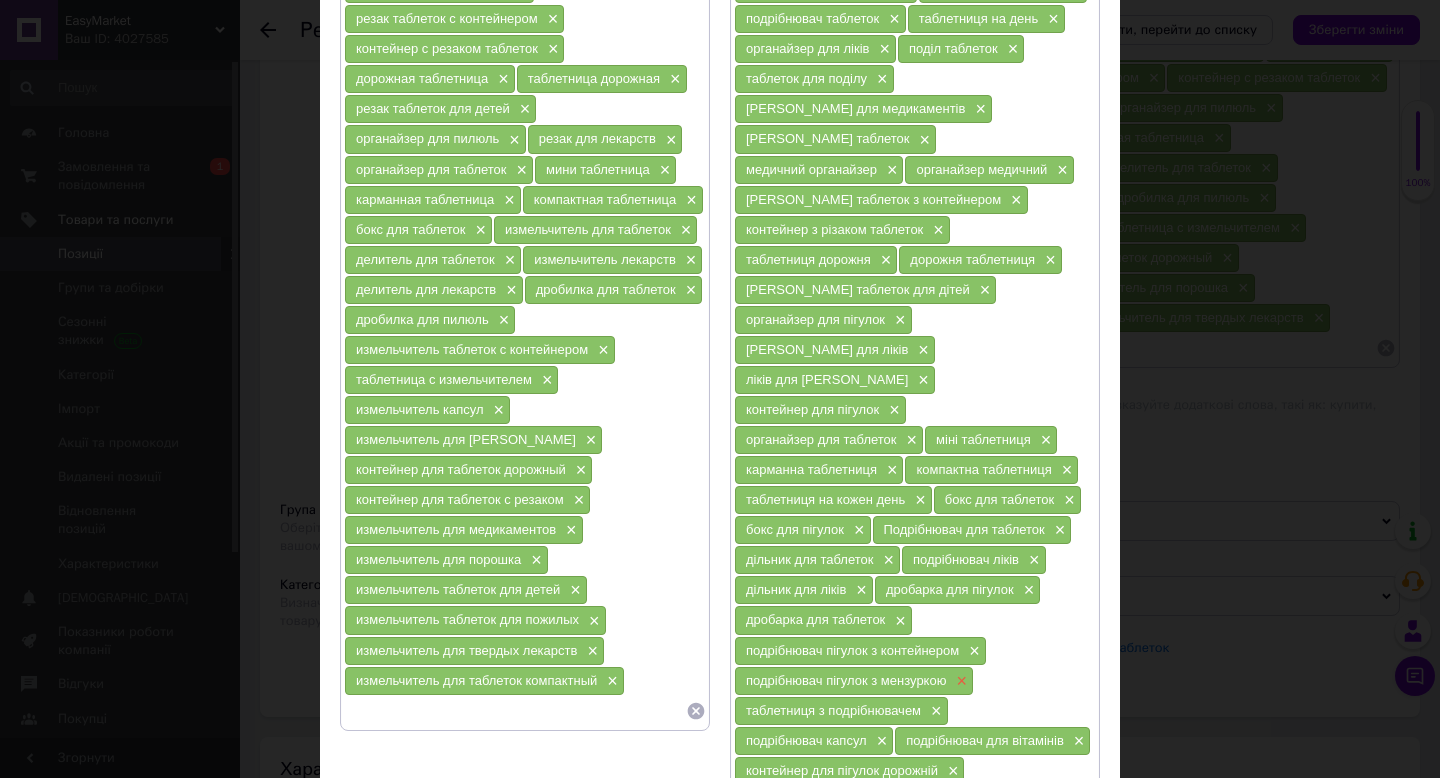 click on "×" at bounding box center (959, 681) 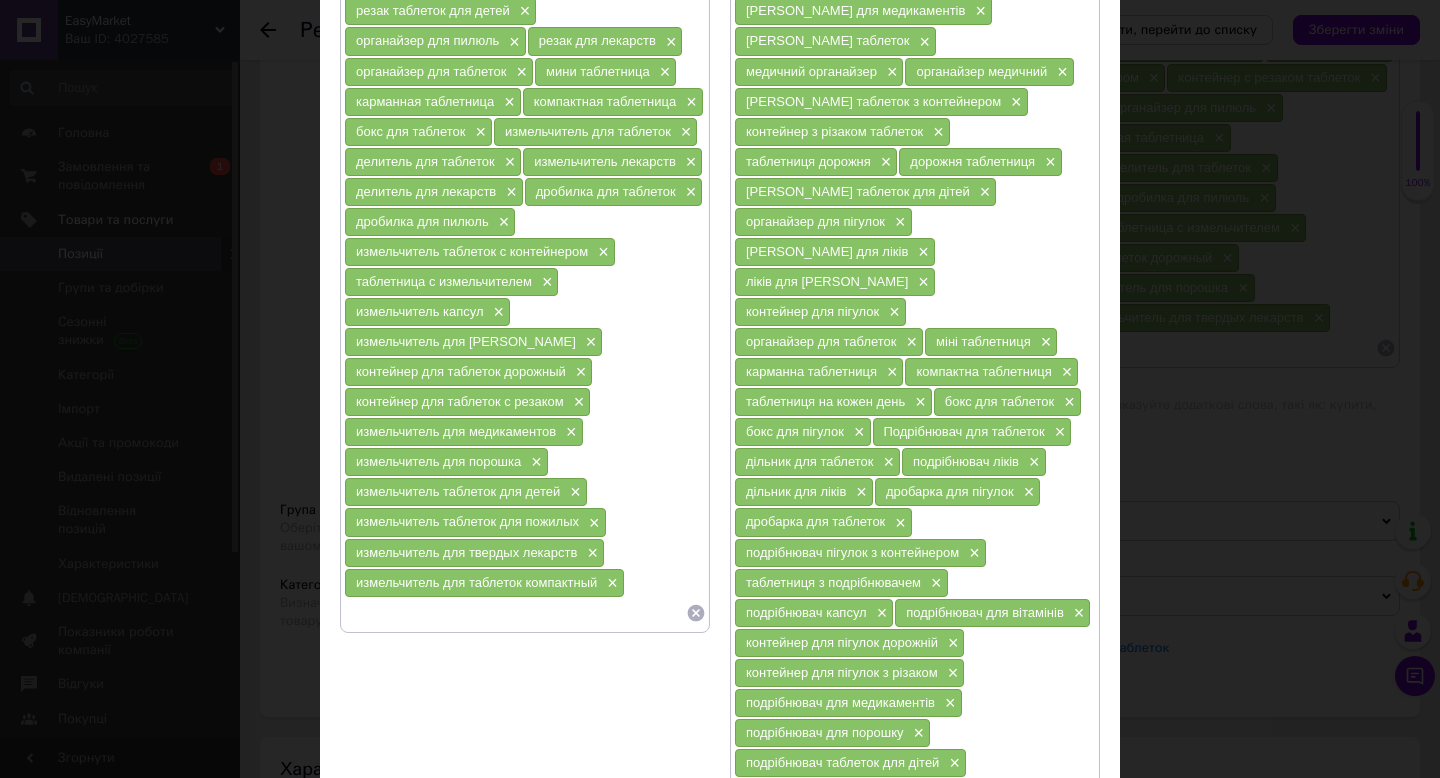 scroll, scrollTop: 686, scrollLeft: 0, axis: vertical 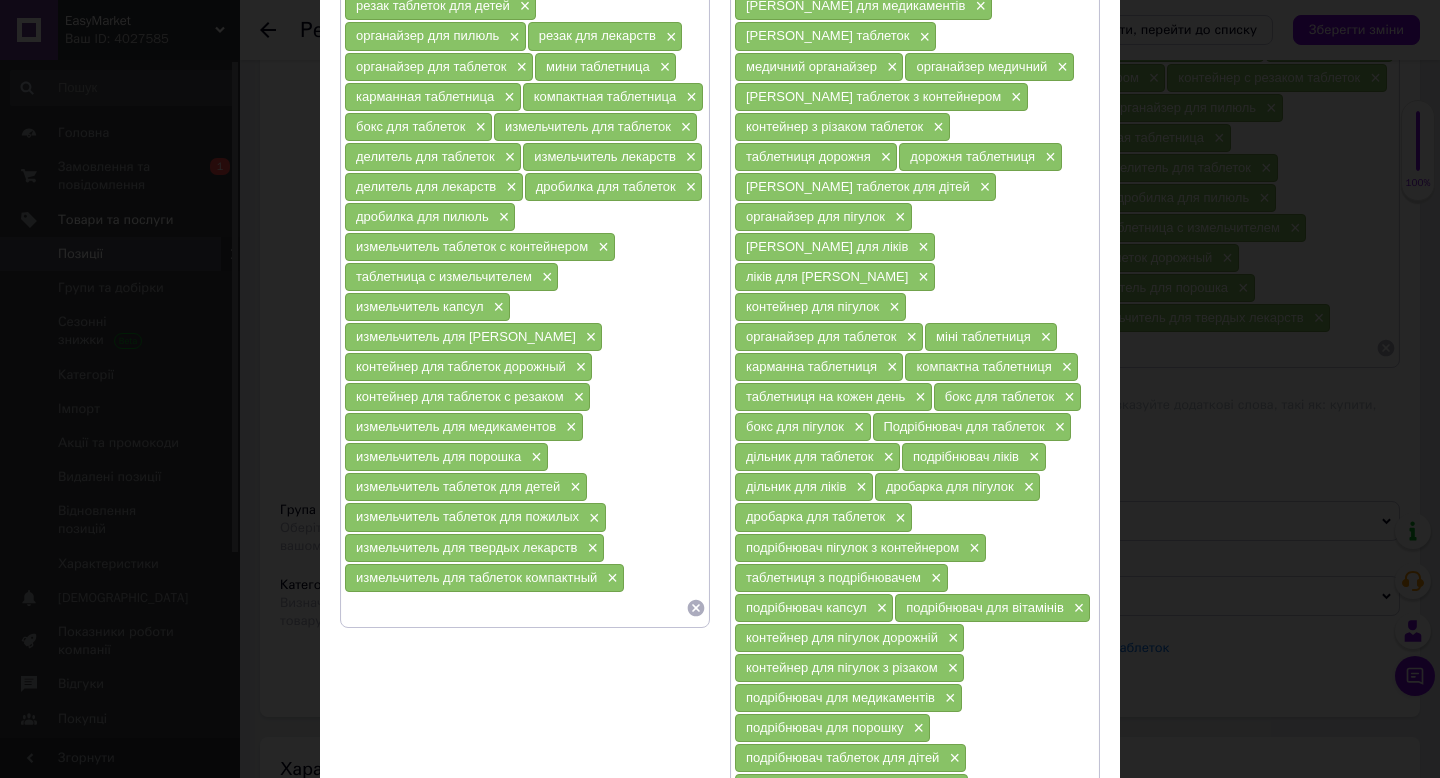 click on "×" at bounding box center [991, 848] 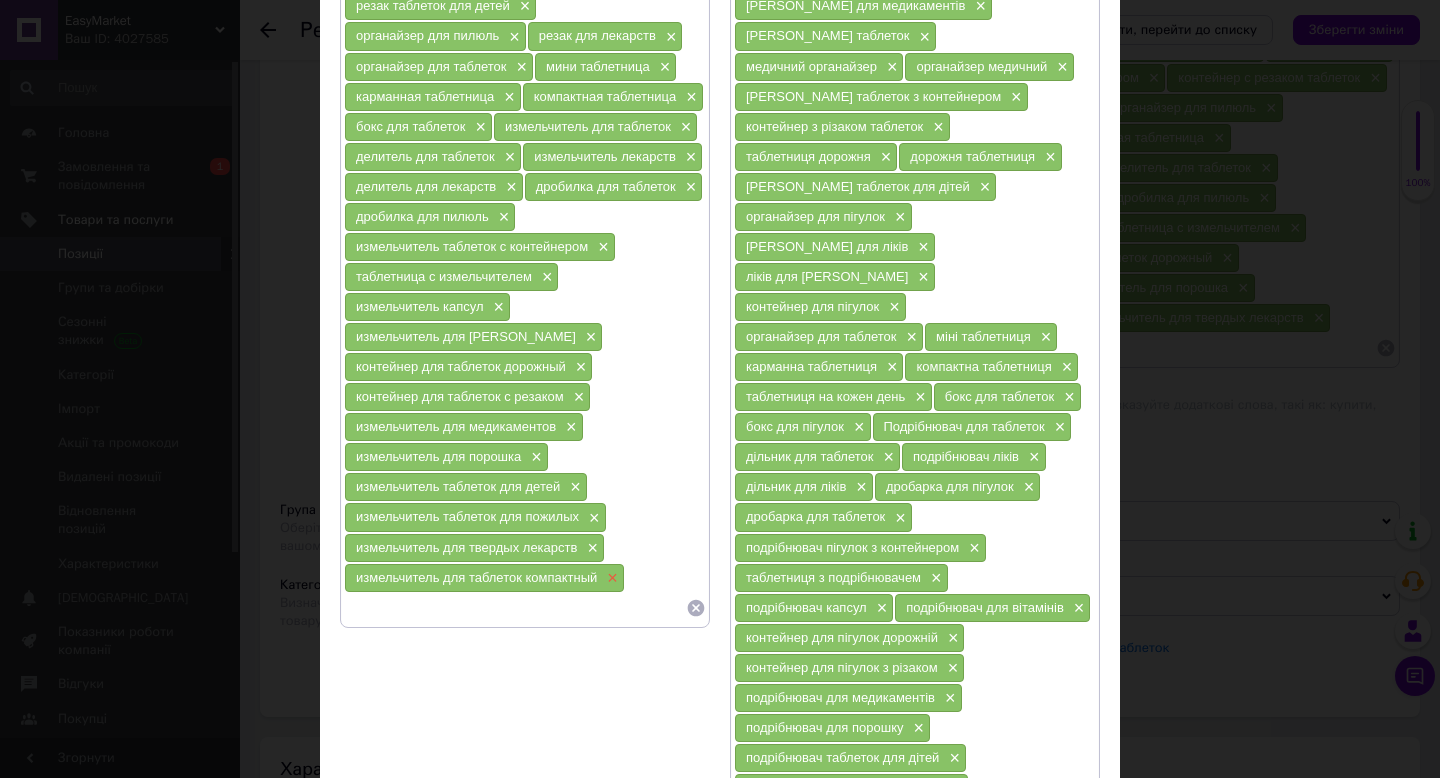 click on "×" at bounding box center [610, 578] 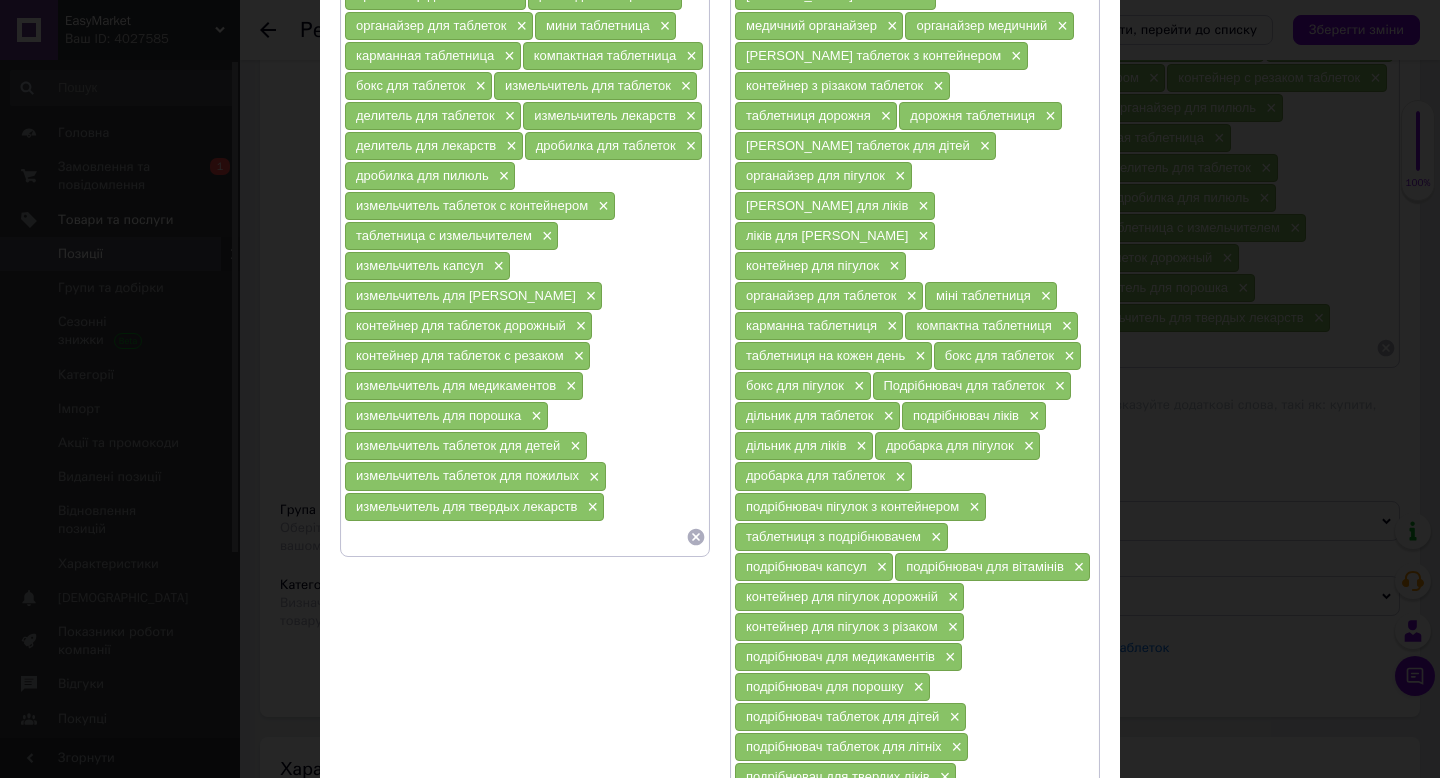 scroll, scrollTop: 729, scrollLeft: 0, axis: vertical 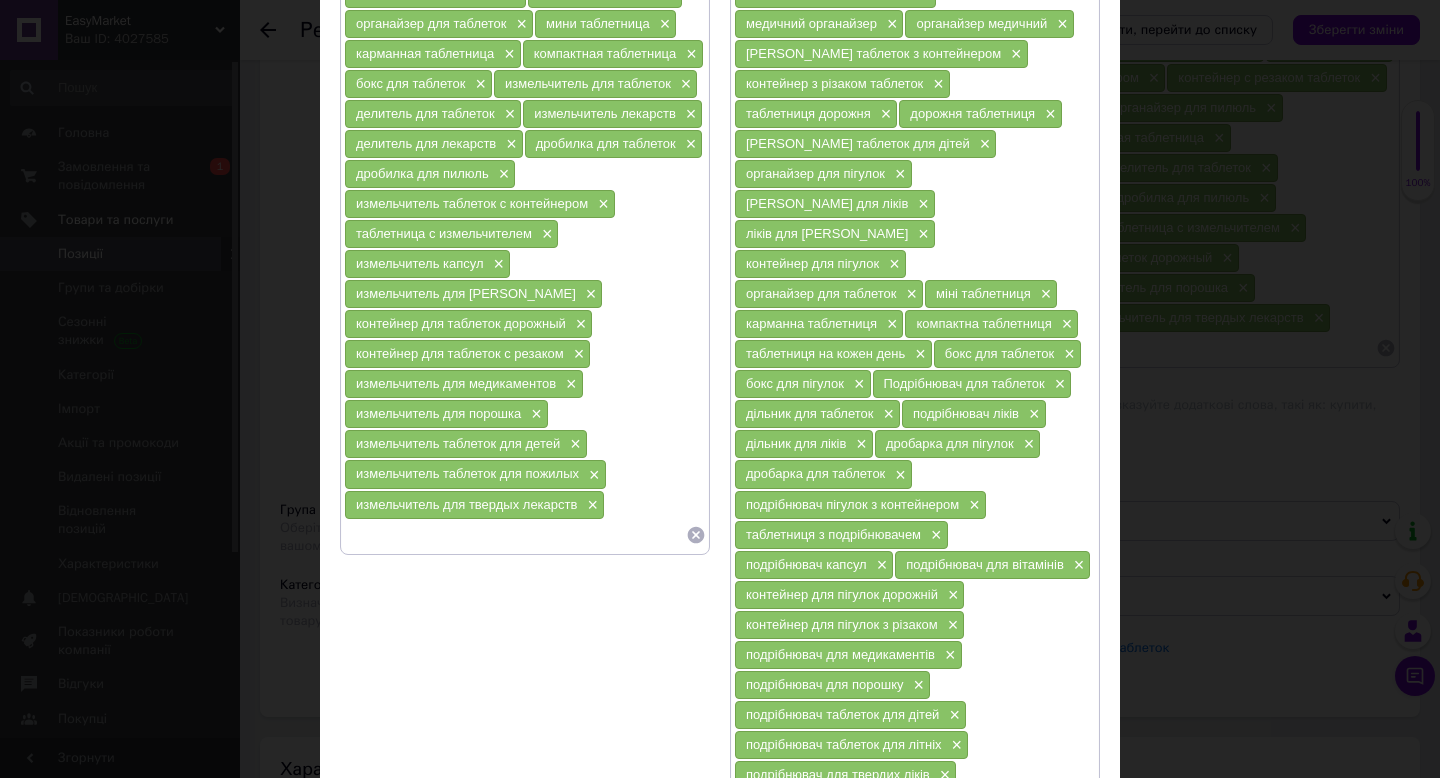 click on "Зберегти" at bounding box center (1051, 910) 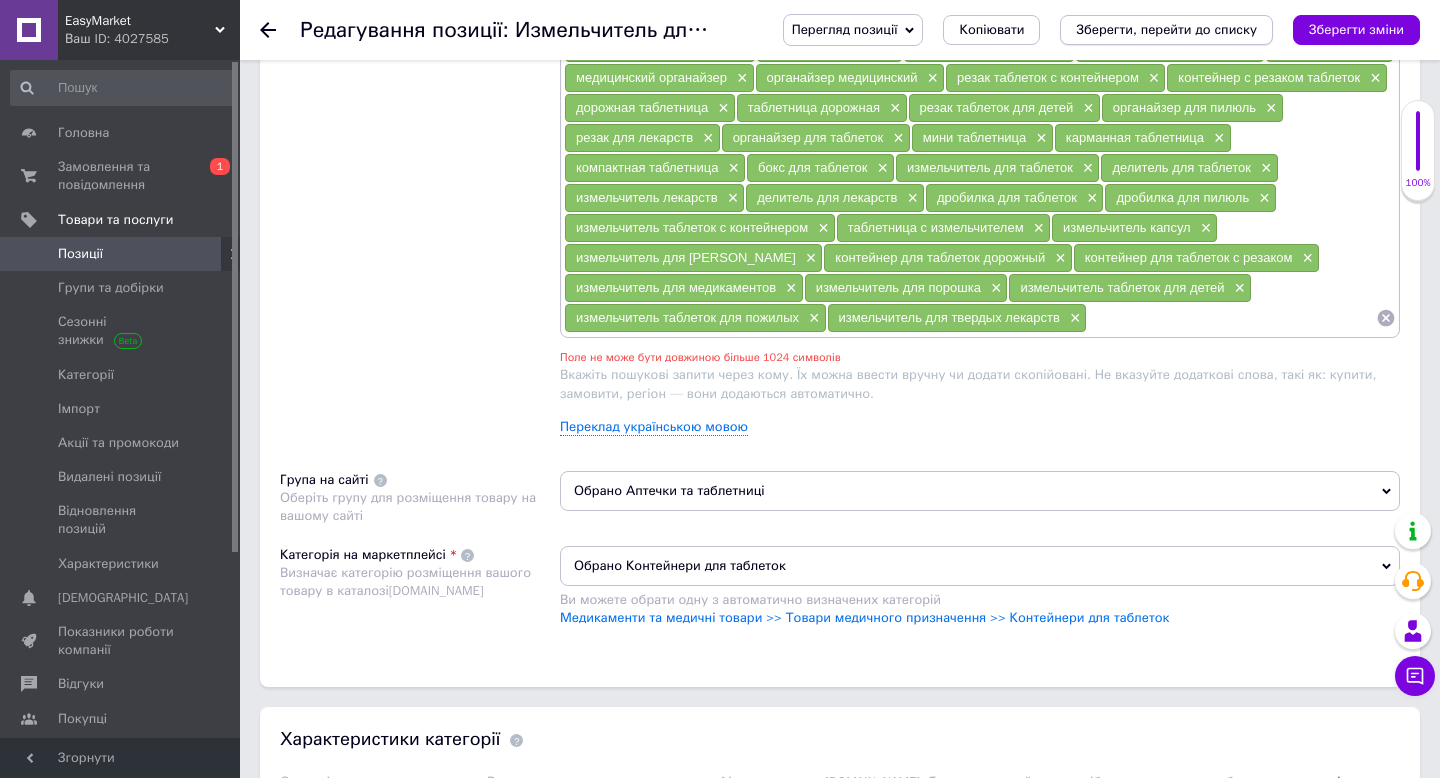 click on "Зберегти, перейти до списку" at bounding box center [1166, 29] 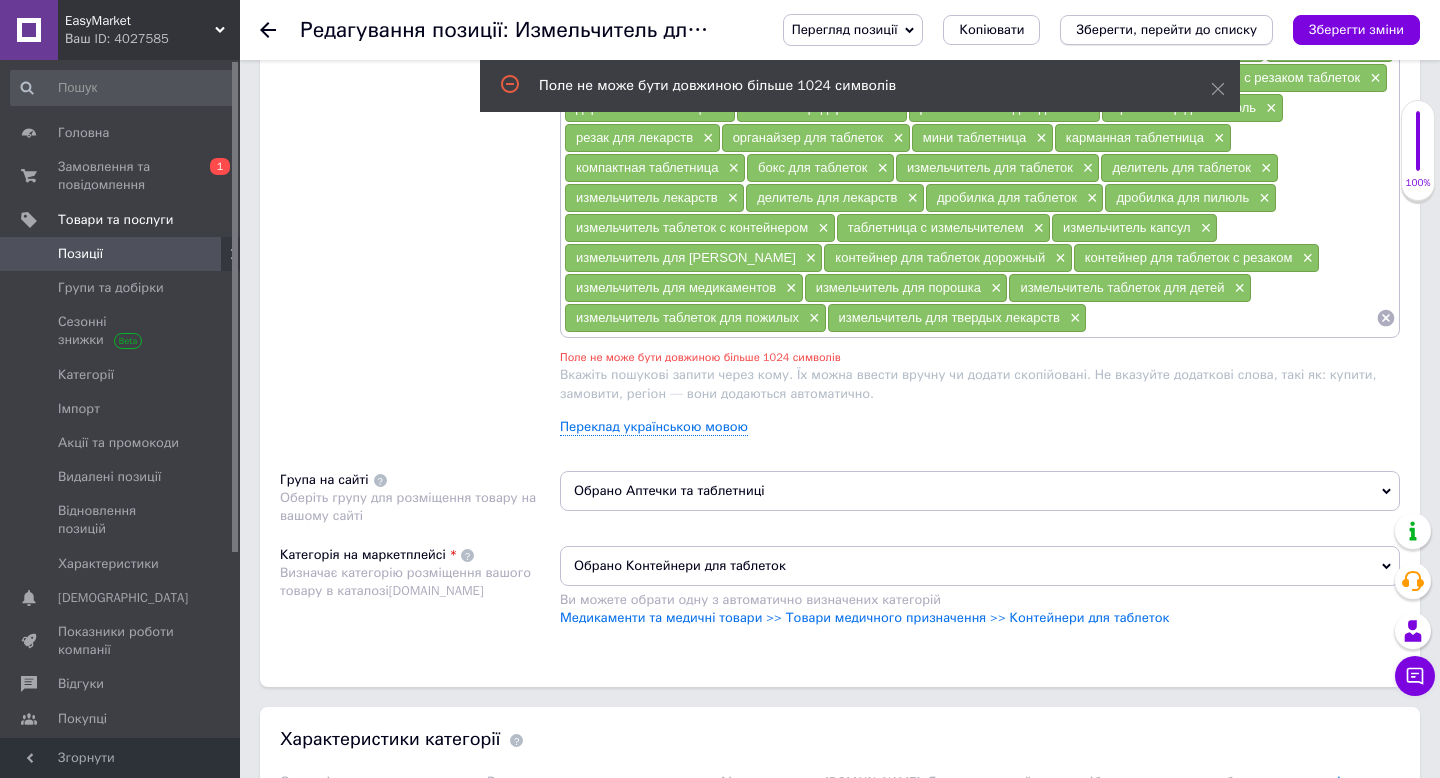 scroll, scrollTop: 1334, scrollLeft: 0, axis: vertical 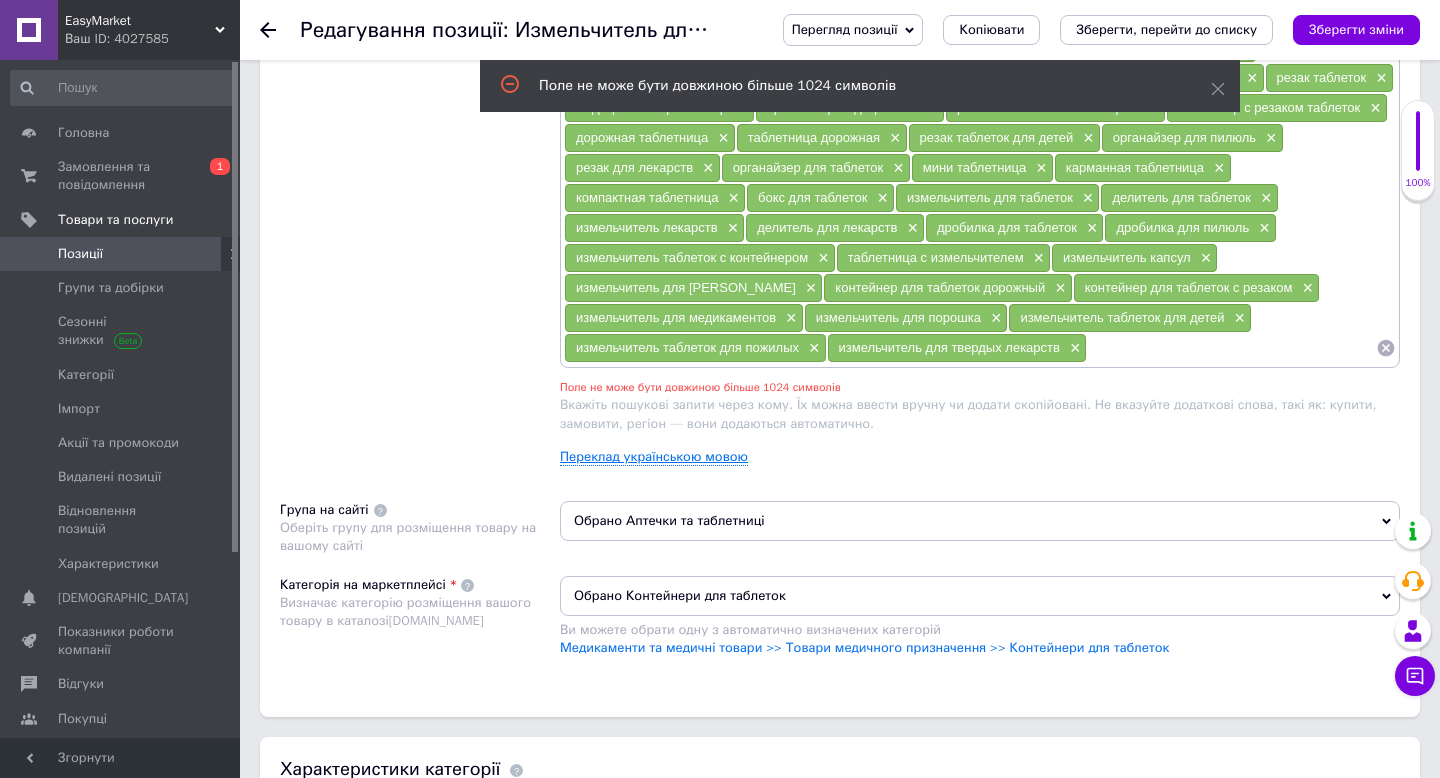 click on "Переклад українською мовою" at bounding box center [654, 457] 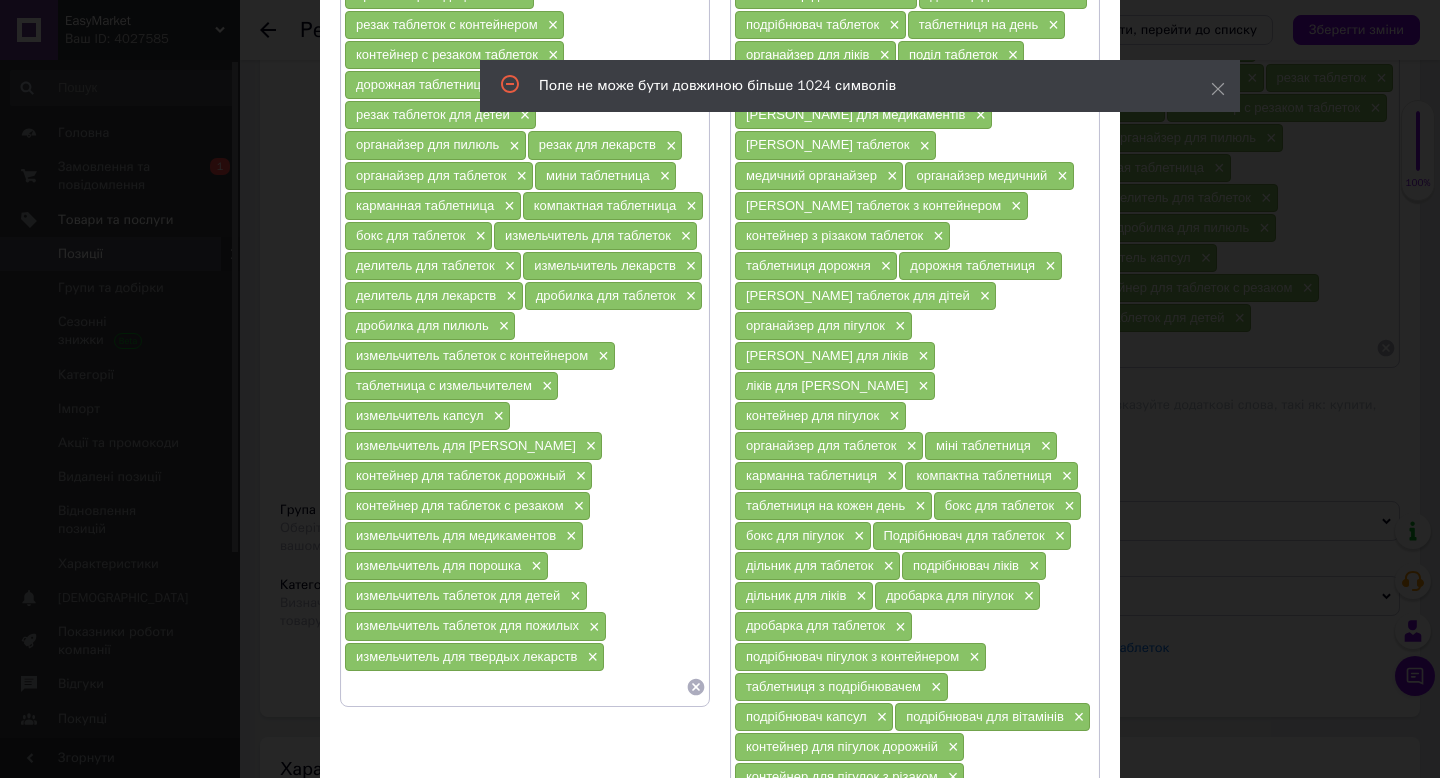 scroll, scrollTop: 581, scrollLeft: 0, axis: vertical 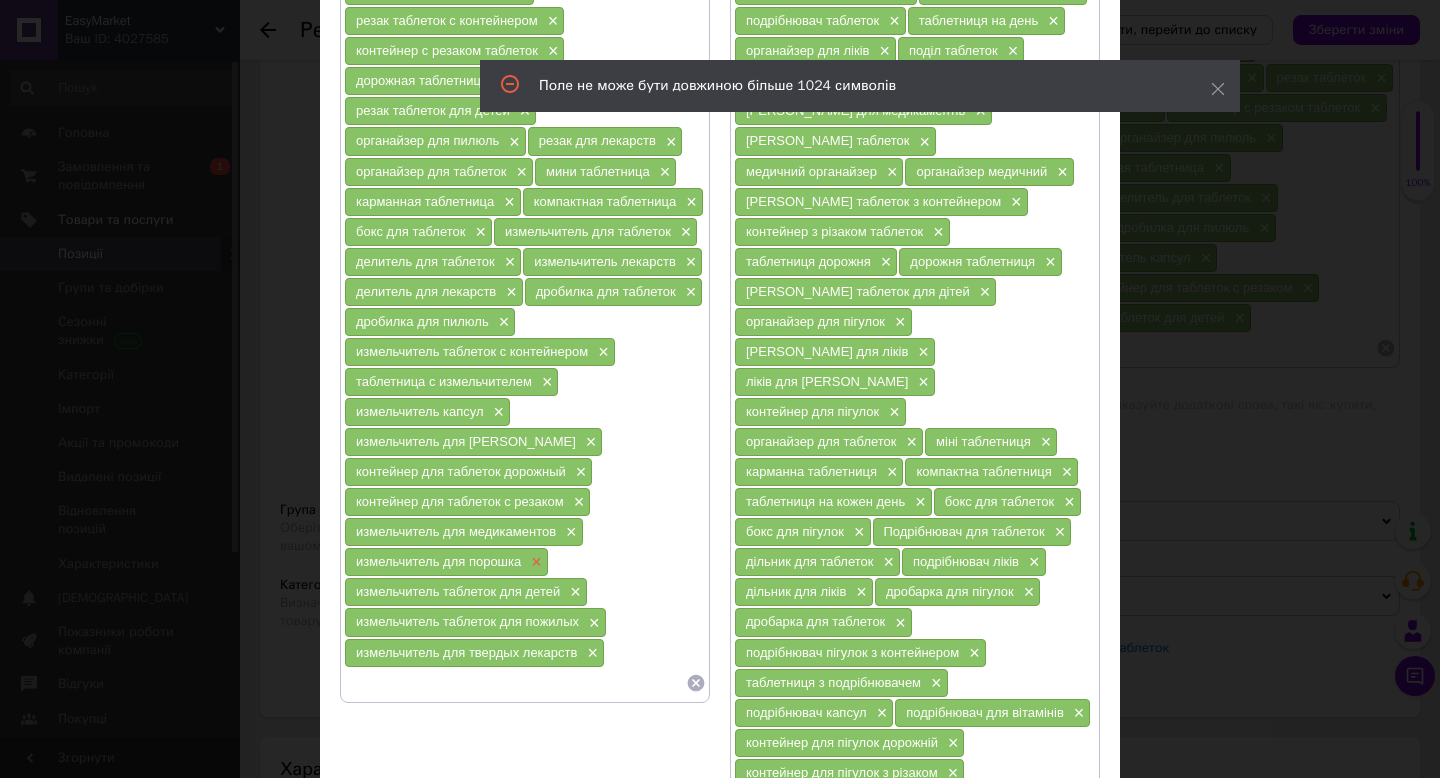 click on "×" at bounding box center [534, 562] 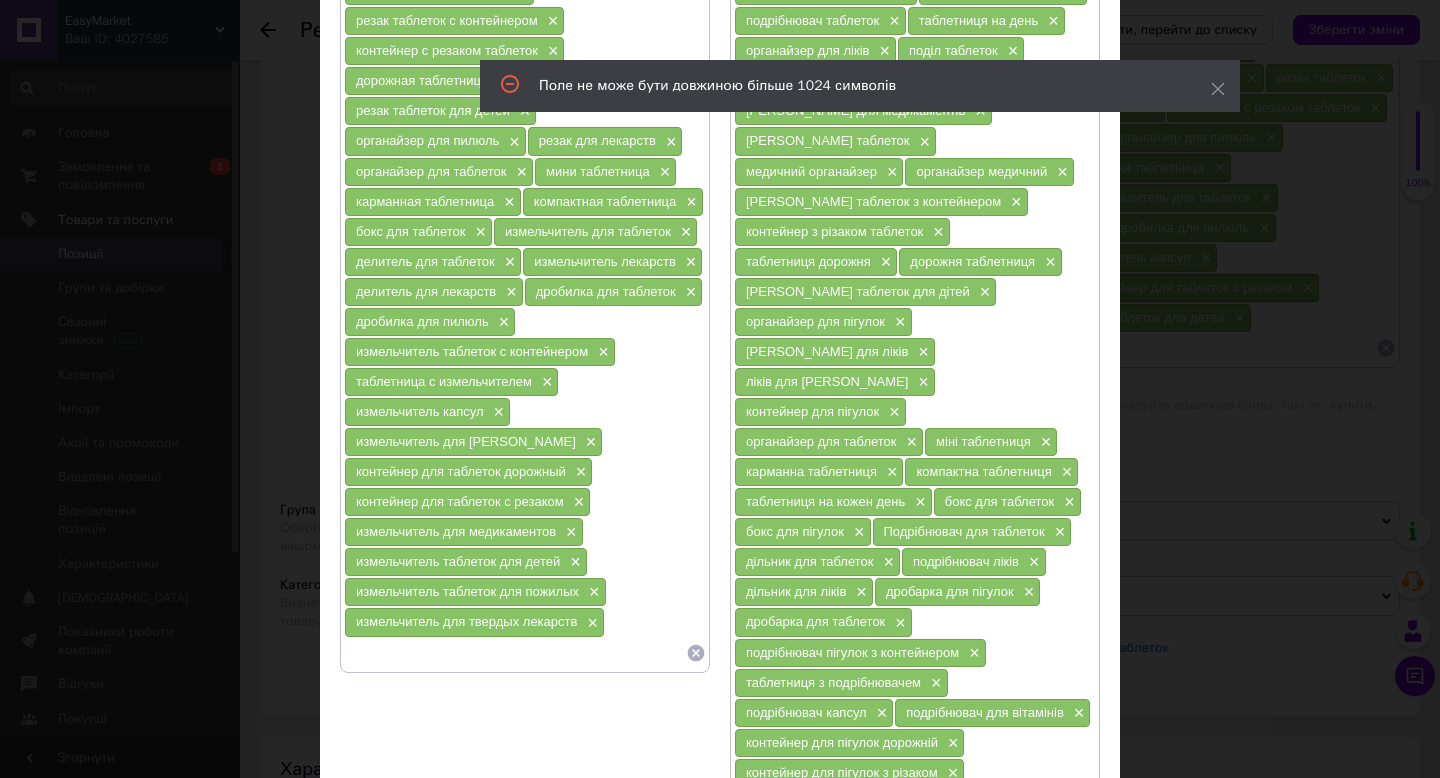 click on "×" at bounding box center (916, 833) 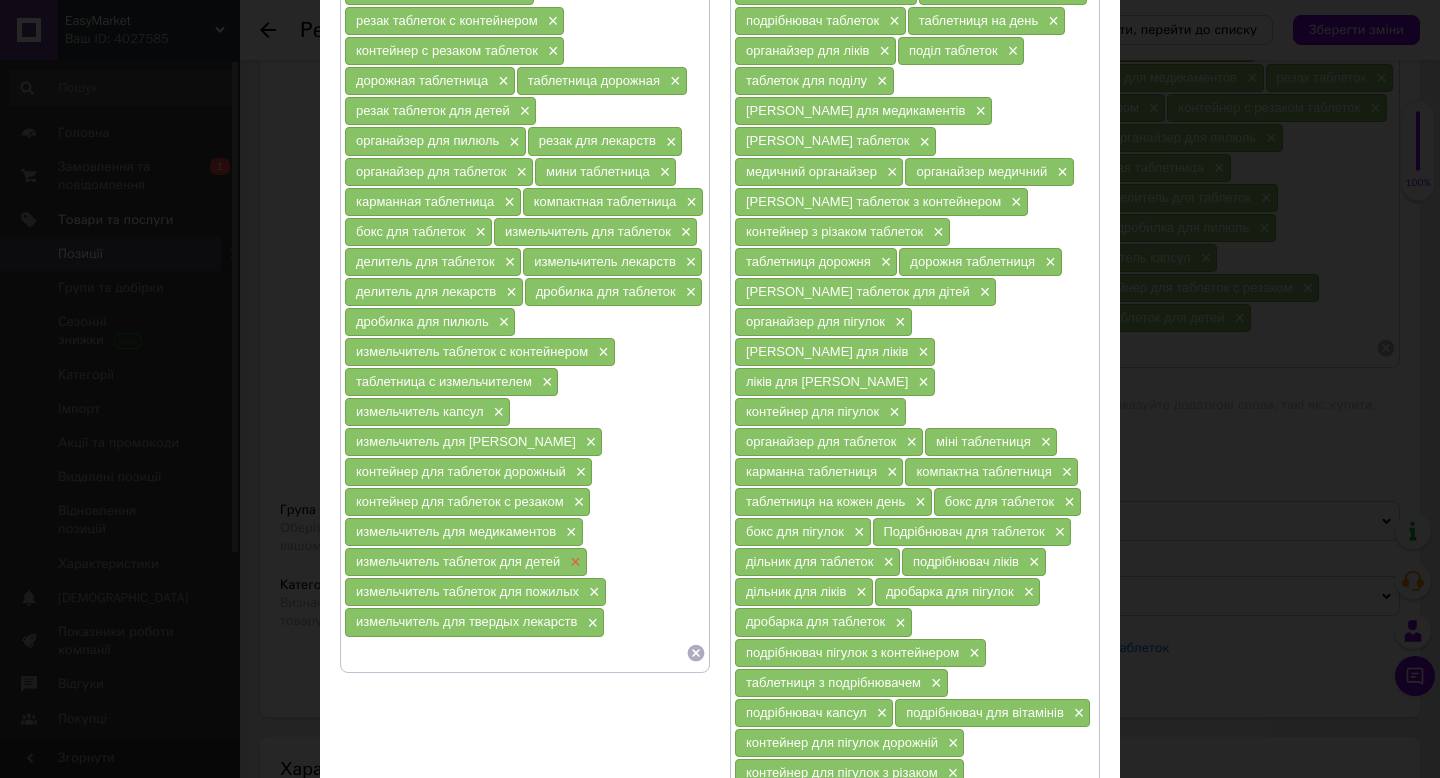 click on "×" at bounding box center (573, 562) 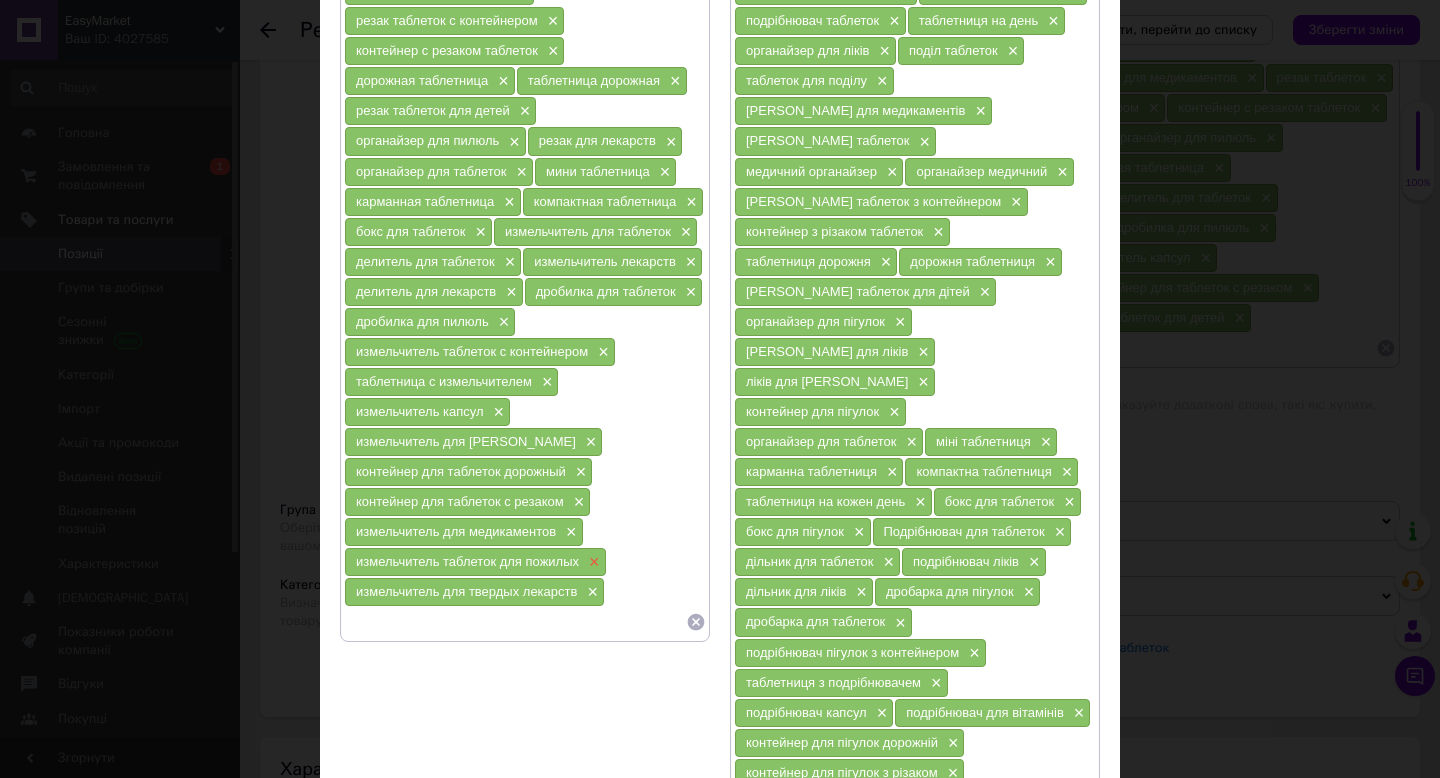 click on "×" at bounding box center (592, 562) 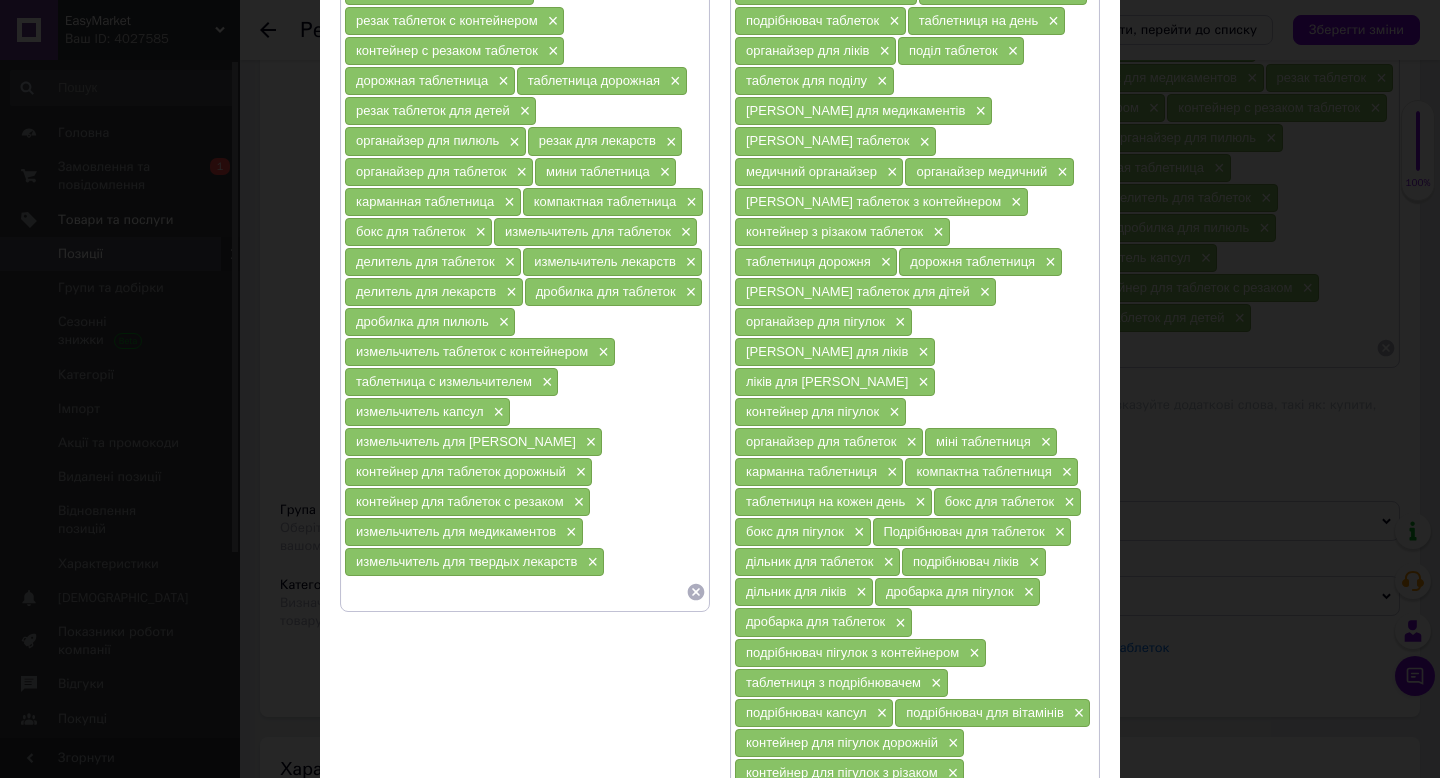 click on "Зберегти" at bounding box center (1051, 968) 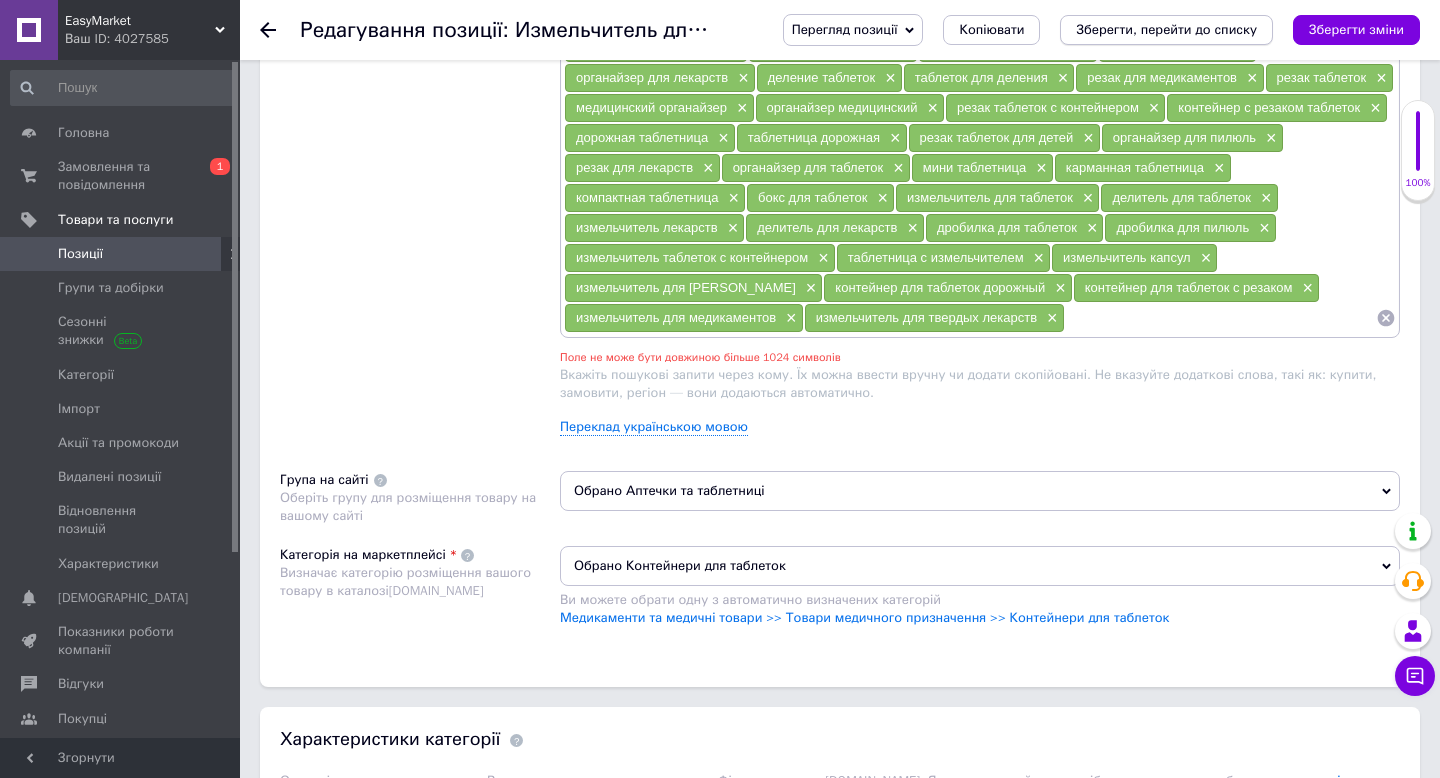 click on "Зберегти, перейти до списку" at bounding box center [1166, 29] 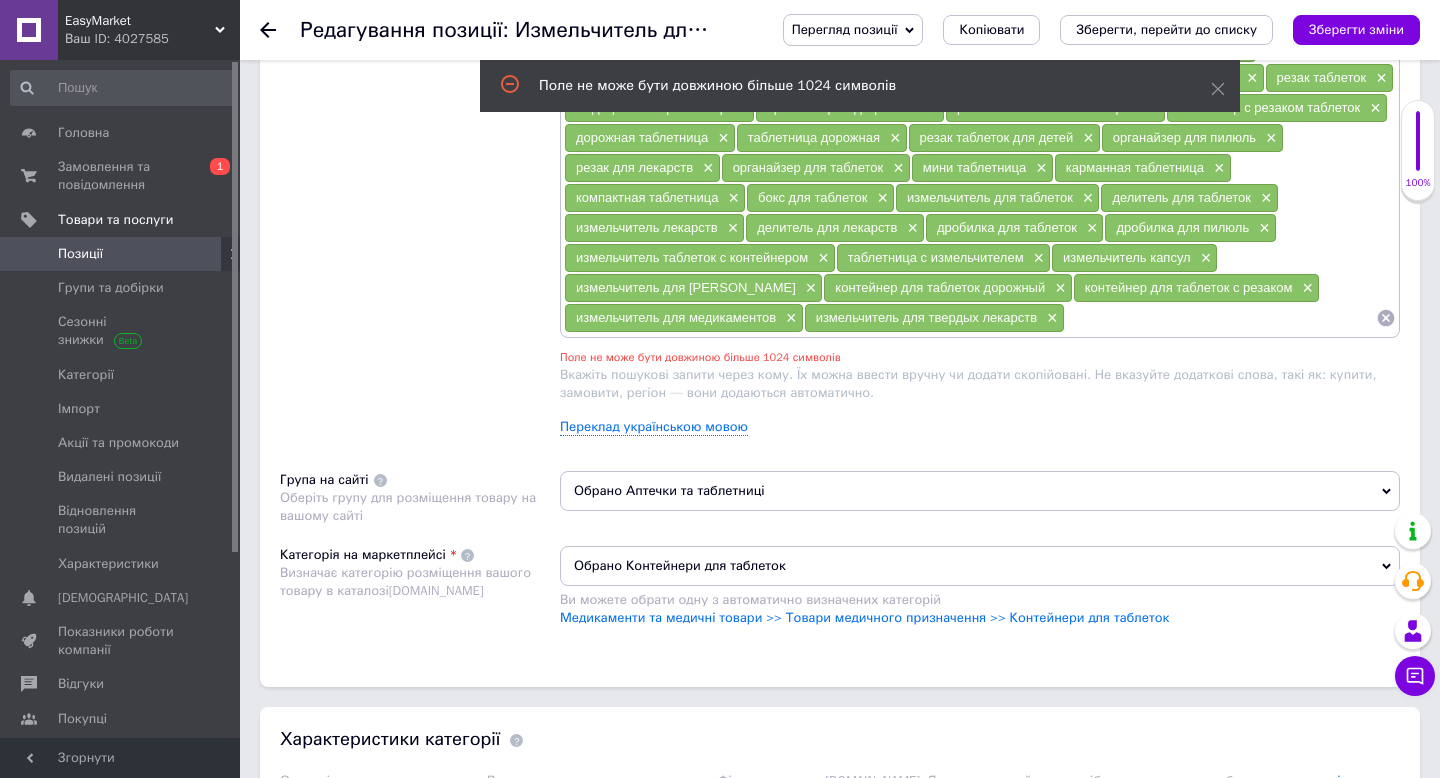 scroll, scrollTop: 1304, scrollLeft: 0, axis: vertical 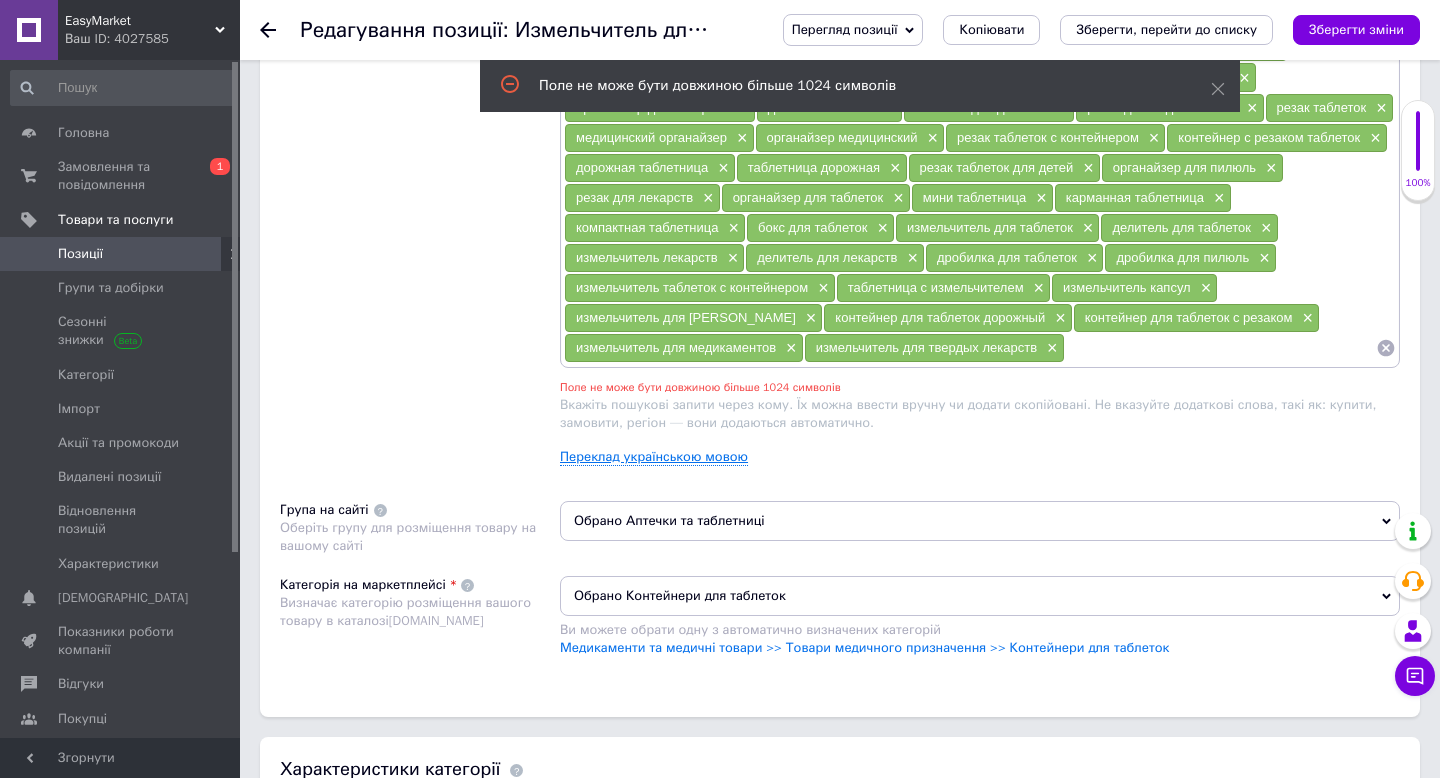 click on "Переклад українською мовою" at bounding box center [654, 457] 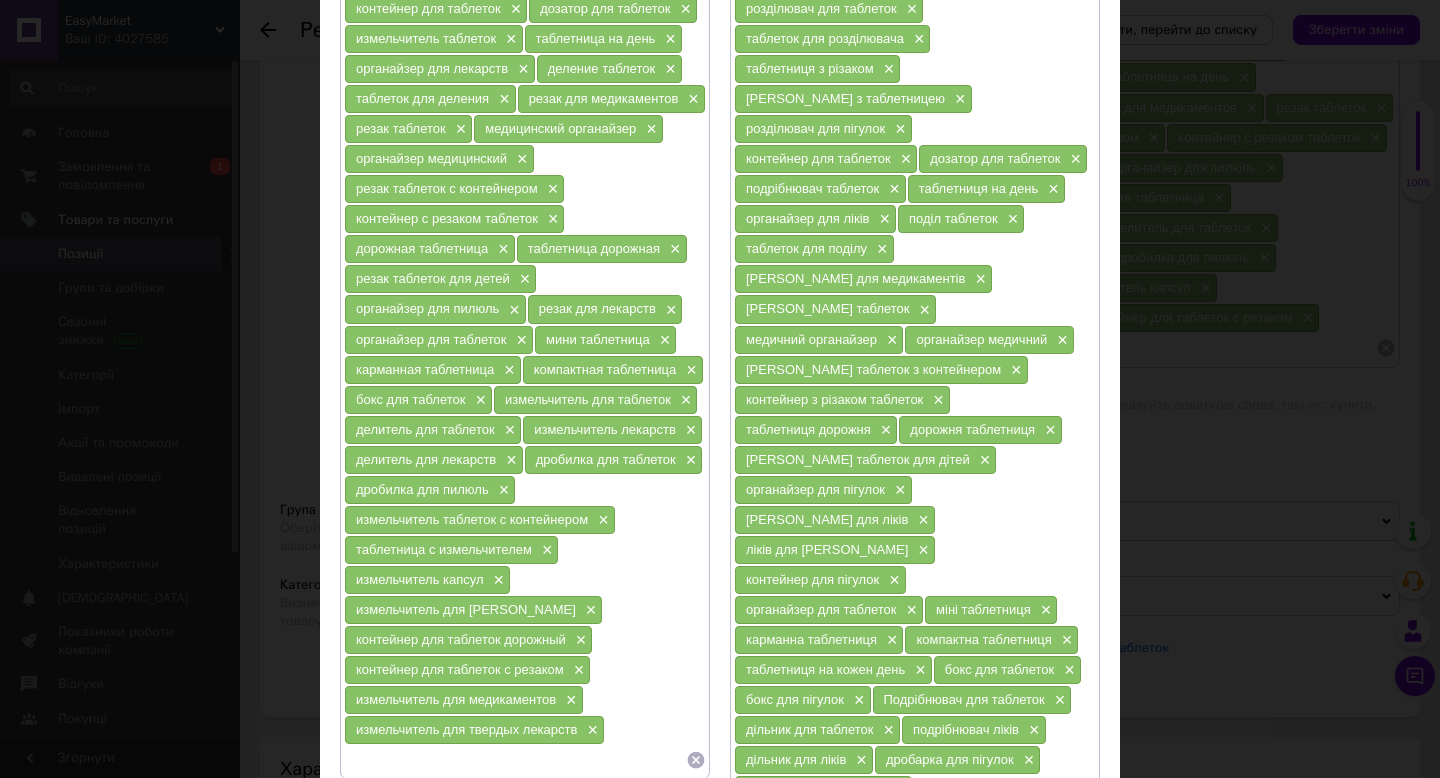 scroll, scrollTop: 399, scrollLeft: 0, axis: vertical 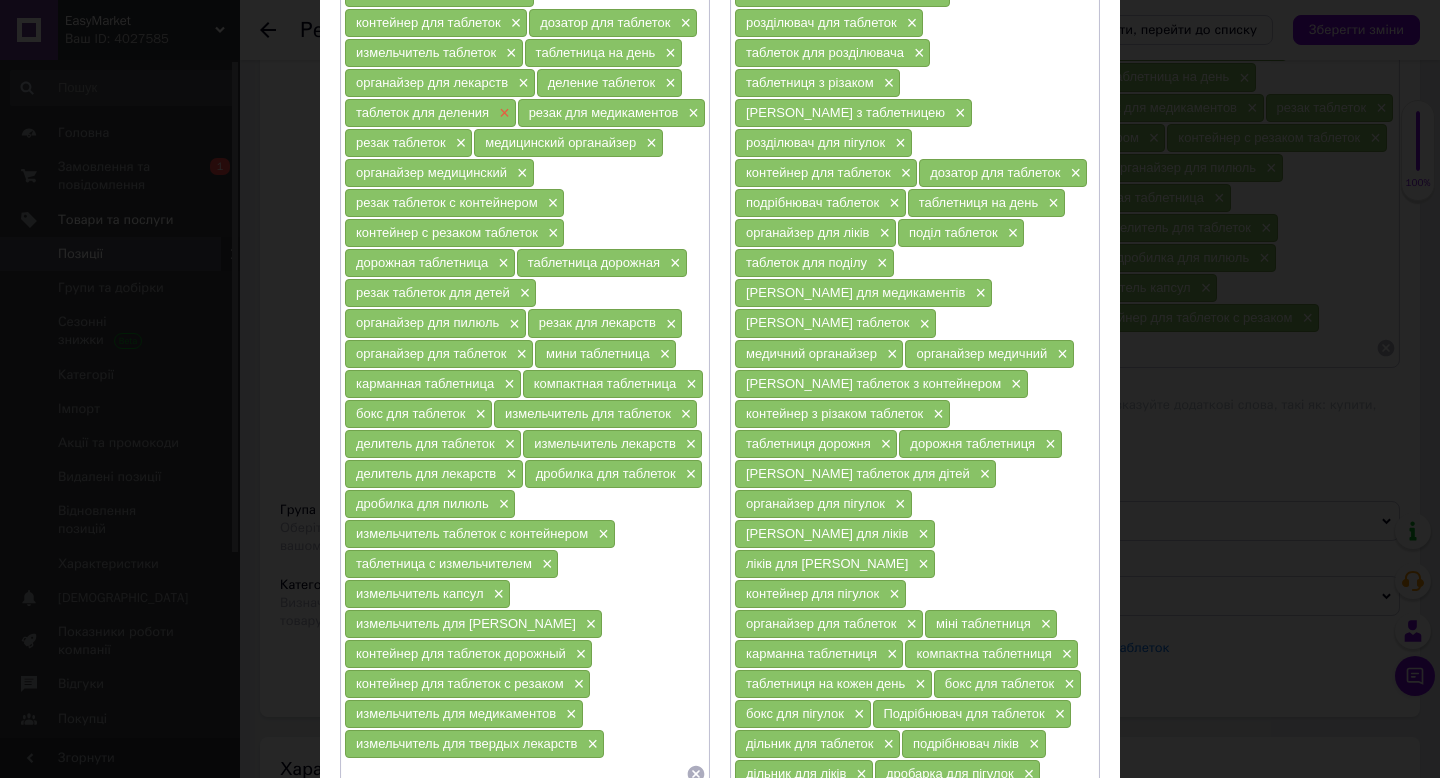 click on "×" at bounding box center (502, 113) 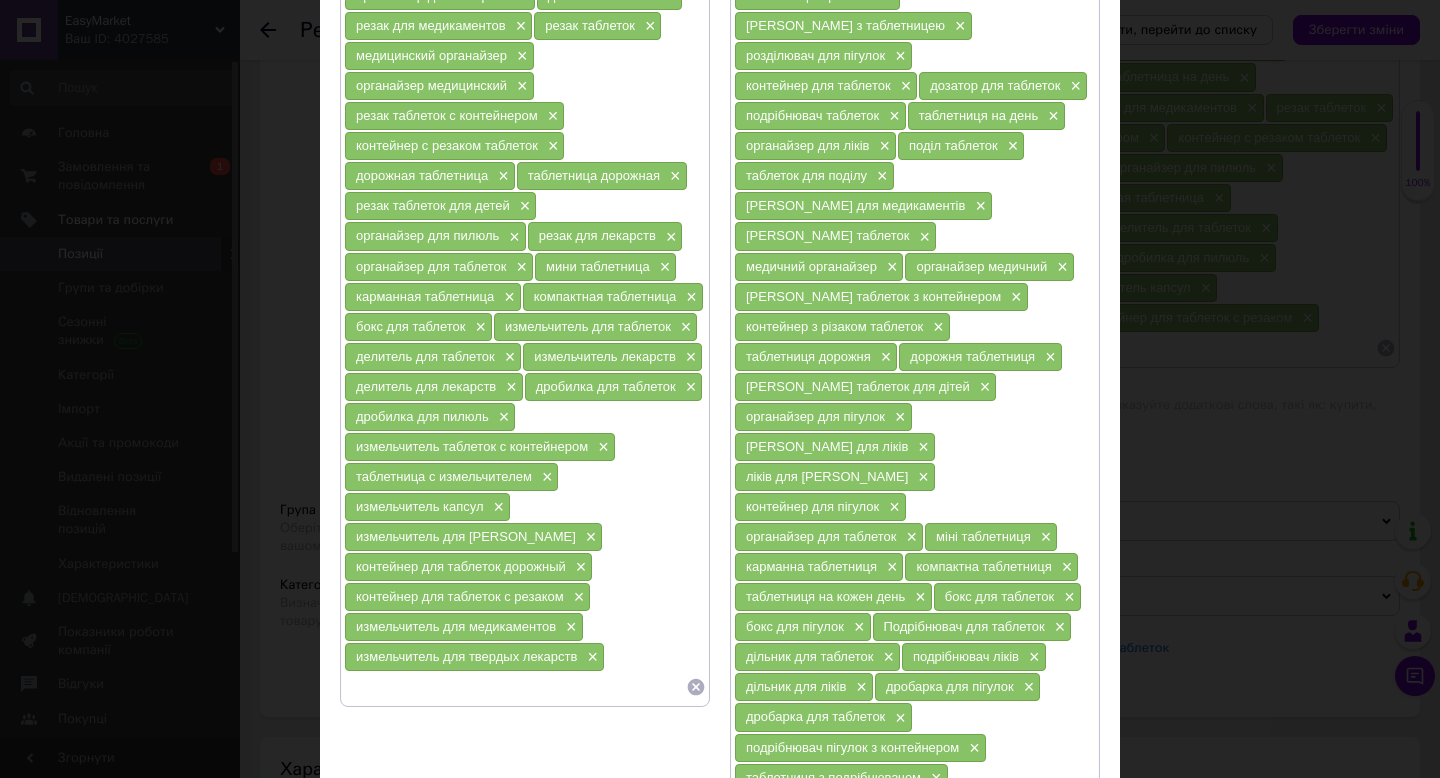 scroll, scrollTop: 488, scrollLeft: 0, axis: vertical 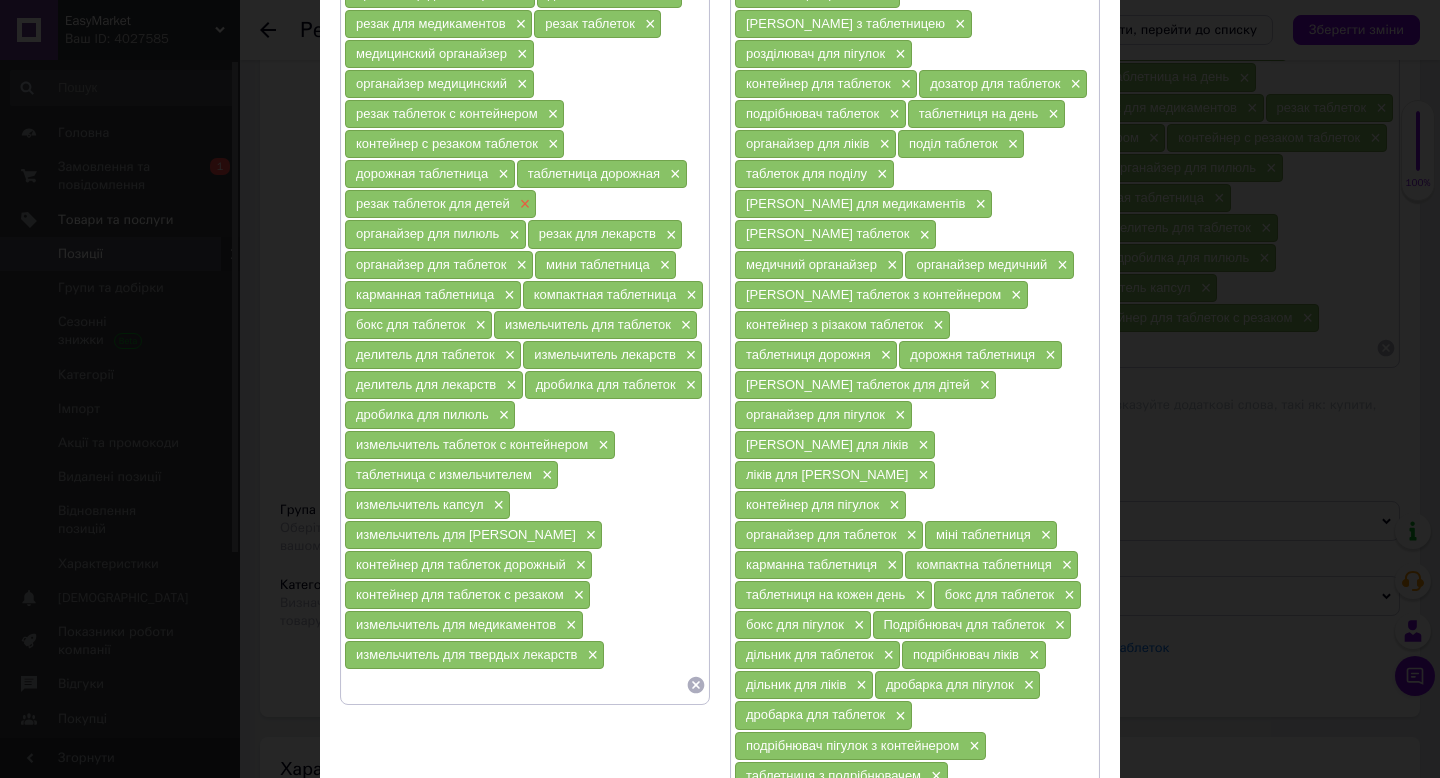 click on "×" at bounding box center (523, 204) 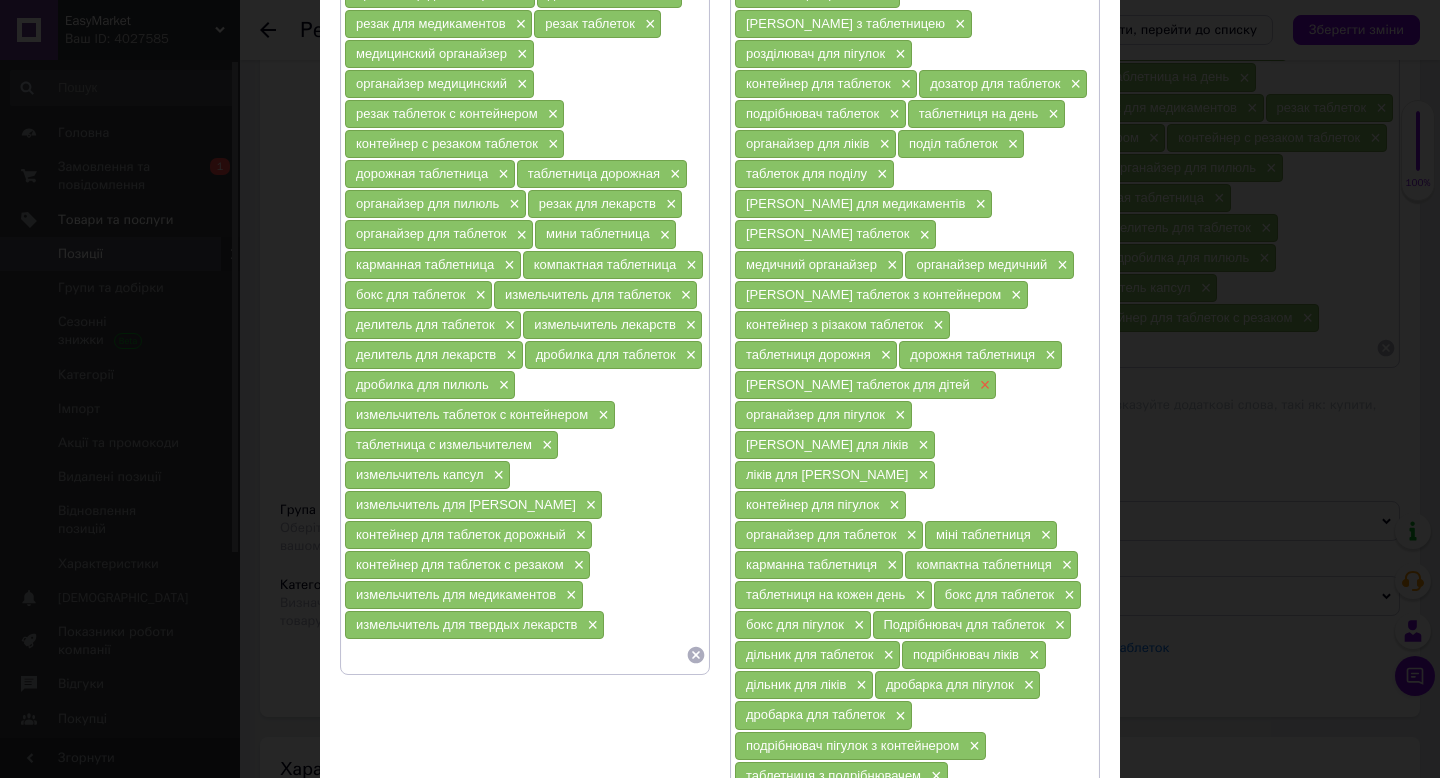 click on "×" at bounding box center [983, 385] 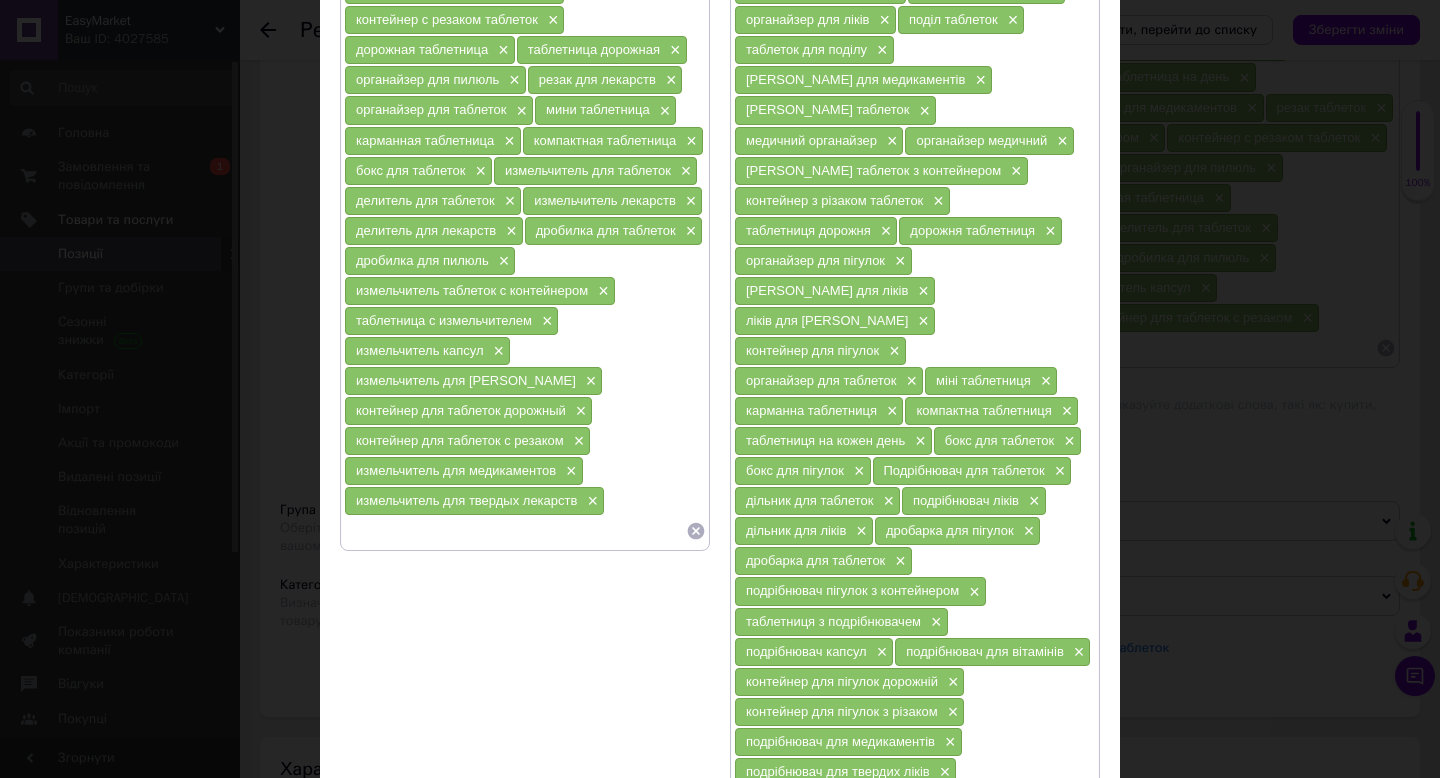 scroll, scrollTop: 643, scrollLeft: 0, axis: vertical 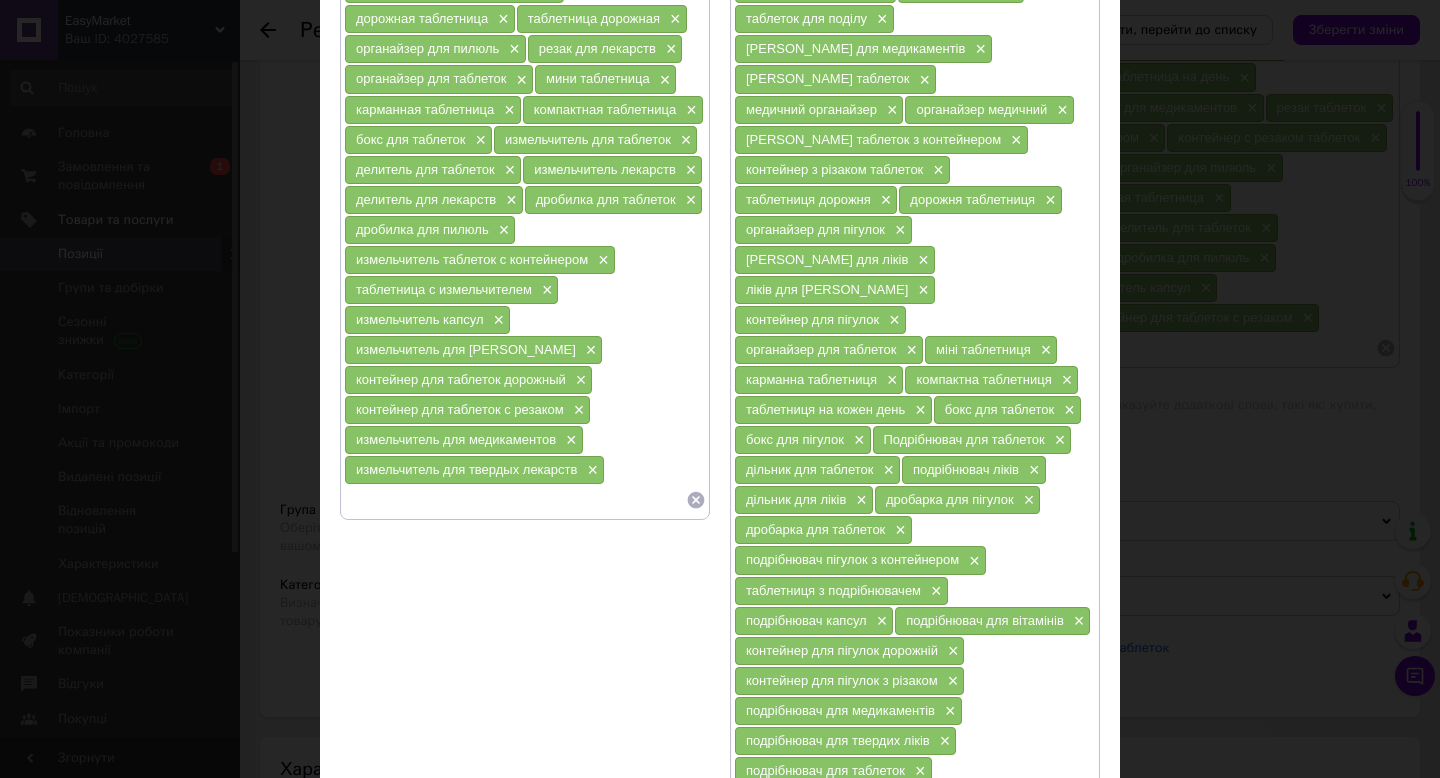 click on "Зберегти" at bounding box center [1051, 876] 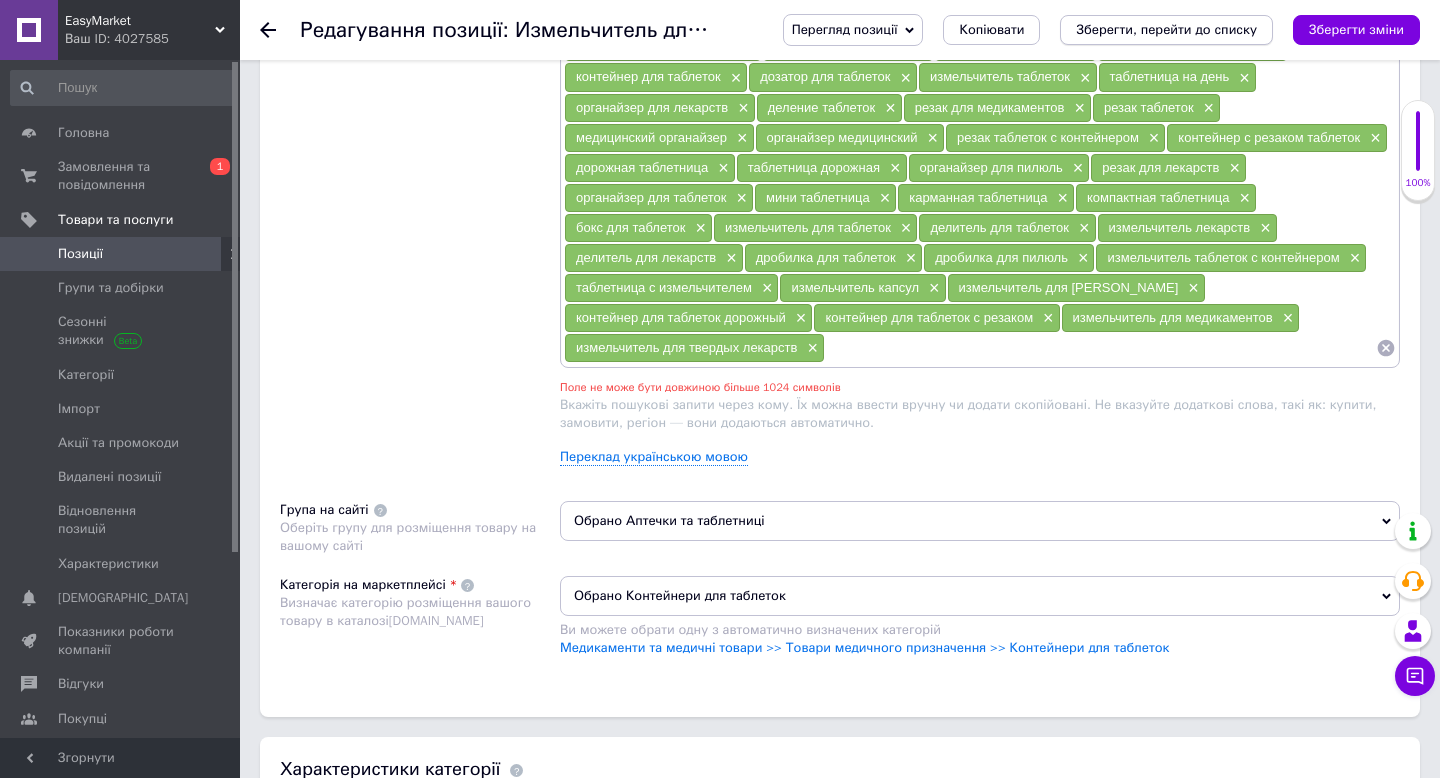 click on "Зберегти, перейти до списку" at bounding box center [1166, 30] 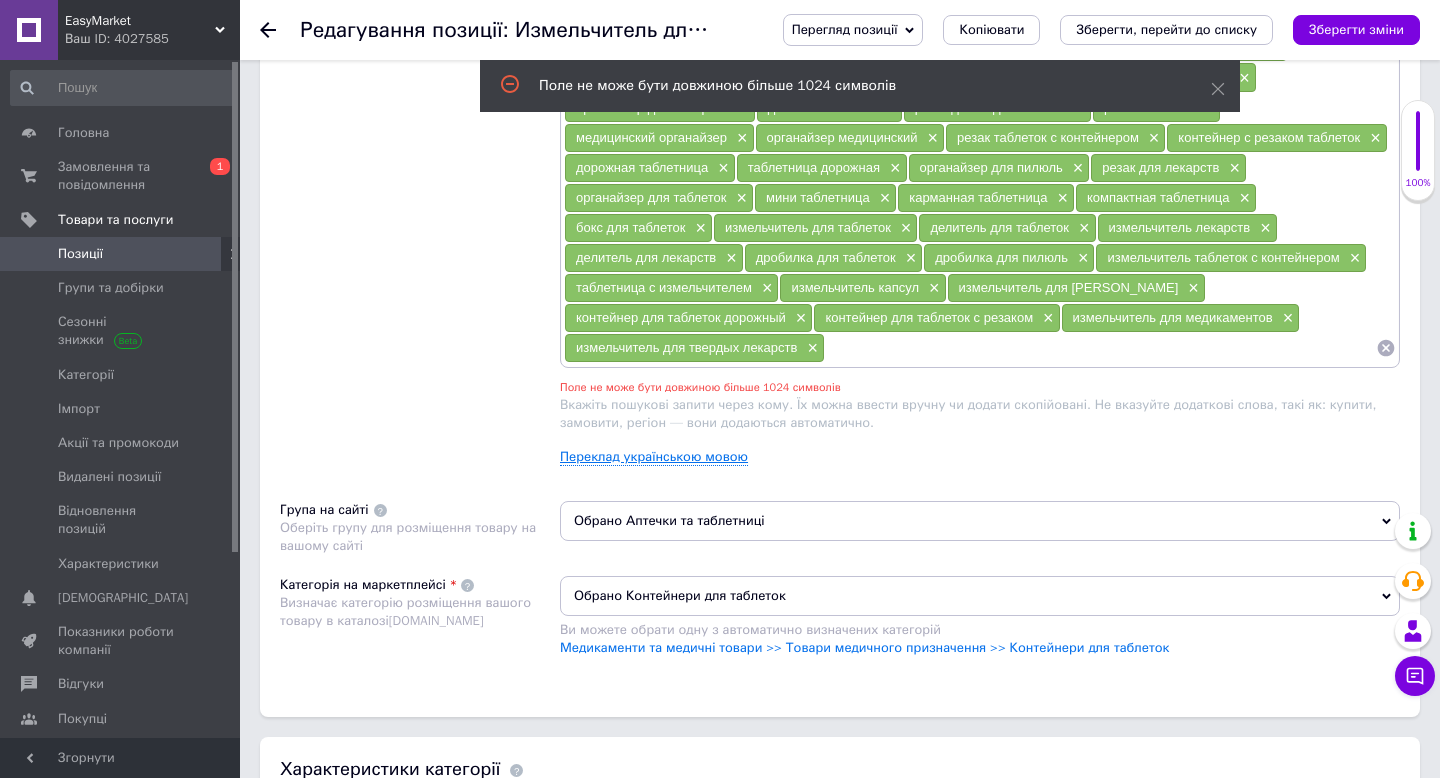 click on "Переклад українською мовою" at bounding box center (654, 457) 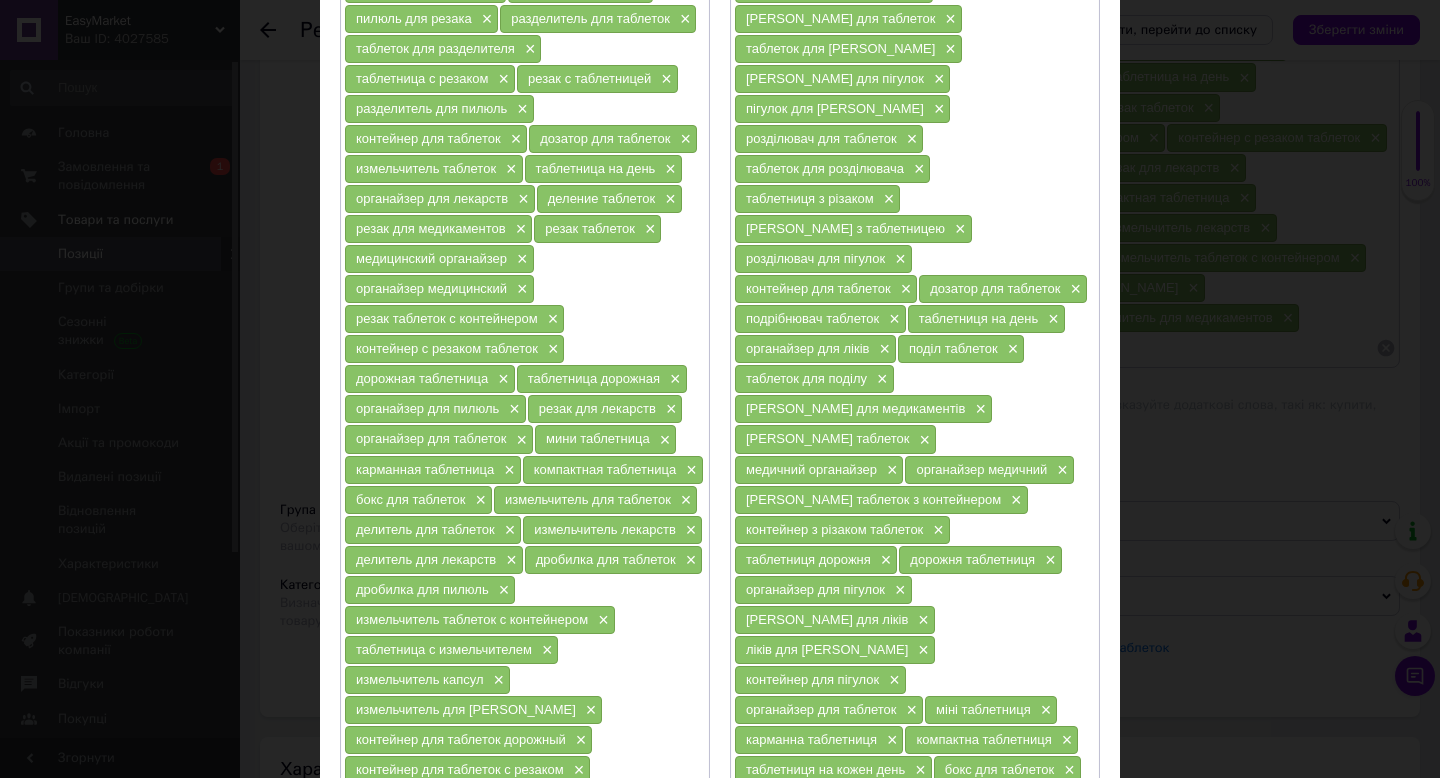 scroll, scrollTop: 282, scrollLeft: 0, axis: vertical 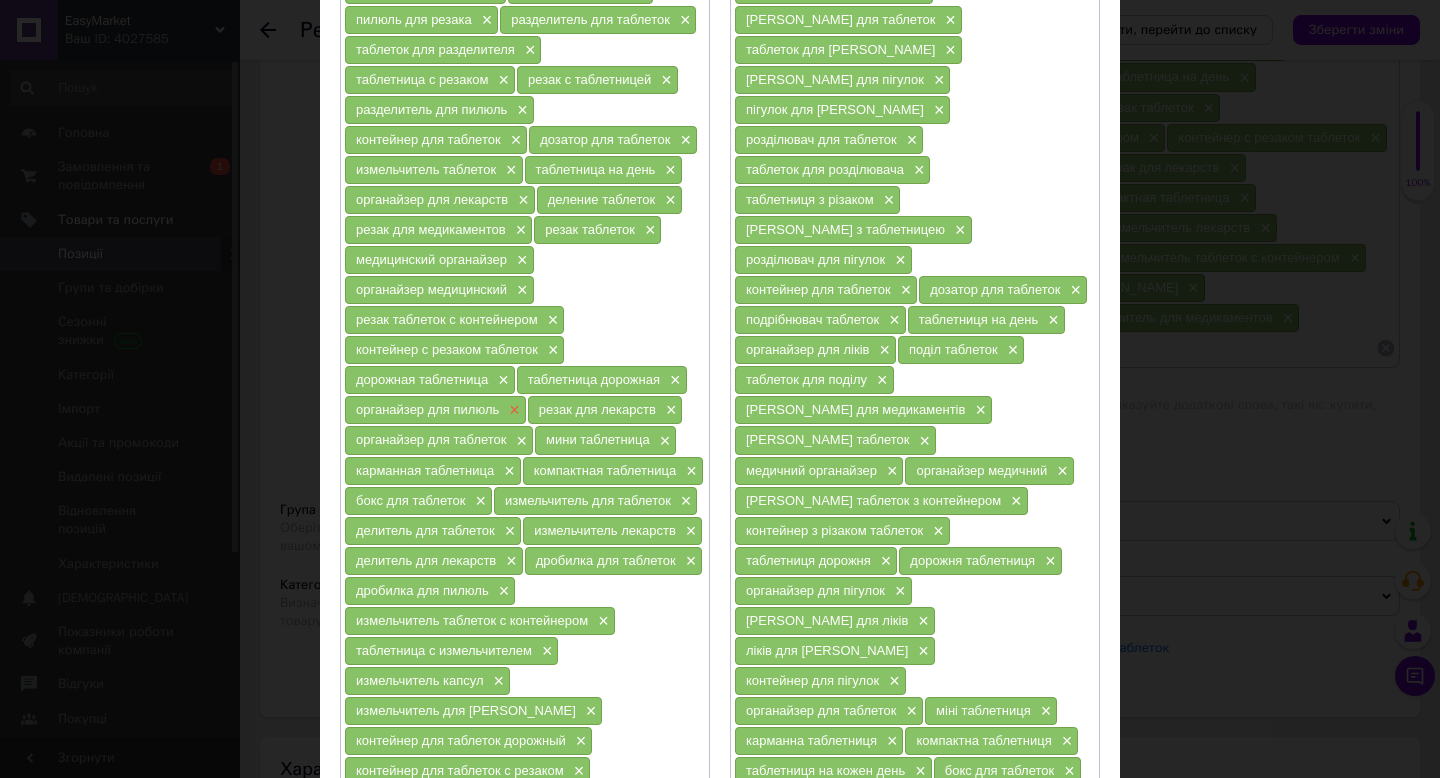 click on "×" at bounding box center (512, 410) 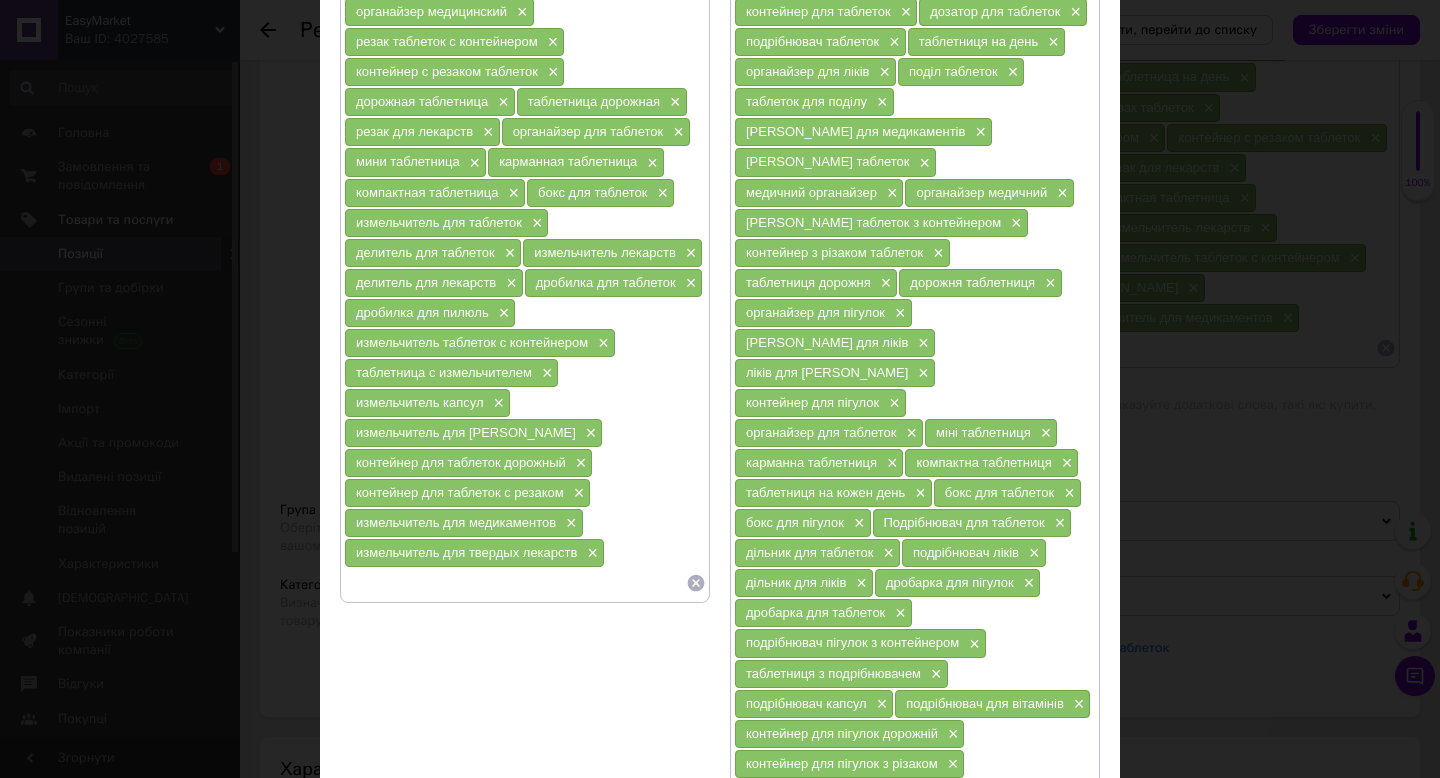 scroll, scrollTop: 575, scrollLeft: 0, axis: vertical 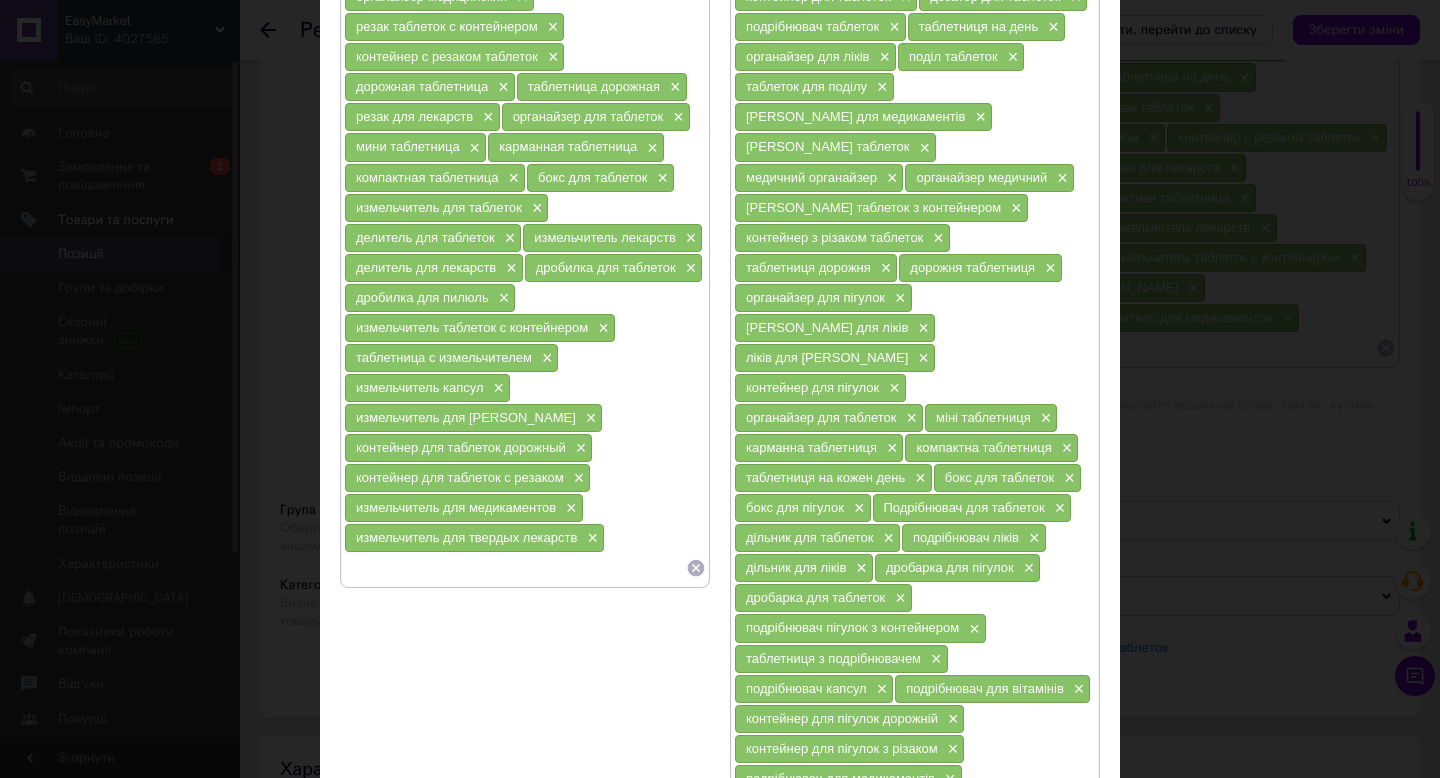 click on "Зберегти" at bounding box center [1051, 944] 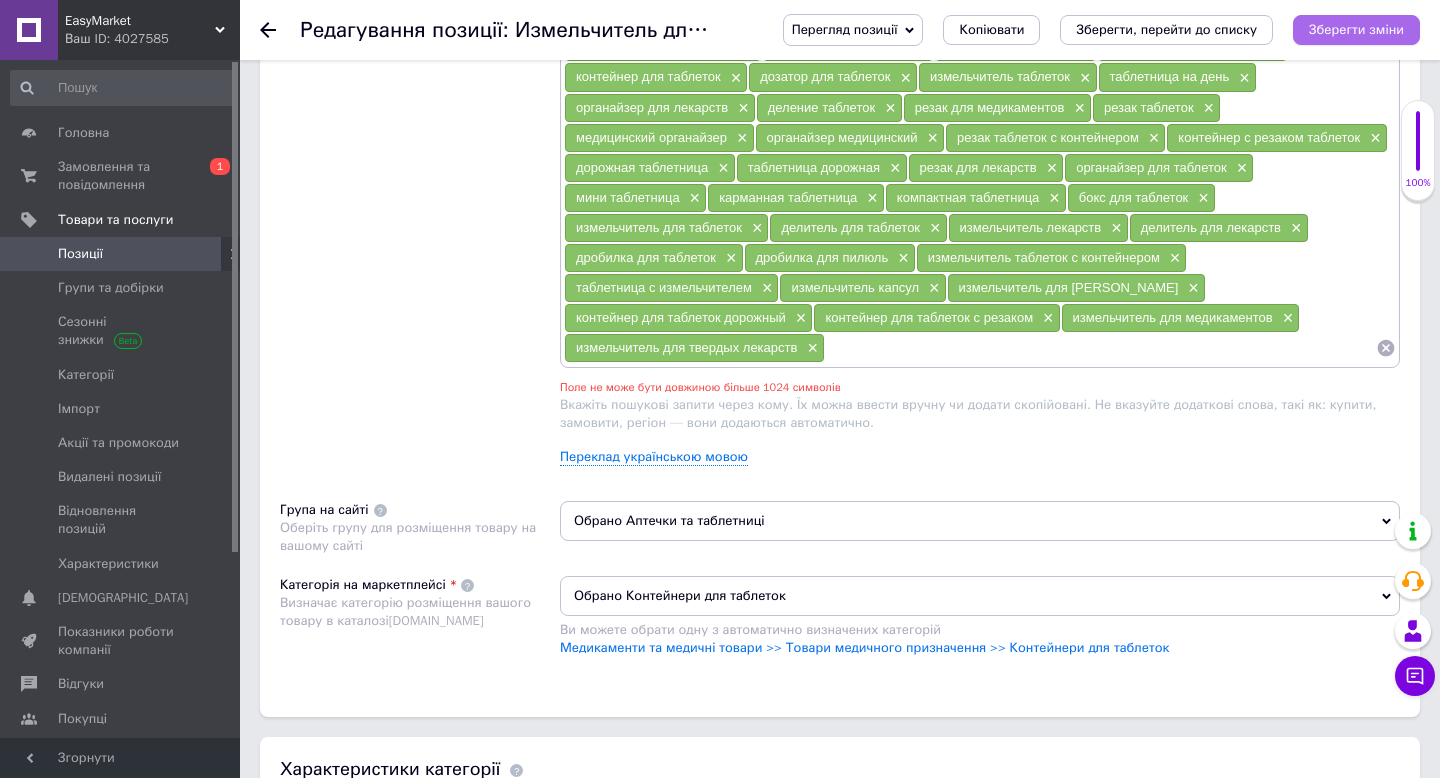 click on "Зберегти зміни" at bounding box center [1356, 30] 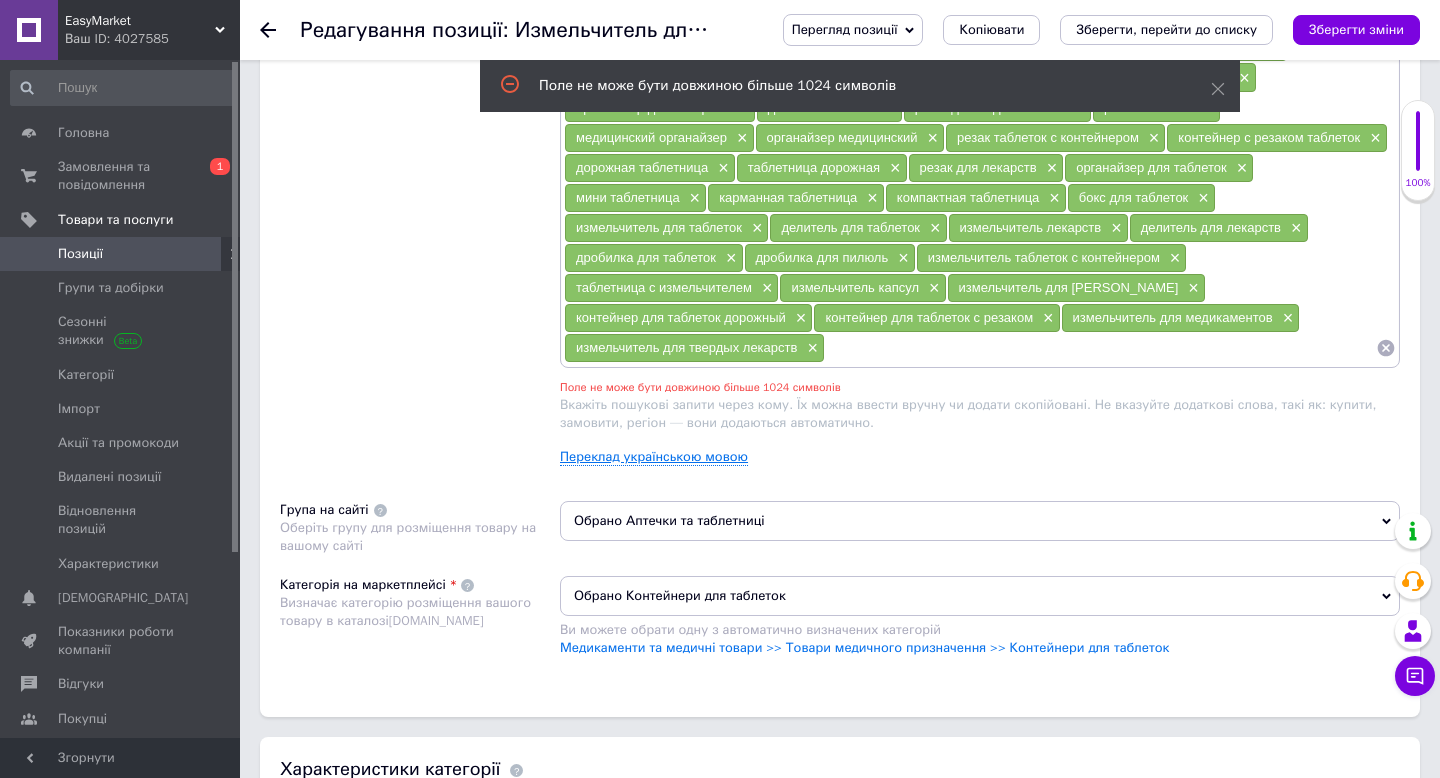 click on "Переклад українською мовою" at bounding box center [654, 457] 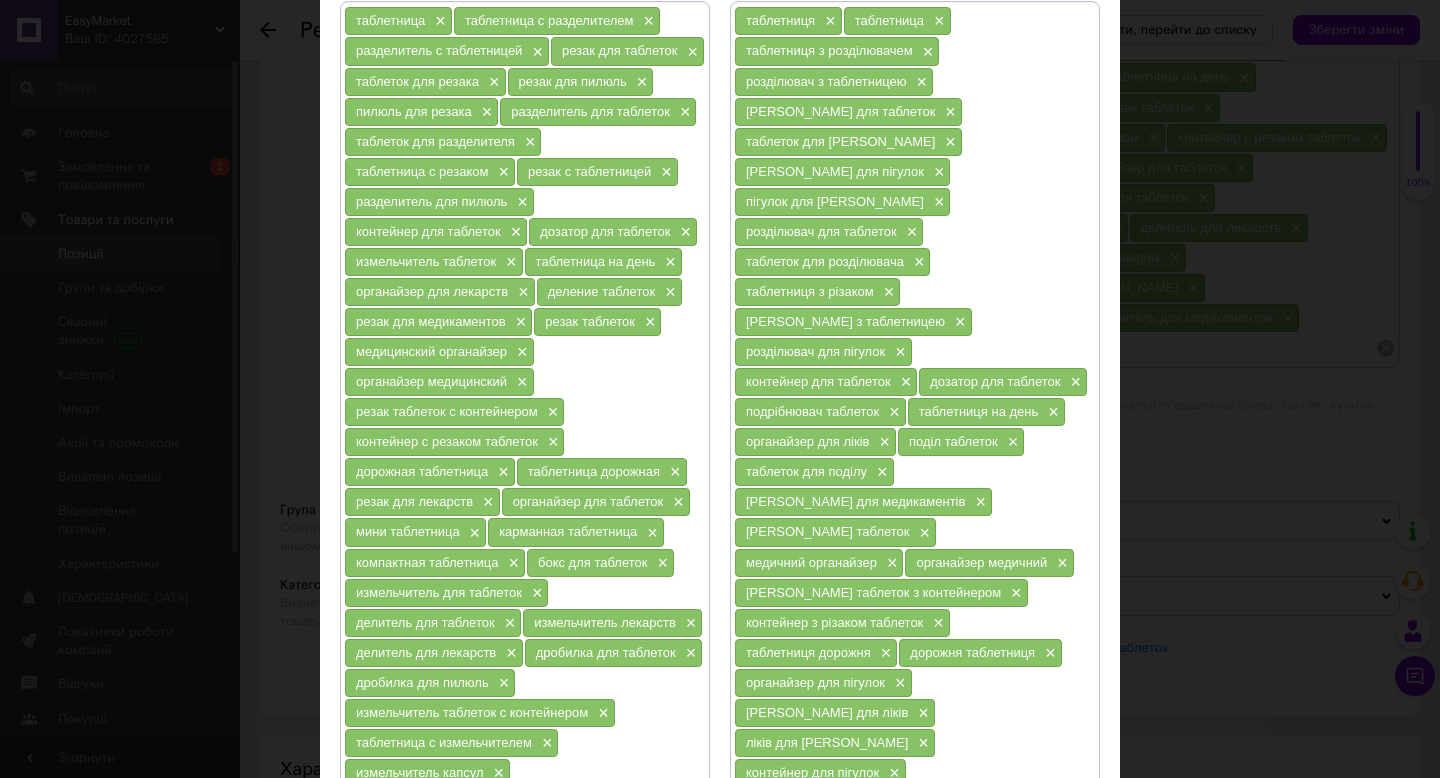 scroll, scrollTop: 200, scrollLeft: 0, axis: vertical 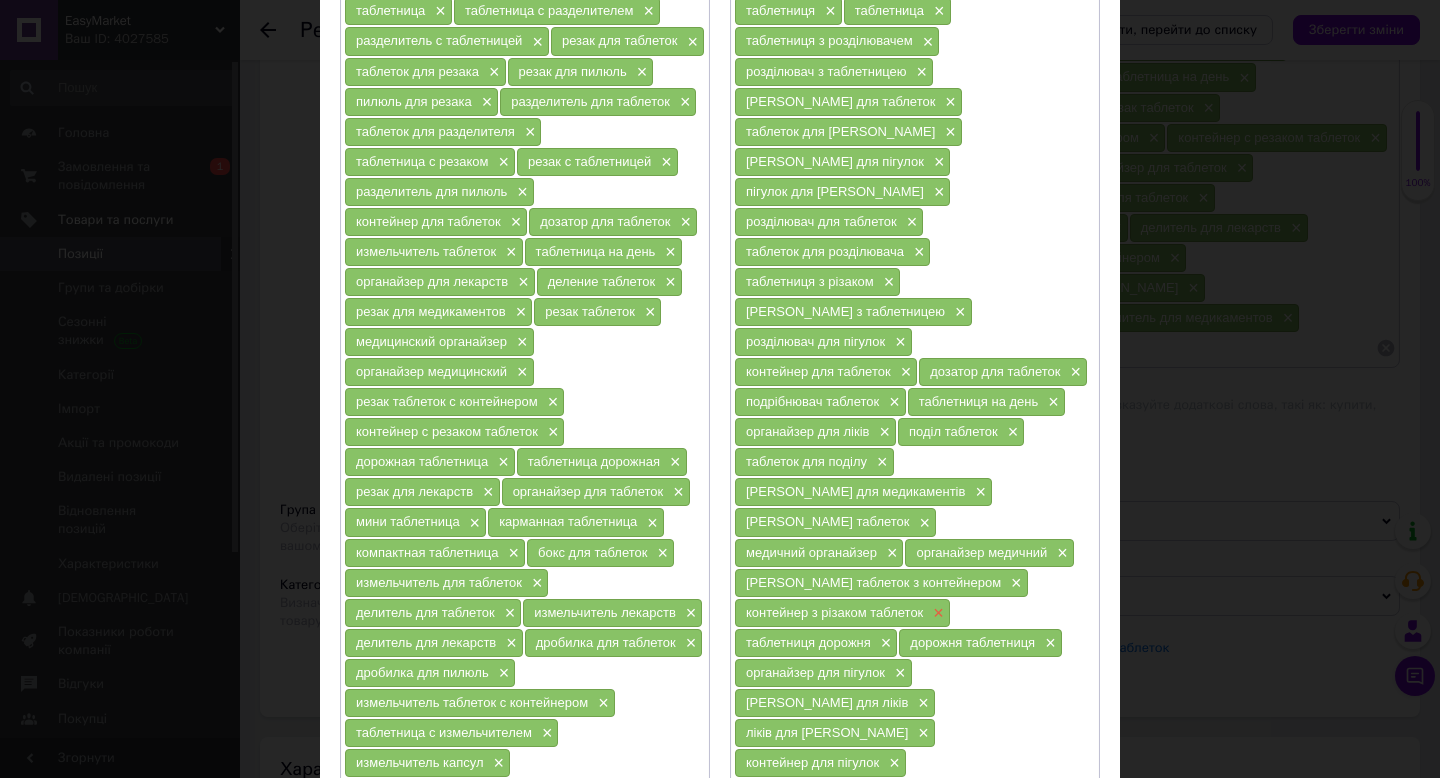 click on "×" at bounding box center (936, 613) 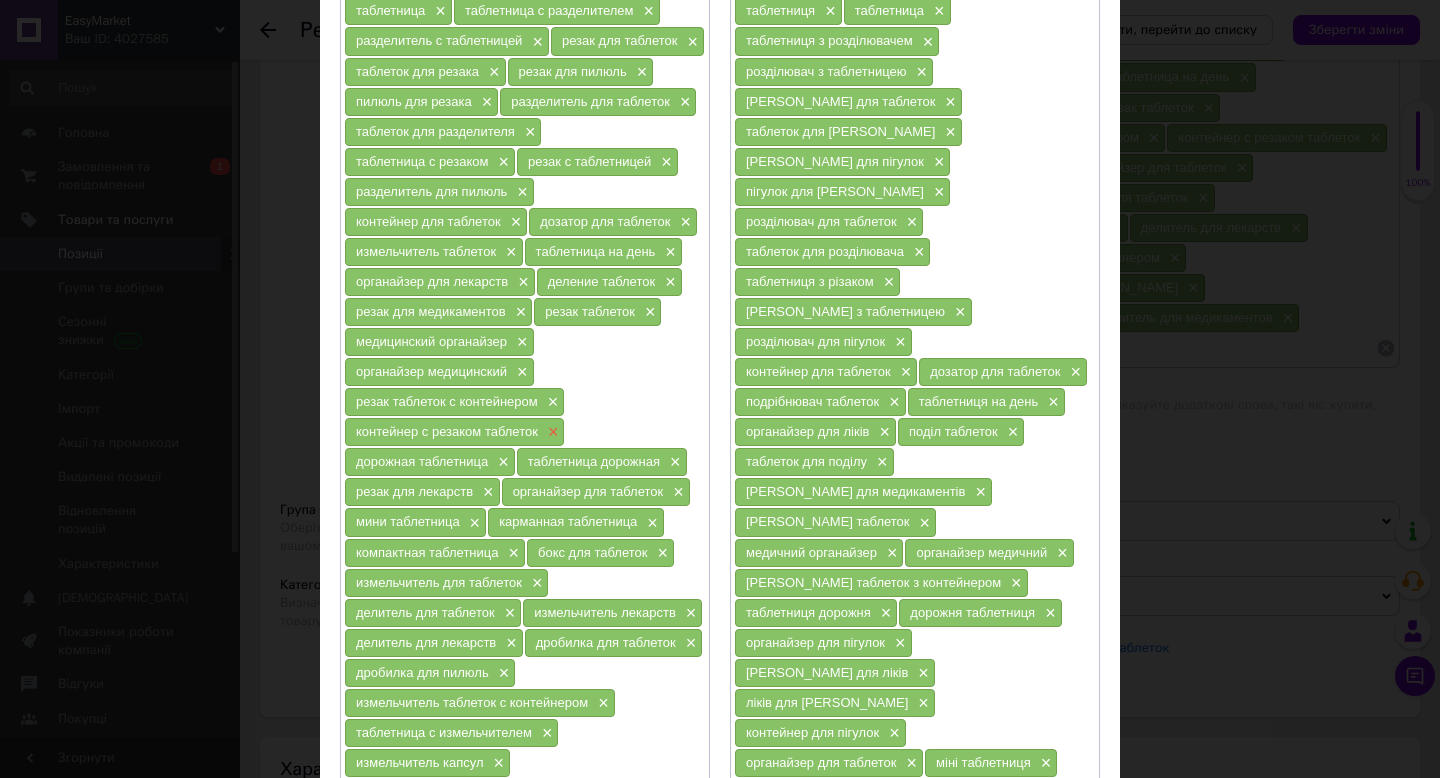click on "×" at bounding box center [551, 432] 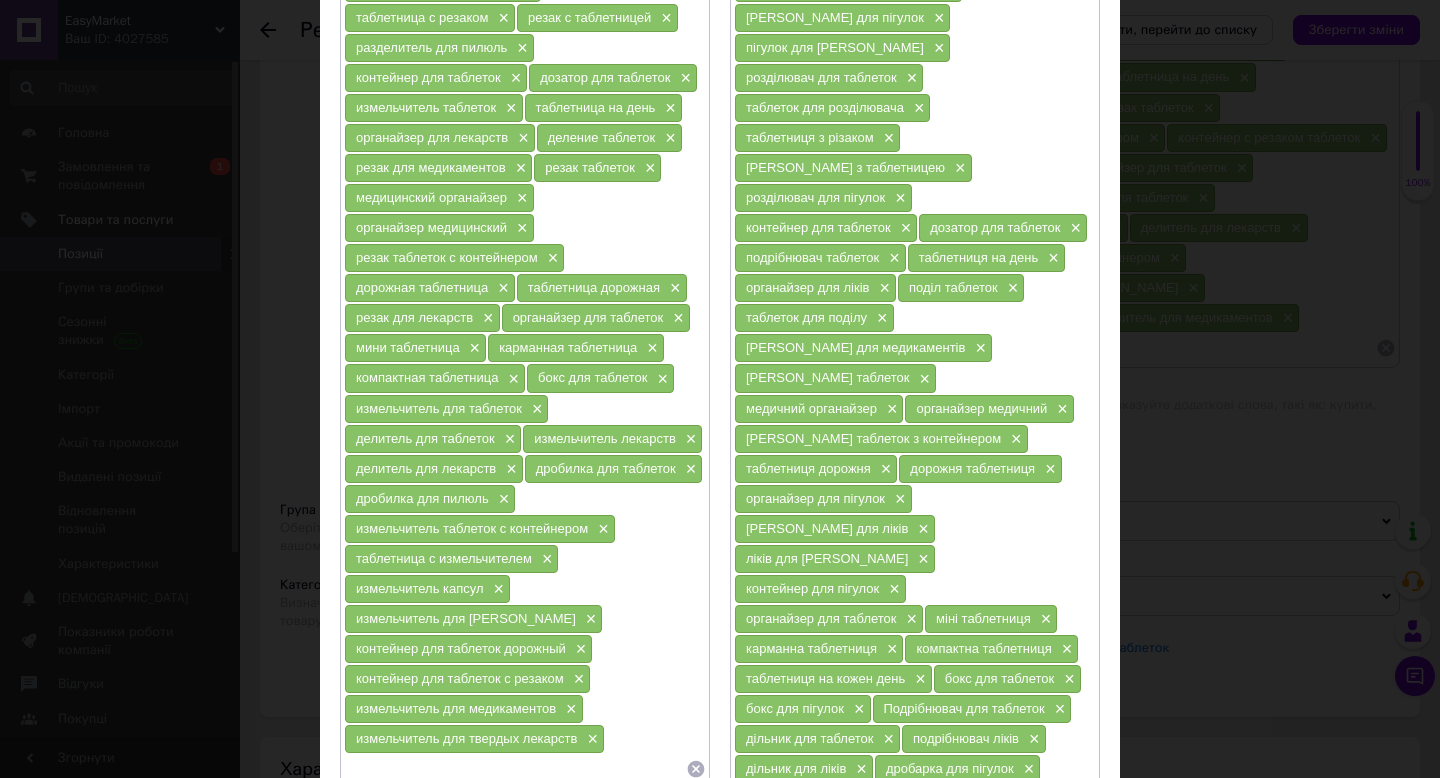 scroll, scrollTop: 595, scrollLeft: 0, axis: vertical 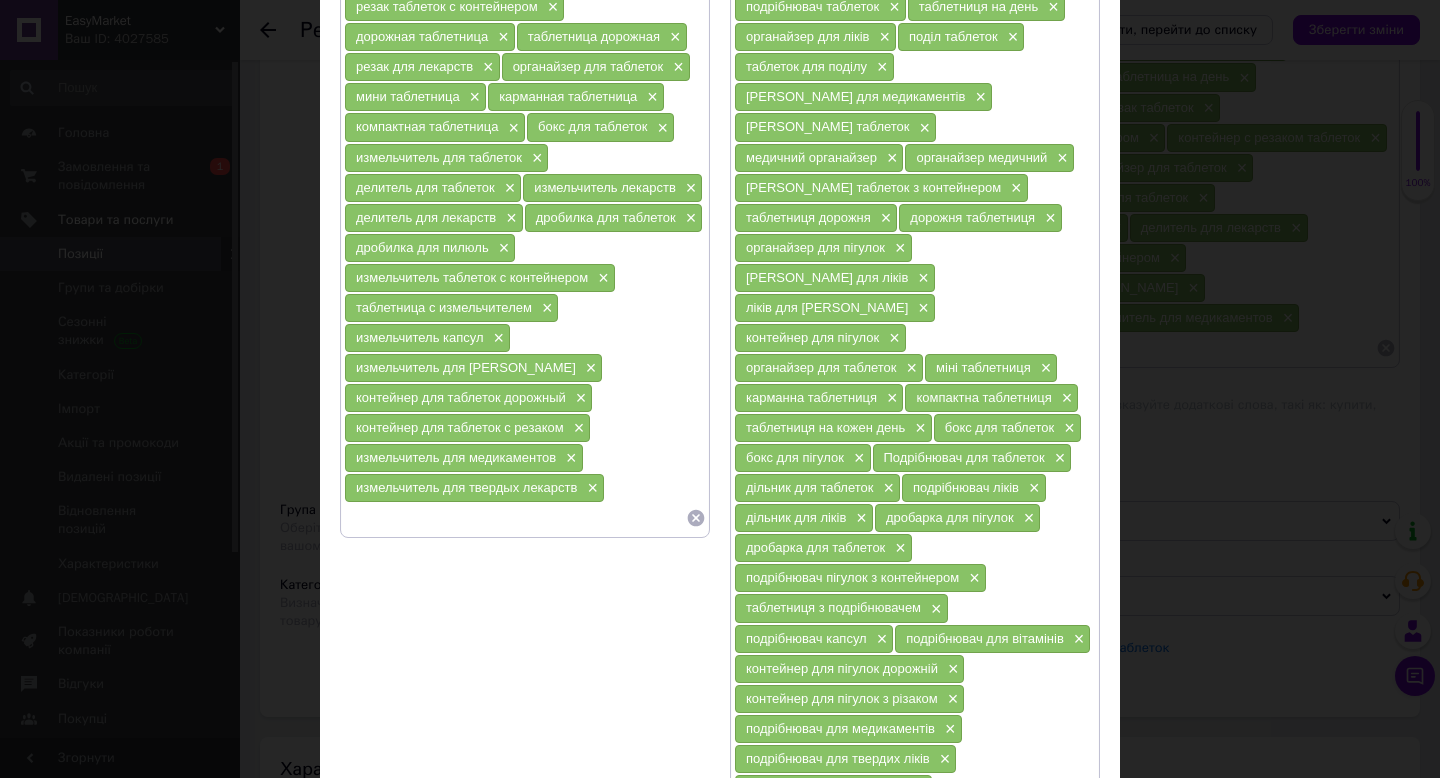 click on "Зберегти" at bounding box center (1051, 894) 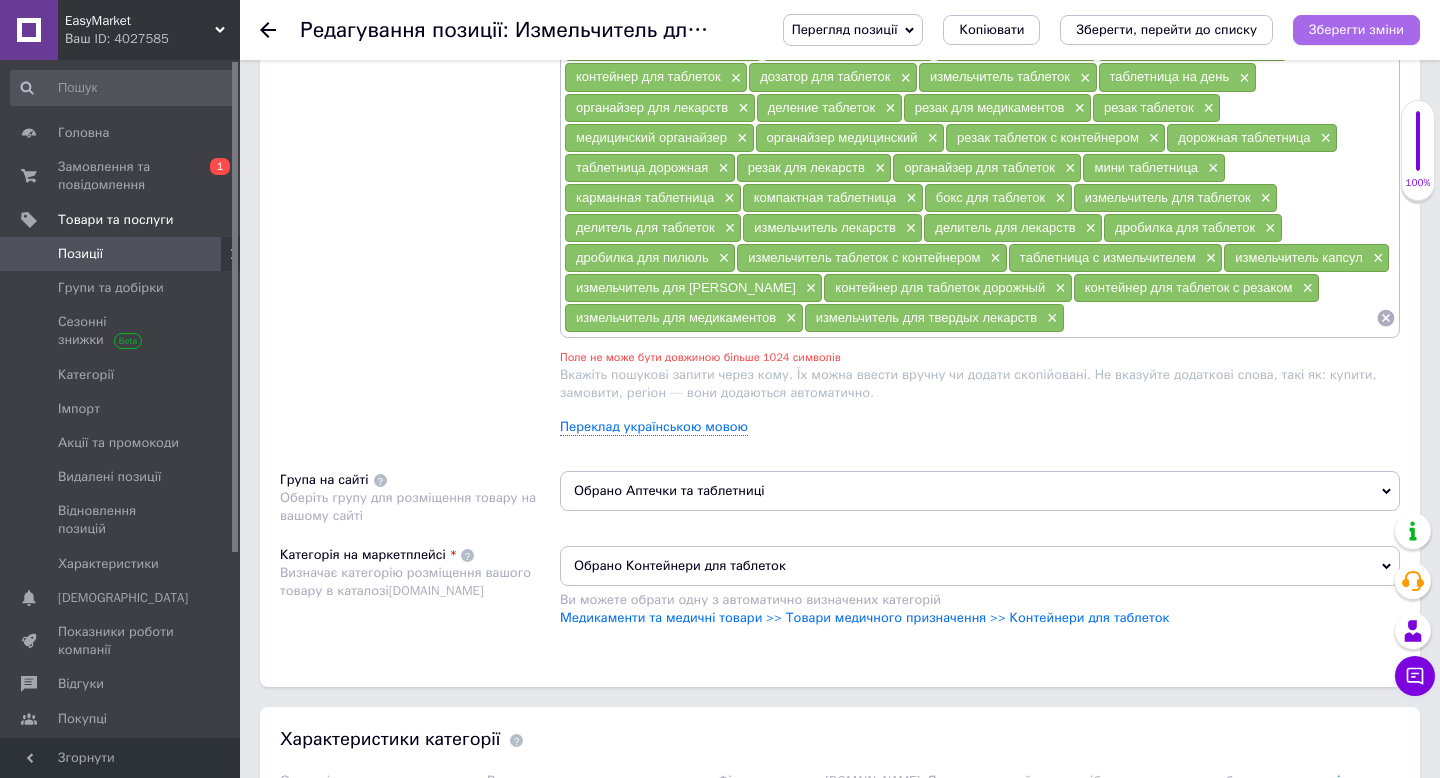 click on "Зберегти зміни" at bounding box center [1356, 29] 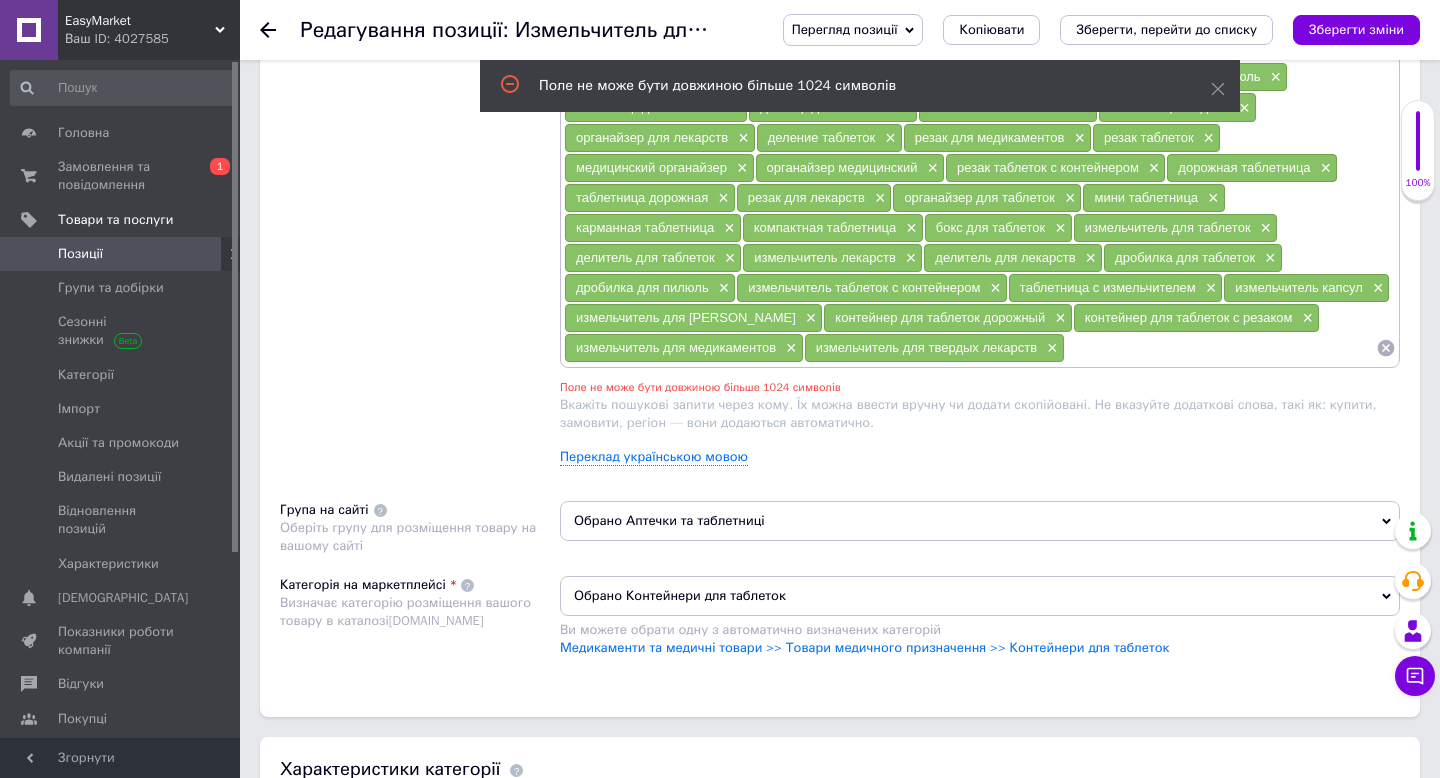 scroll, scrollTop: 1274, scrollLeft: 0, axis: vertical 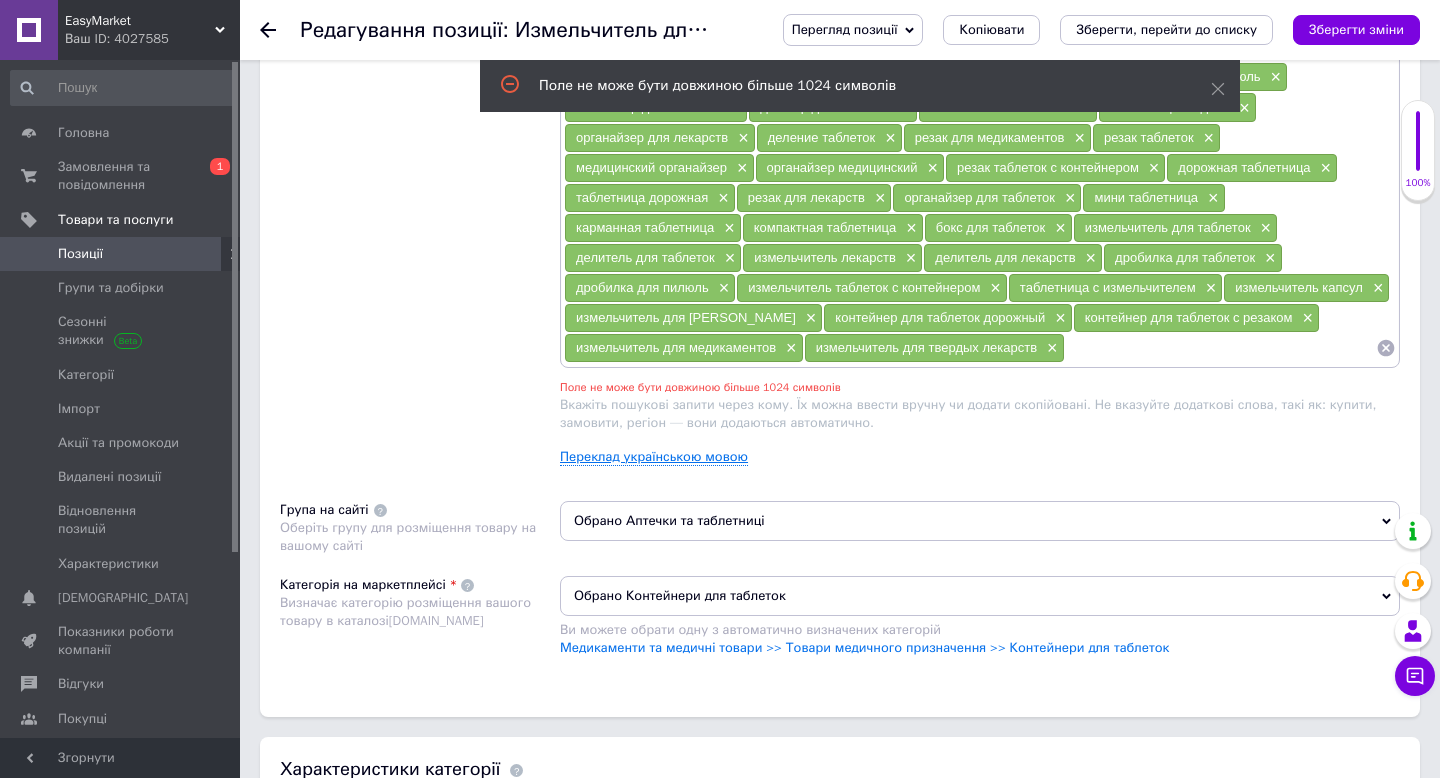 click on "Переклад українською мовою" at bounding box center [654, 457] 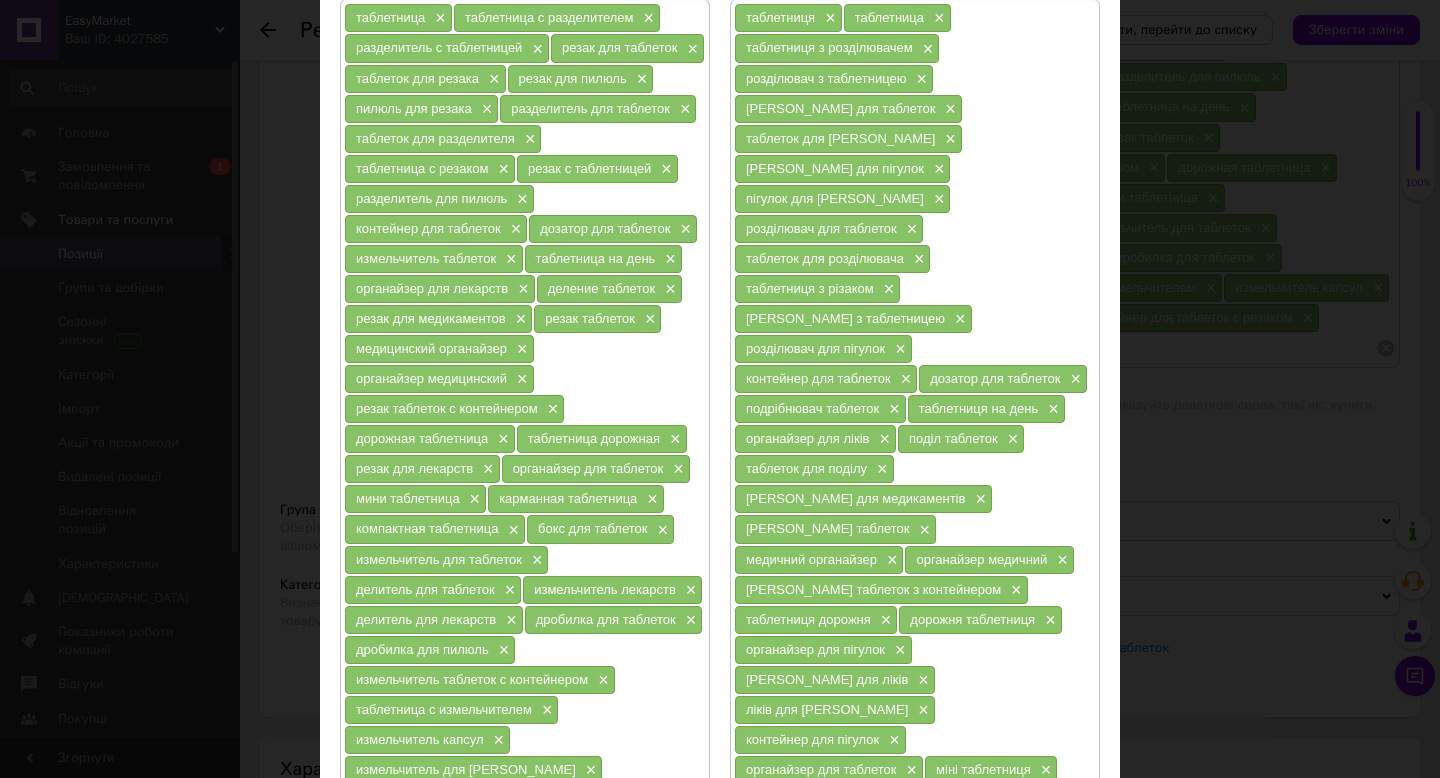 scroll, scrollTop: 184, scrollLeft: 0, axis: vertical 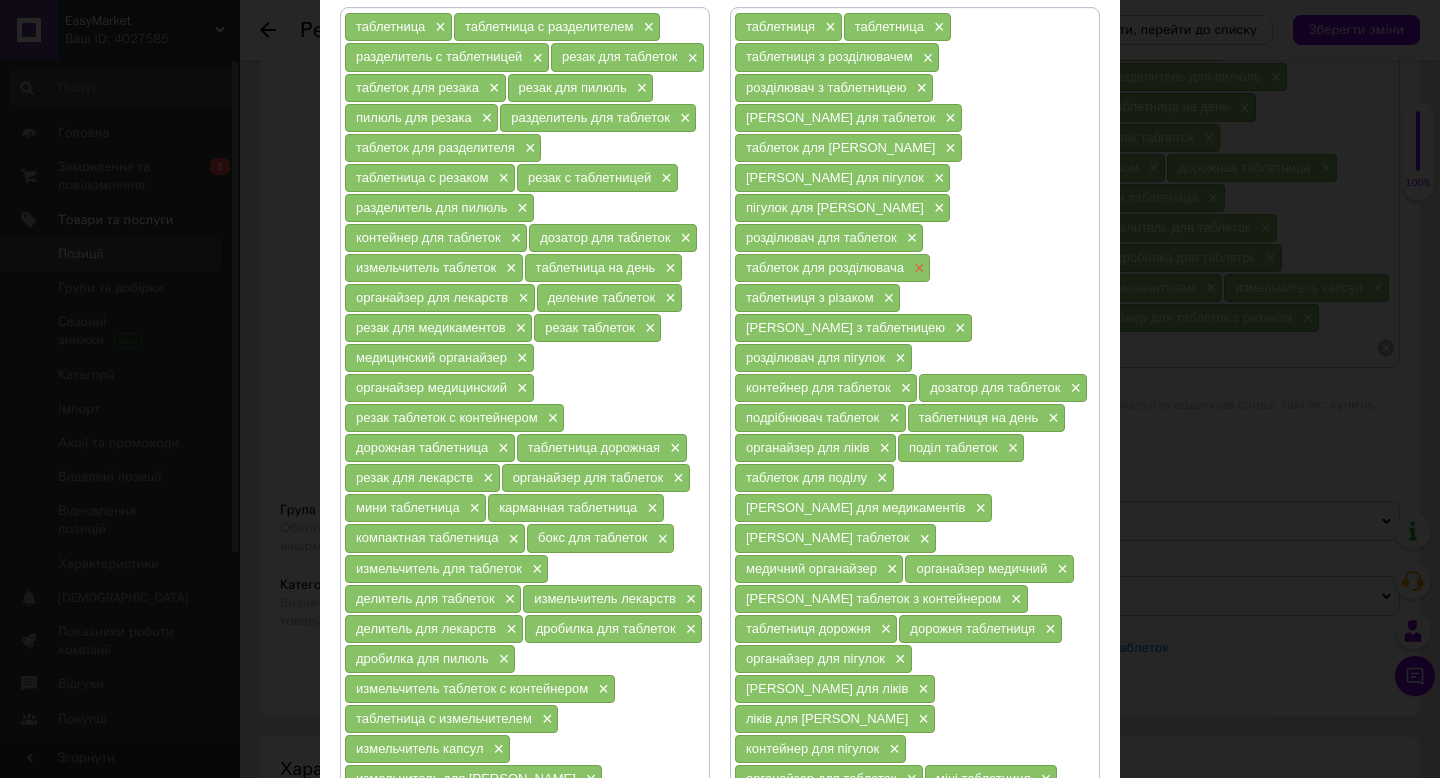 click on "×" at bounding box center [917, 268] 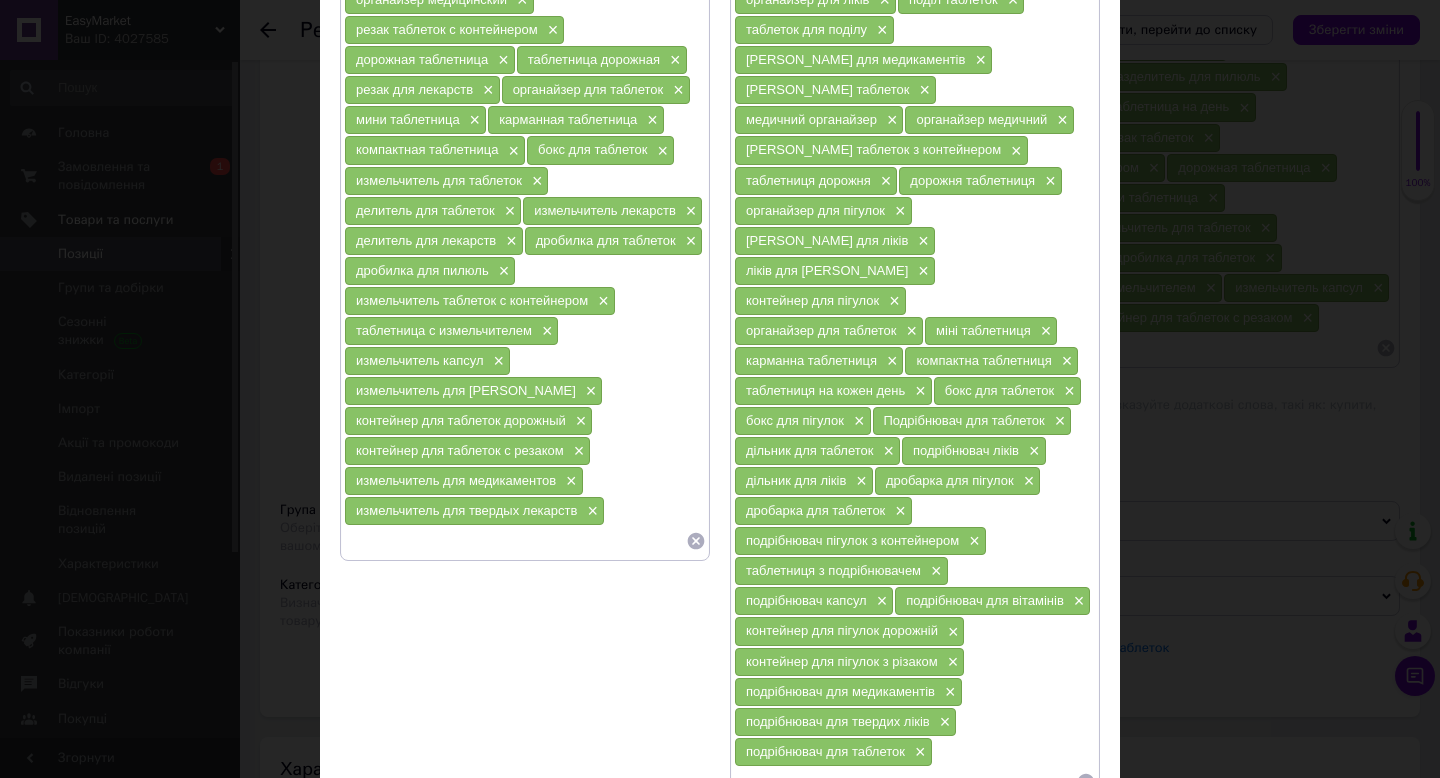 scroll, scrollTop: 582, scrollLeft: 0, axis: vertical 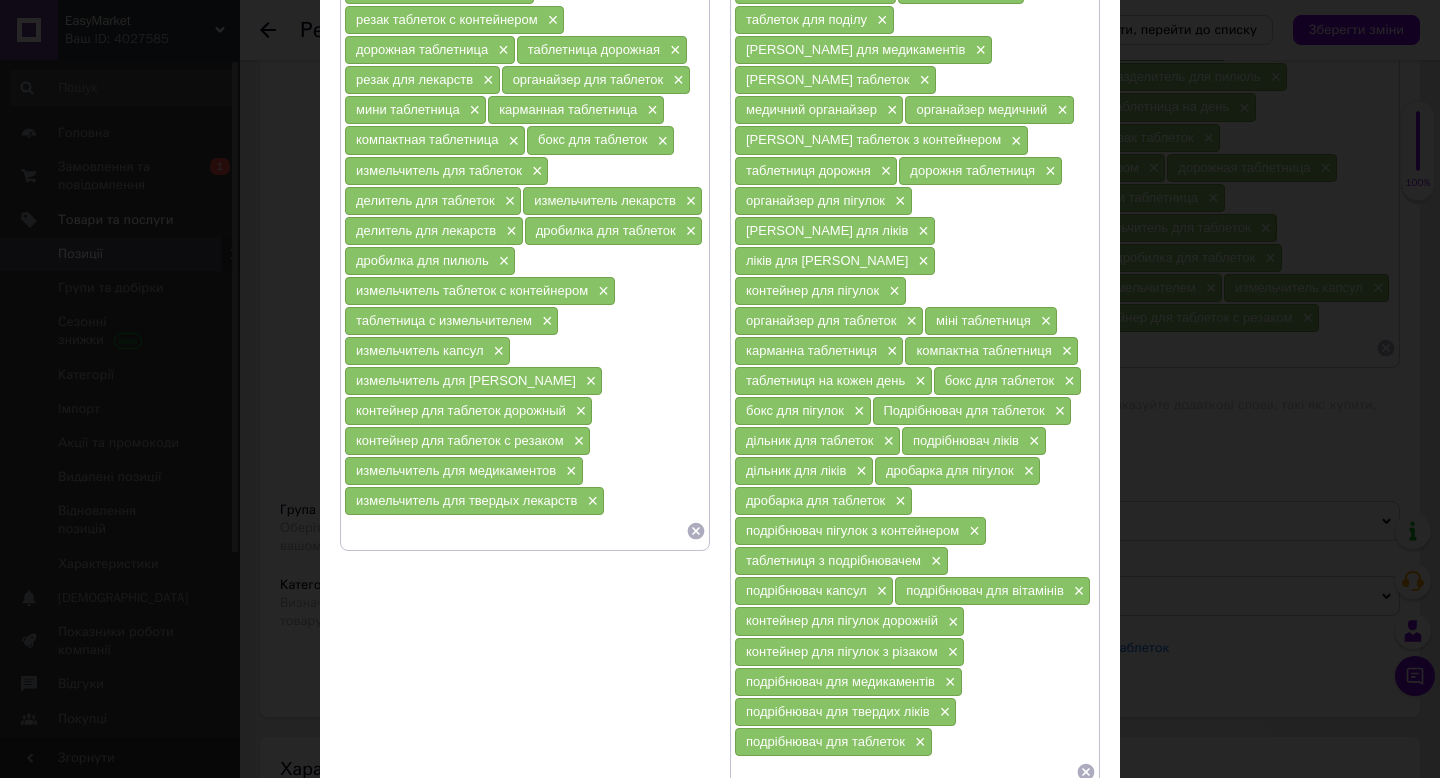 click on "Зберегти" at bounding box center [1051, 847] 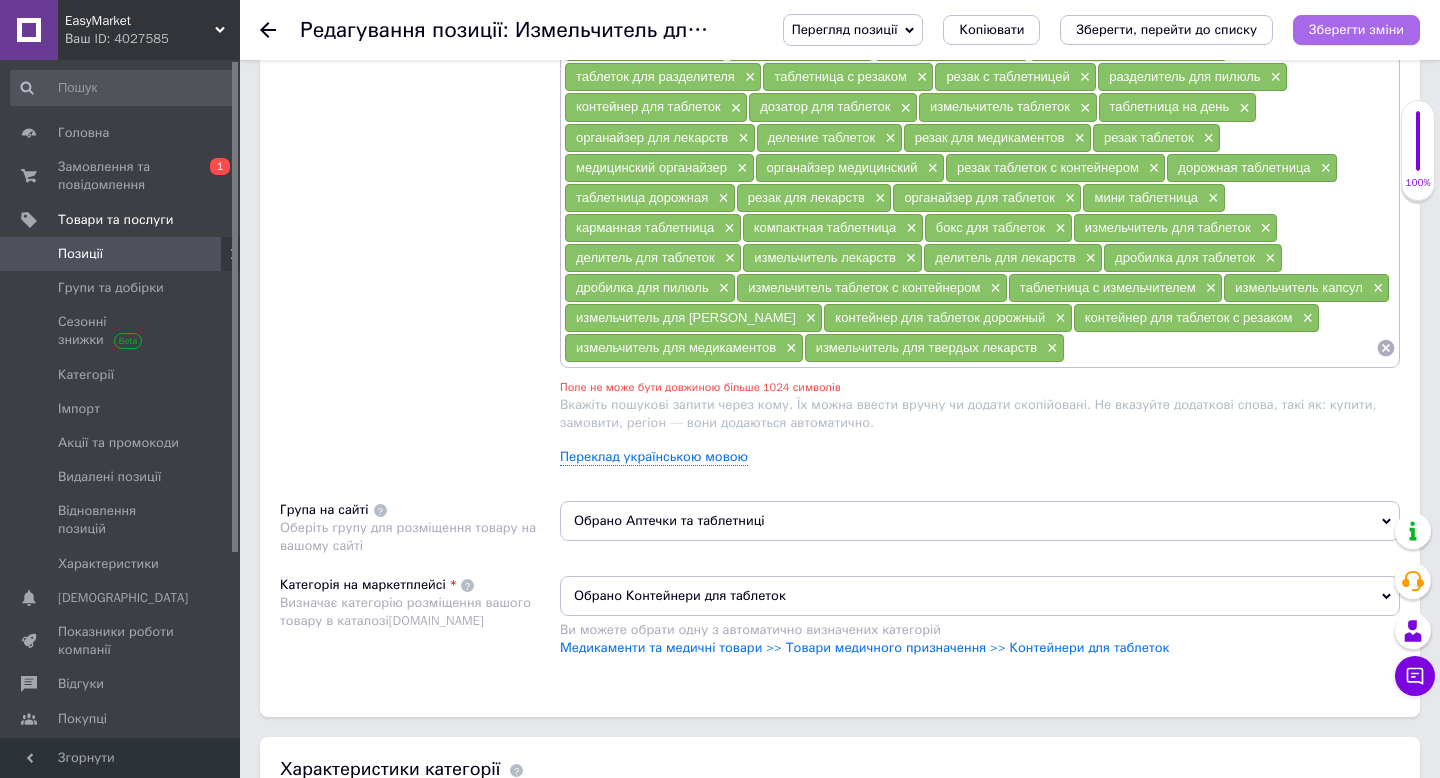 click on "Зберегти зміни" at bounding box center [1356, 30] 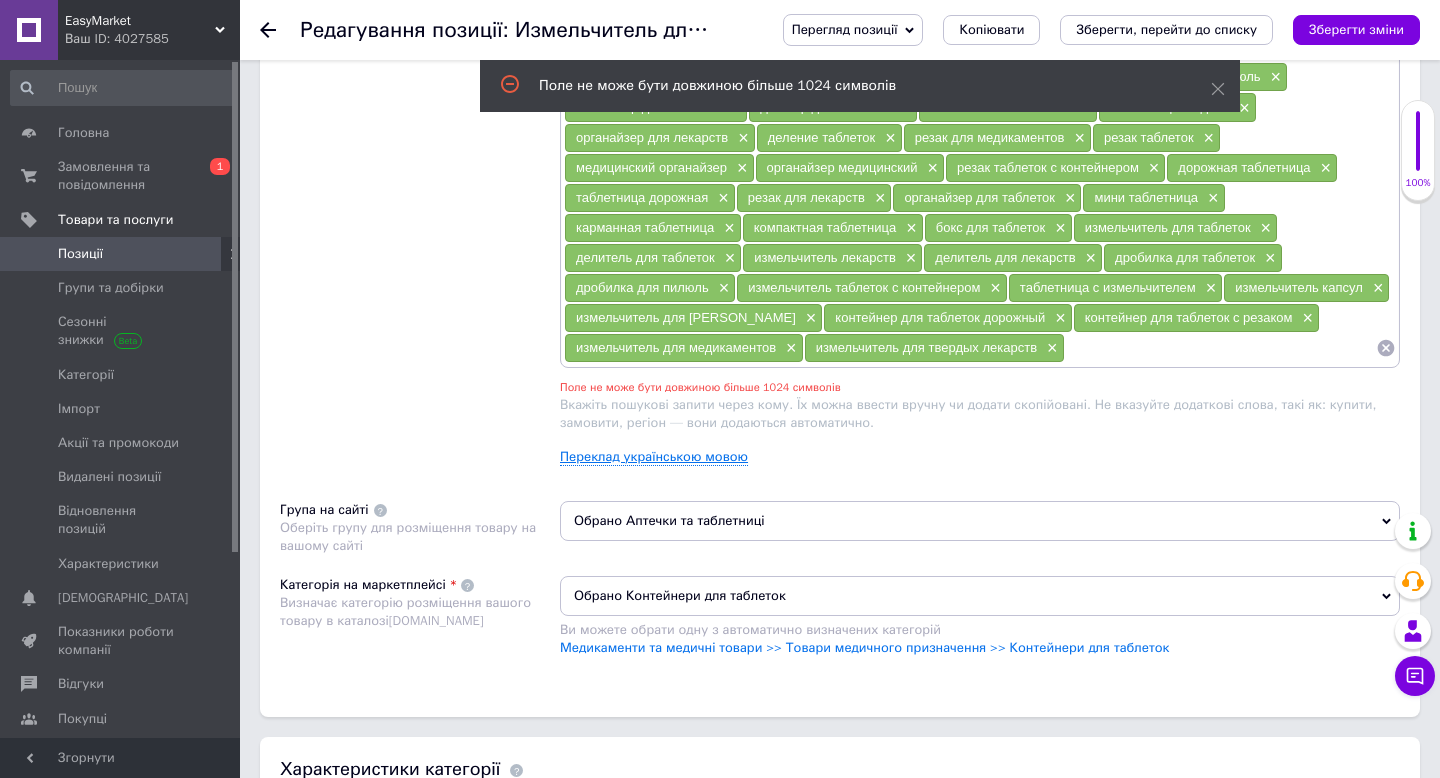 click on "Переклад українською мовою" at bounding box center (654, 457) 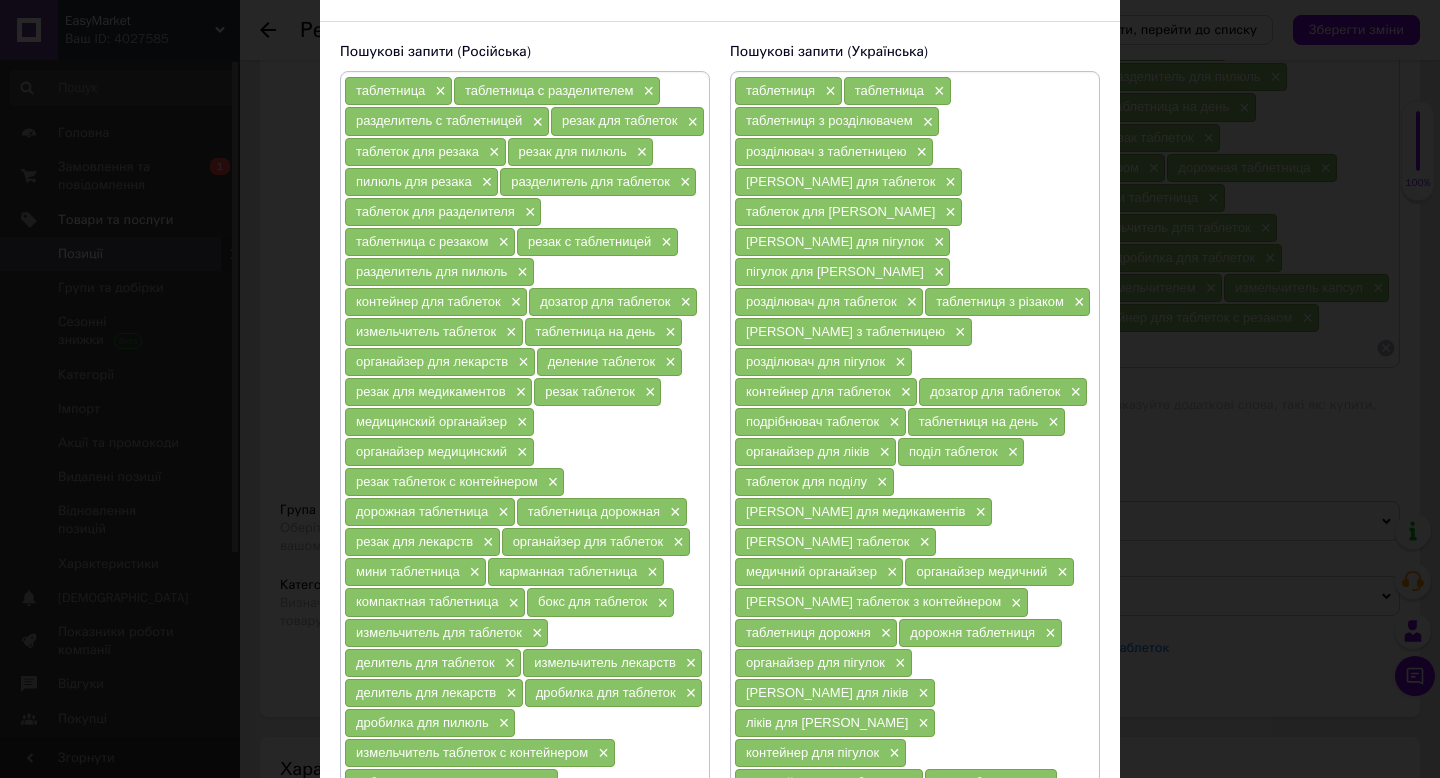 scroll, scrollTop: 121, scrollLeft: 0, axis: vertical 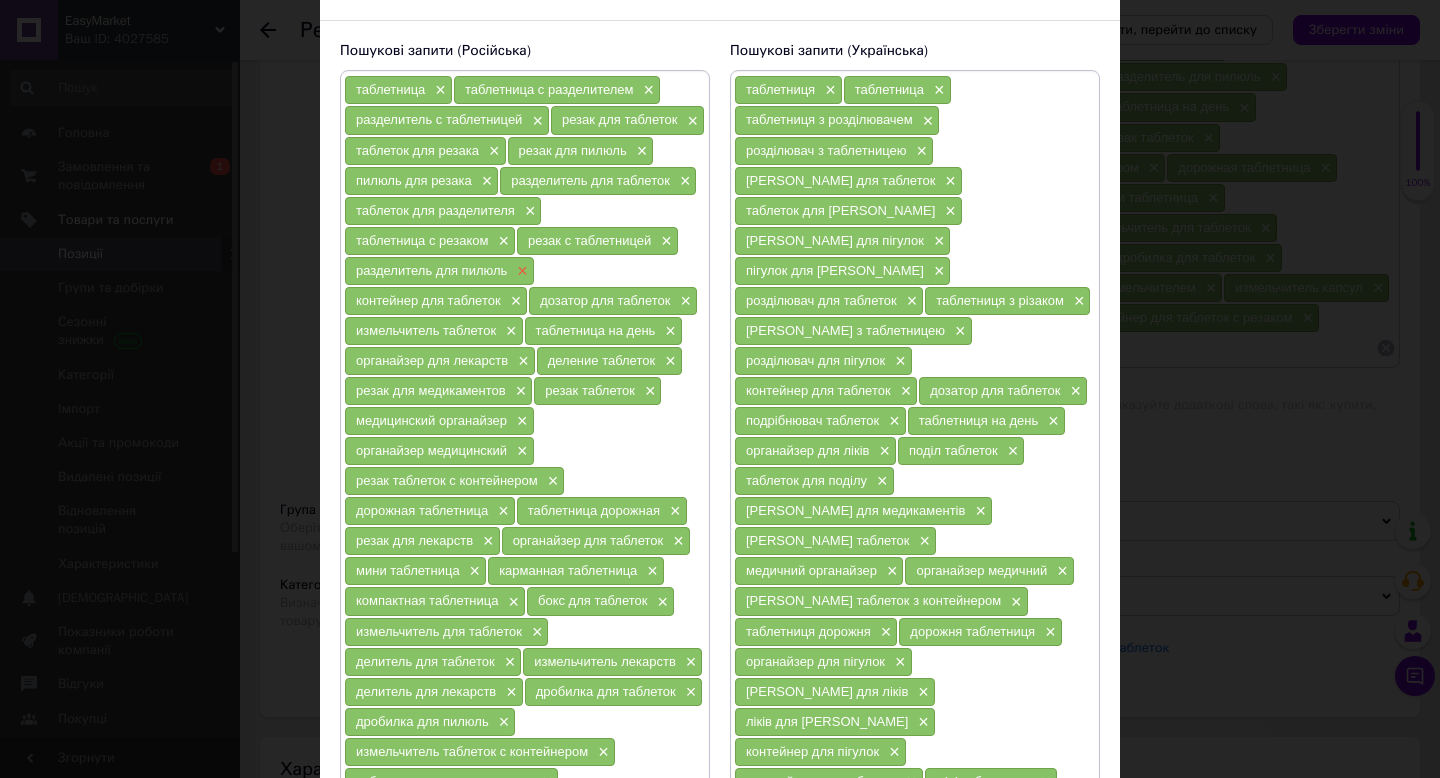 click on "×" at bounding box center (520, 271) 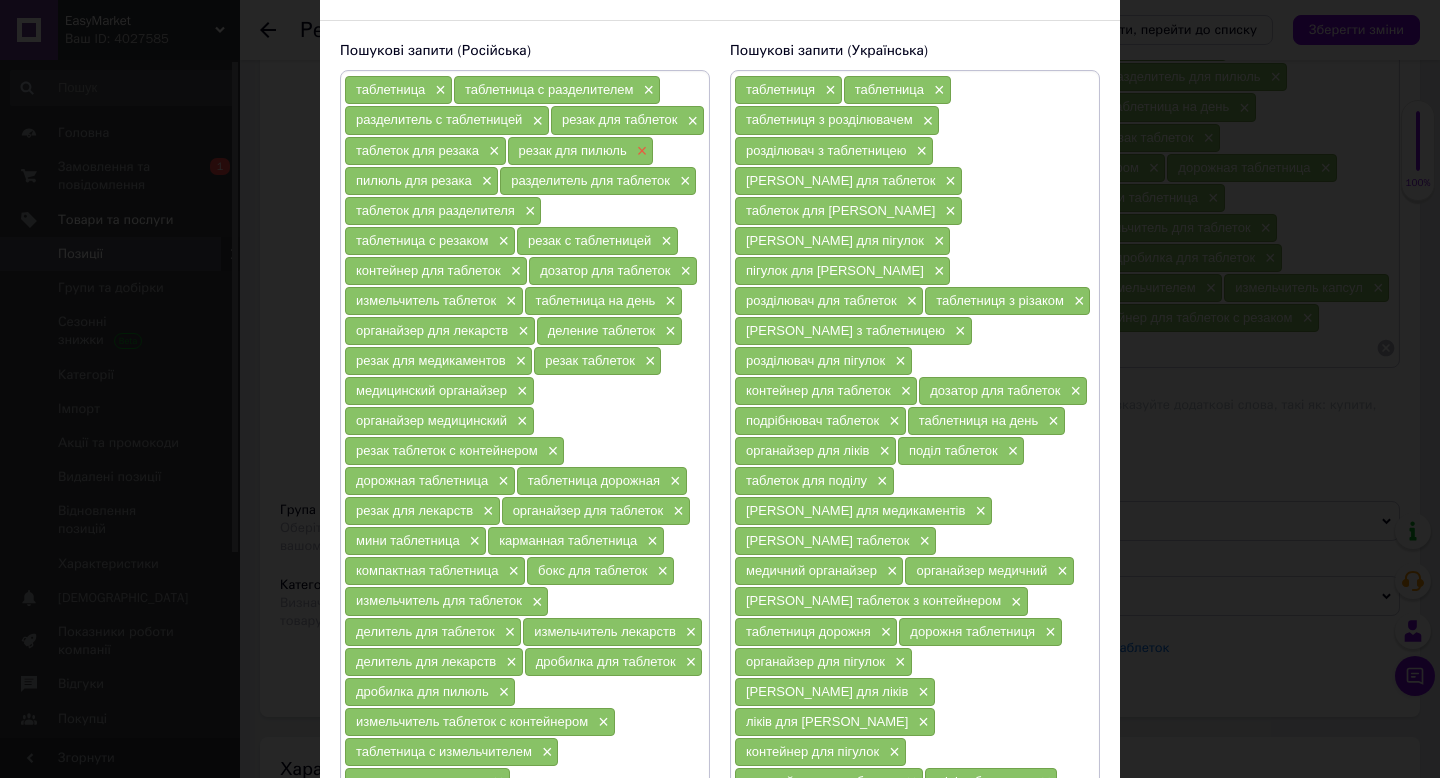 click on "×" at bounding box center [640, 151] 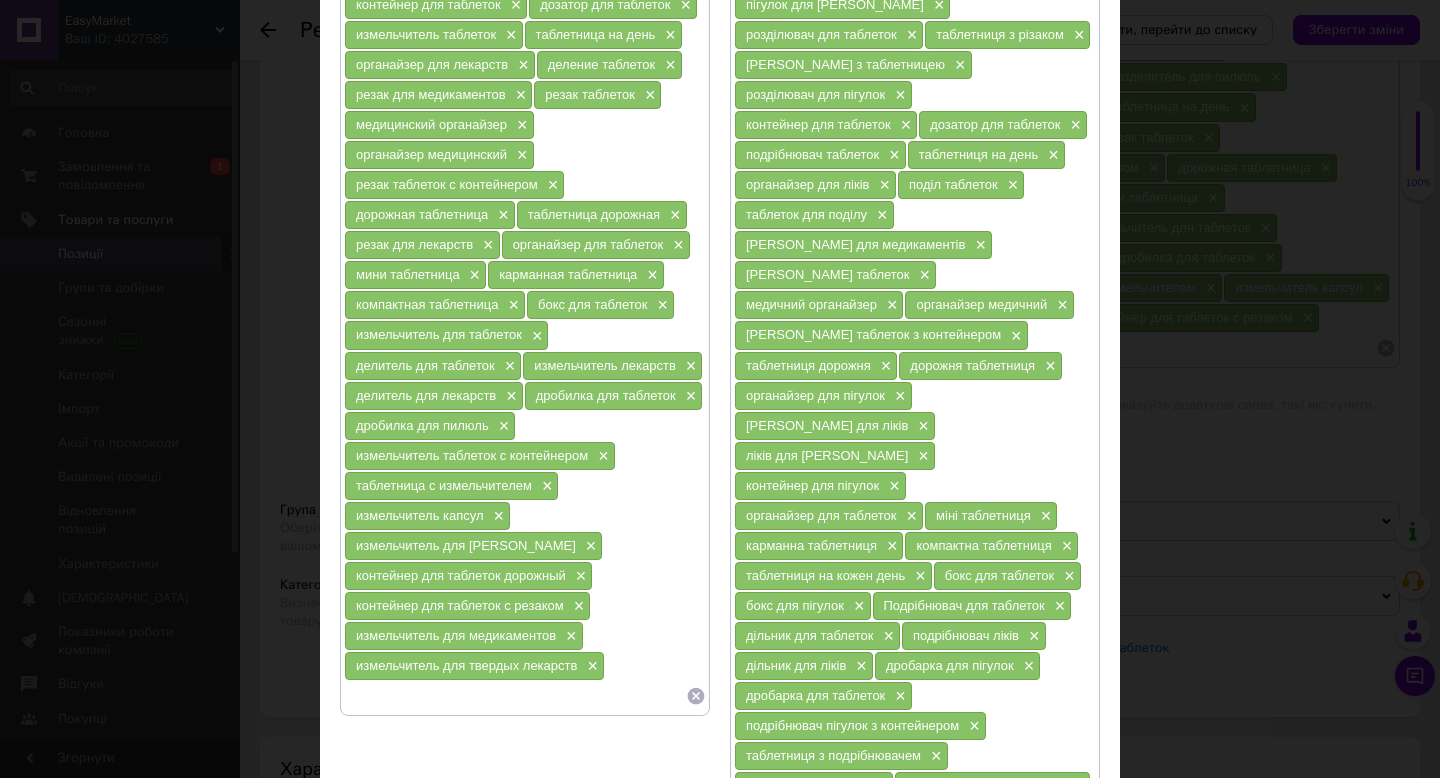 scroll, scrollTop: 454, scrollLeft: 0, axis: vertical 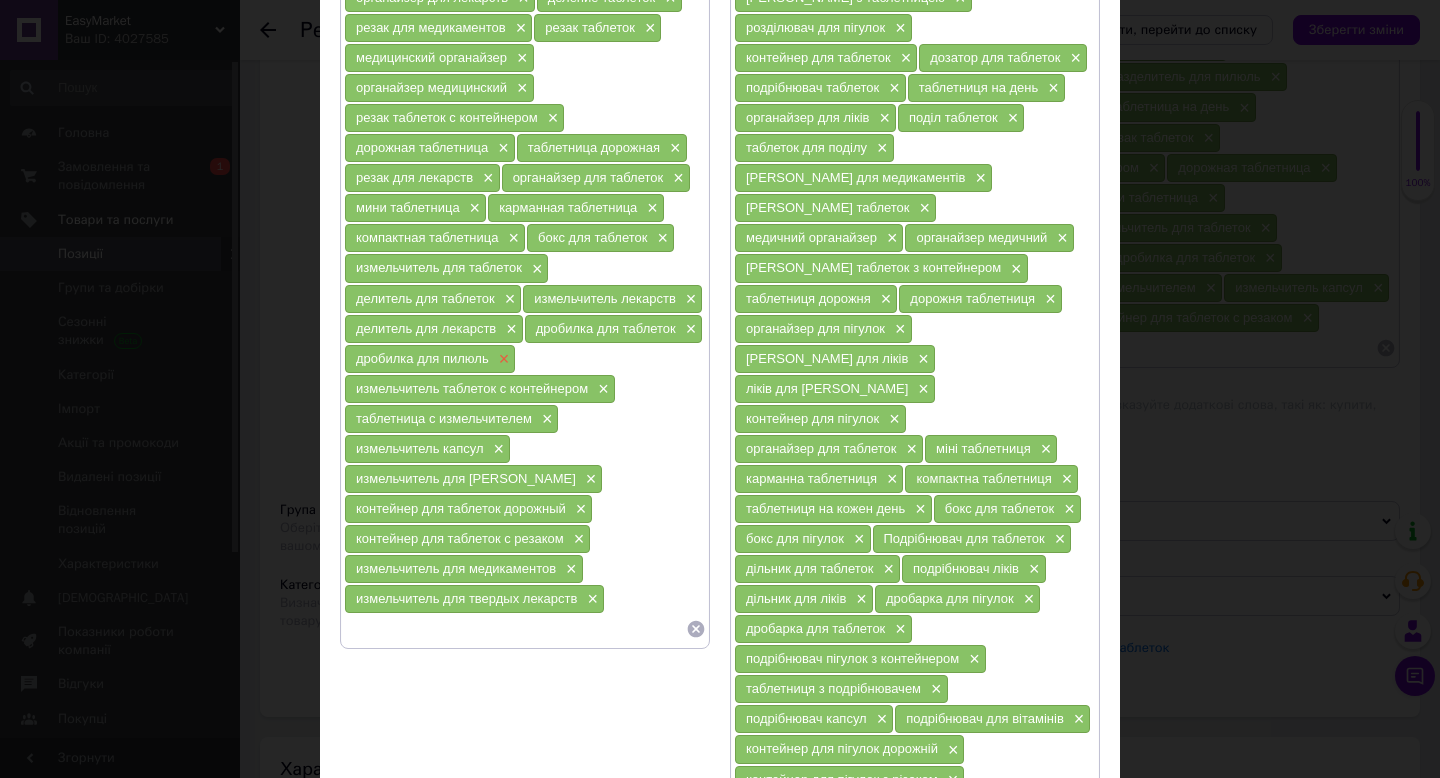 click on "×" at bounding box center (502, 359) 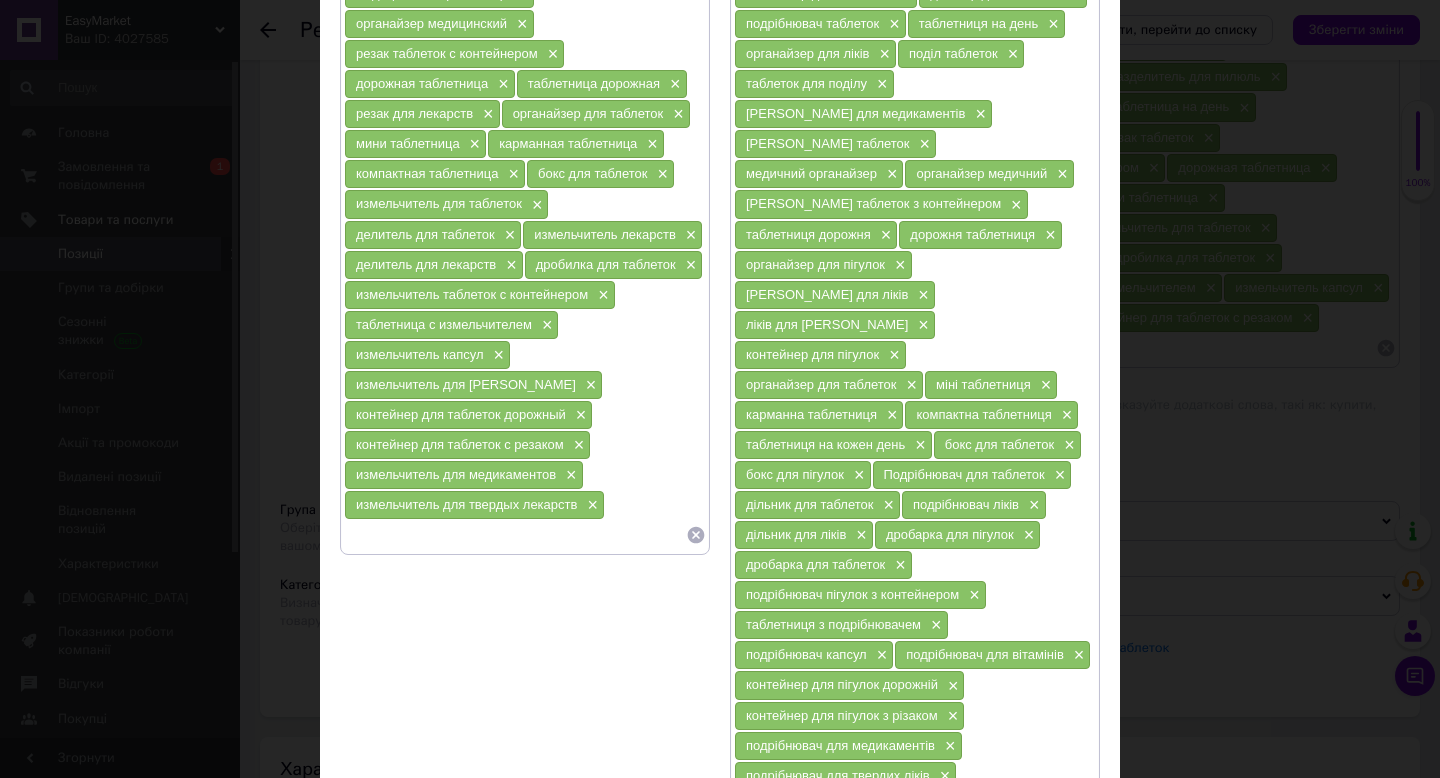 scroll, scrollTop: 562, scrollLeft: 0, axis: vertical 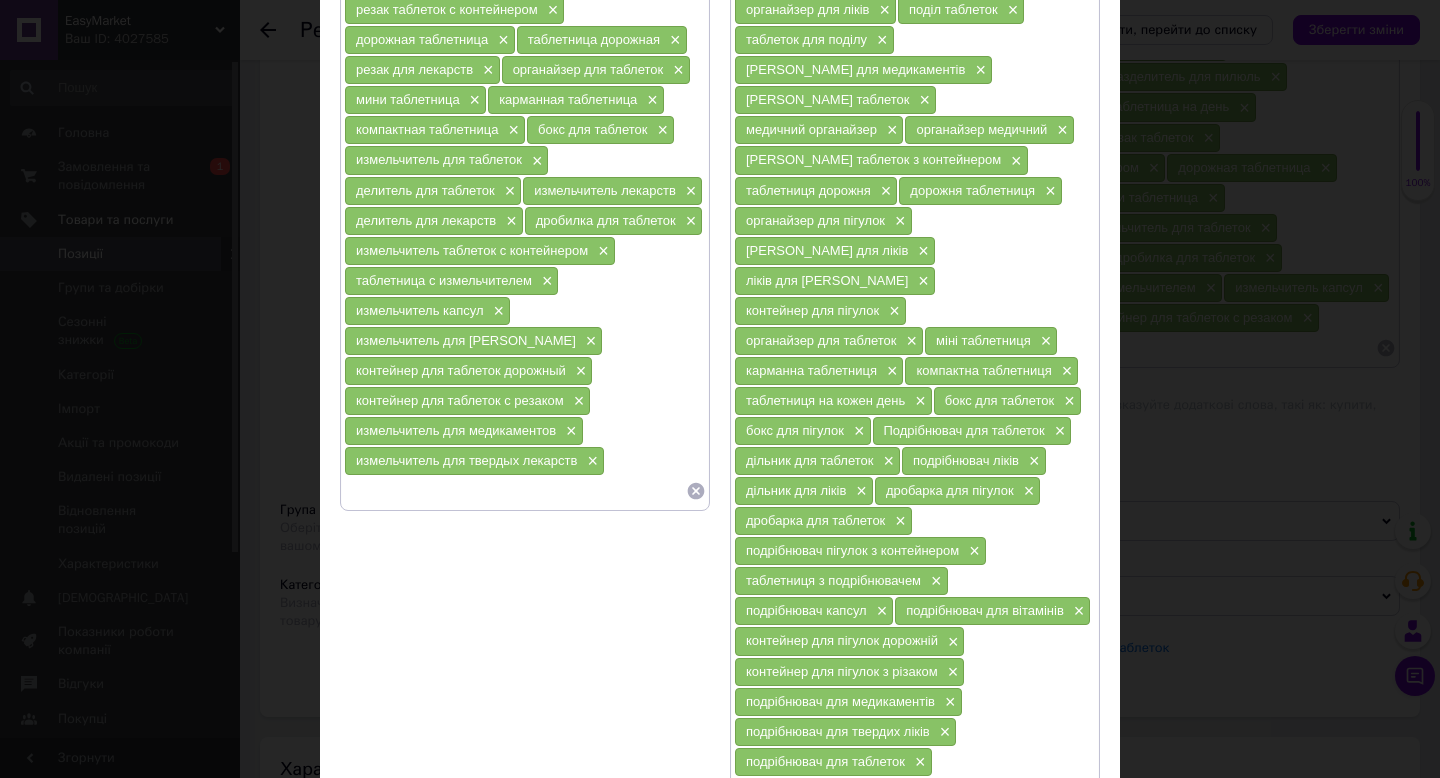 click on "Зберегти" at bounding box center (1051, 867) 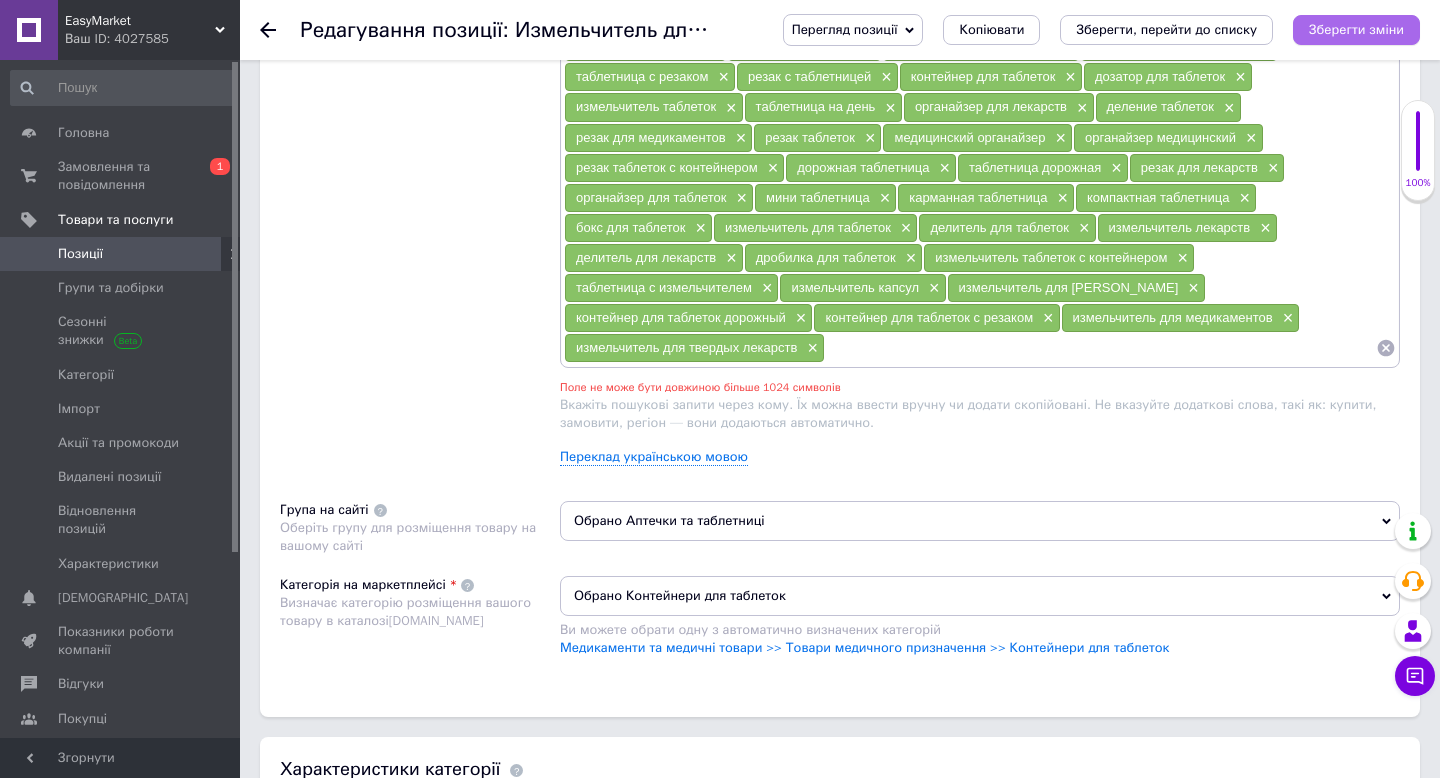 click on "Зберегти зміни" at bounding box center [1356, 30] 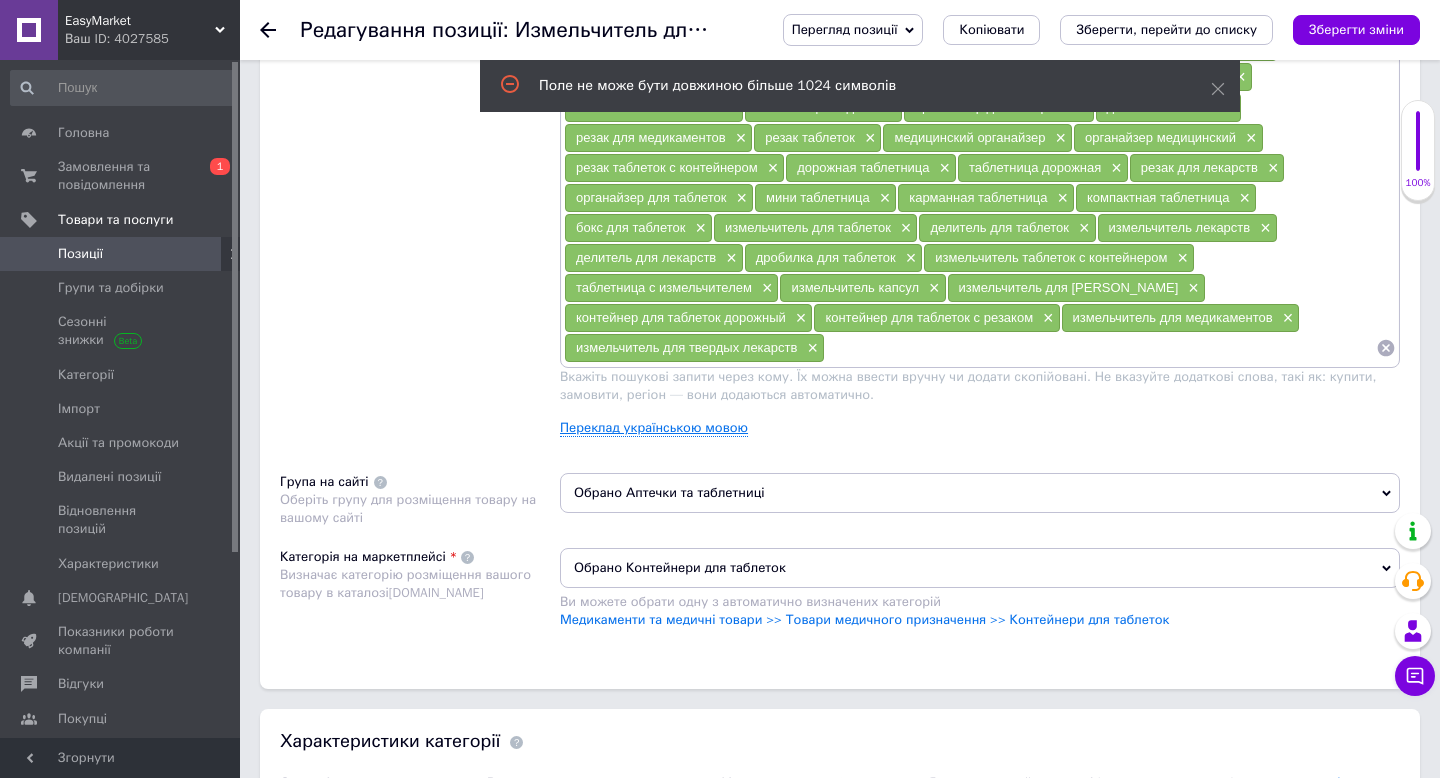 click on "Переклад українською мовою" at bounding box center (654, 428) 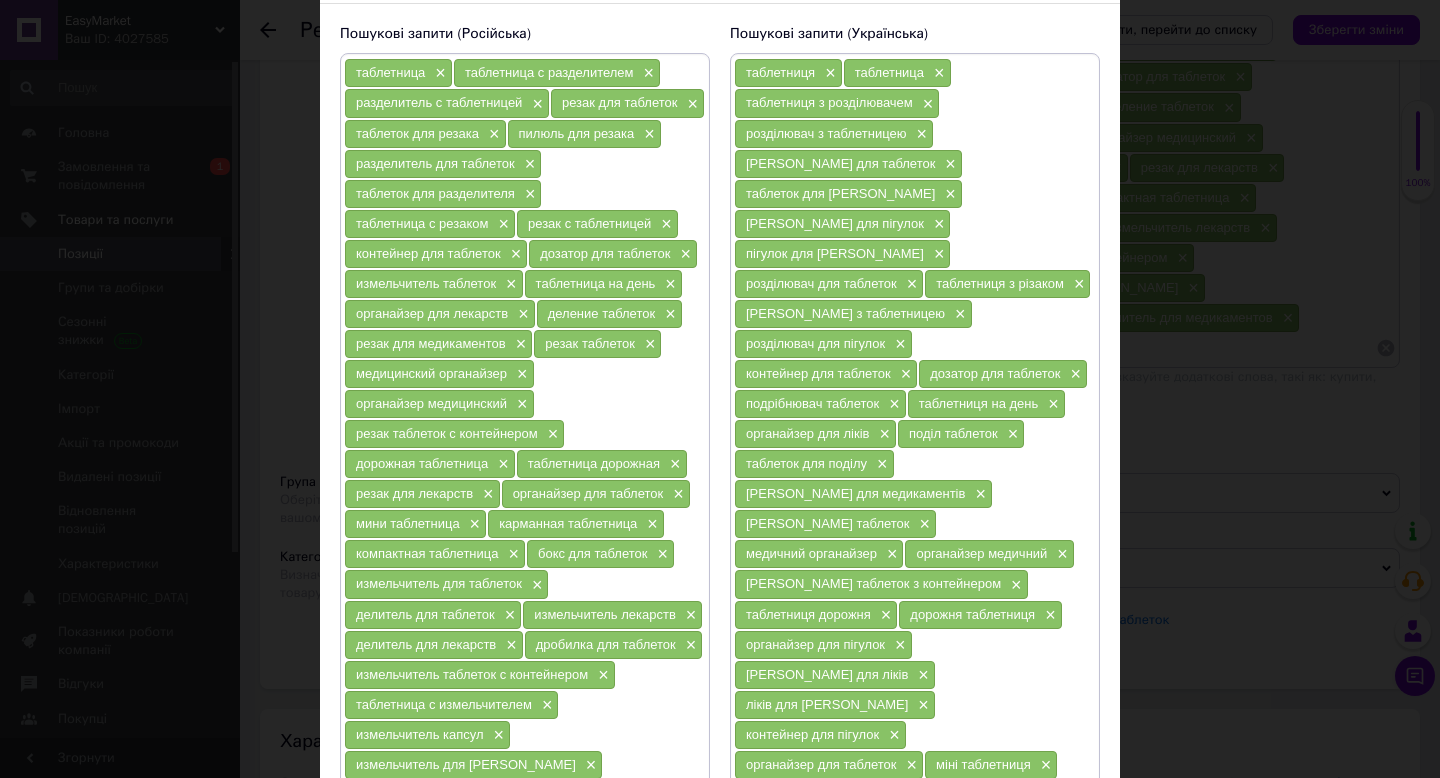 scroll, scrollTop: 130, scrollLeft: 0, axis: vertical 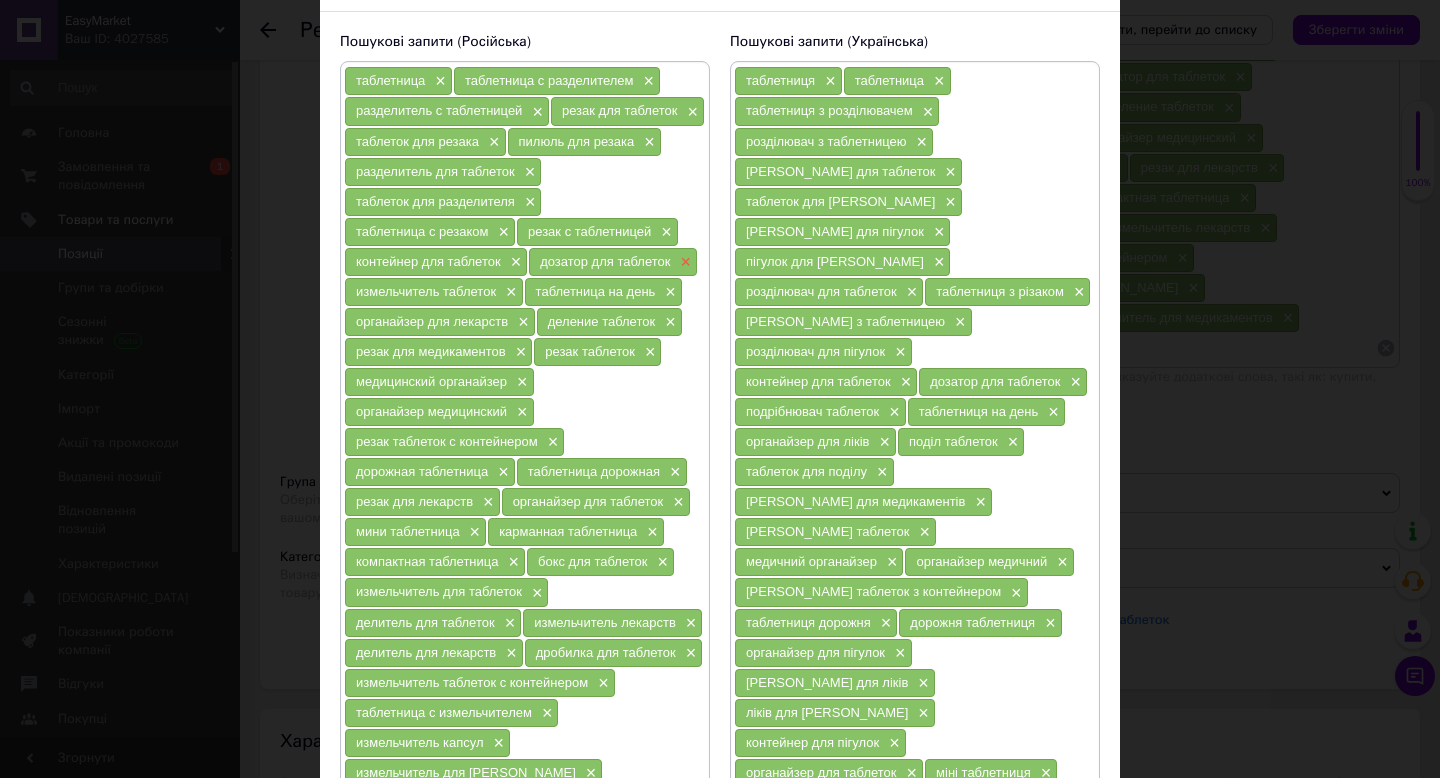 click on "×" at bounding box center [683, 262] 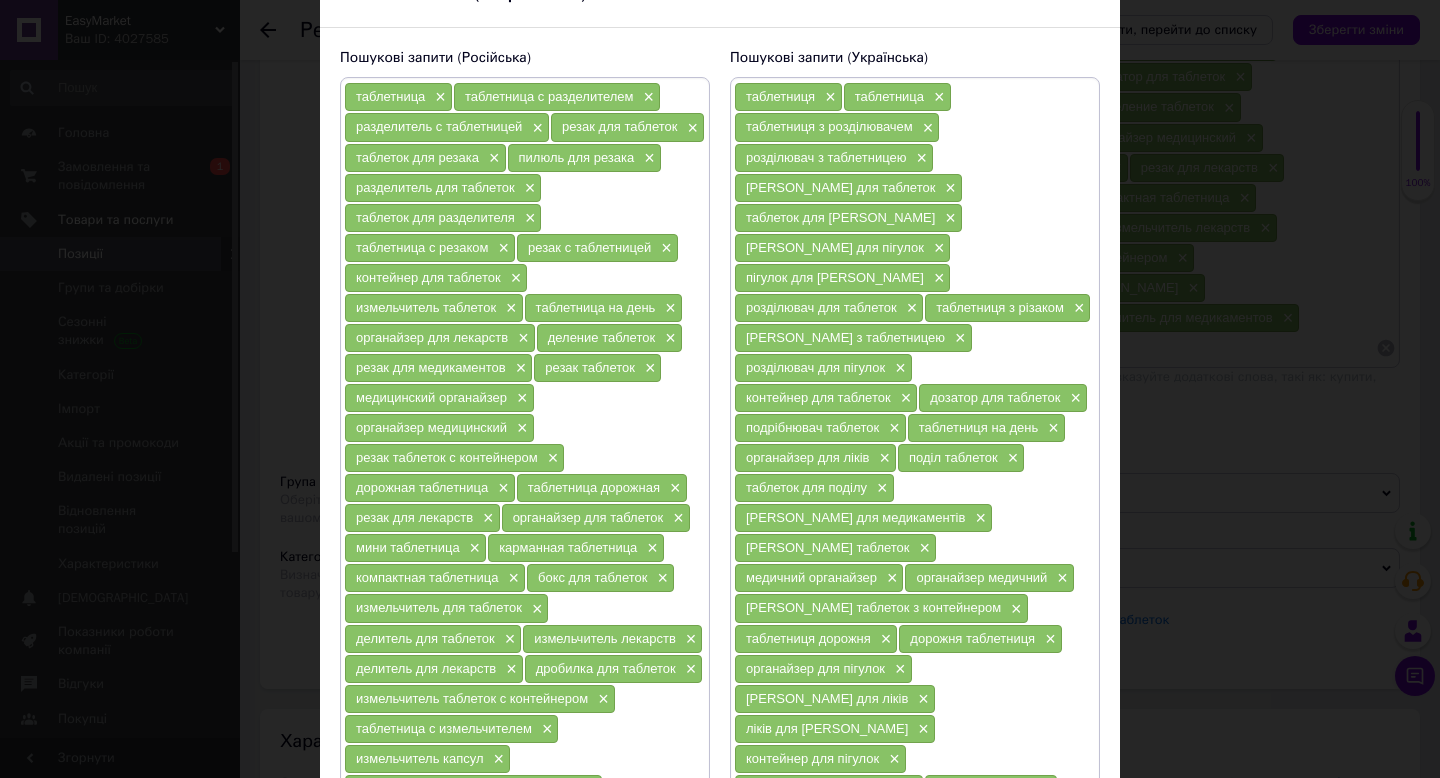 scroll, scrollTop: 116, scrollLeft: 0, axis: vertical 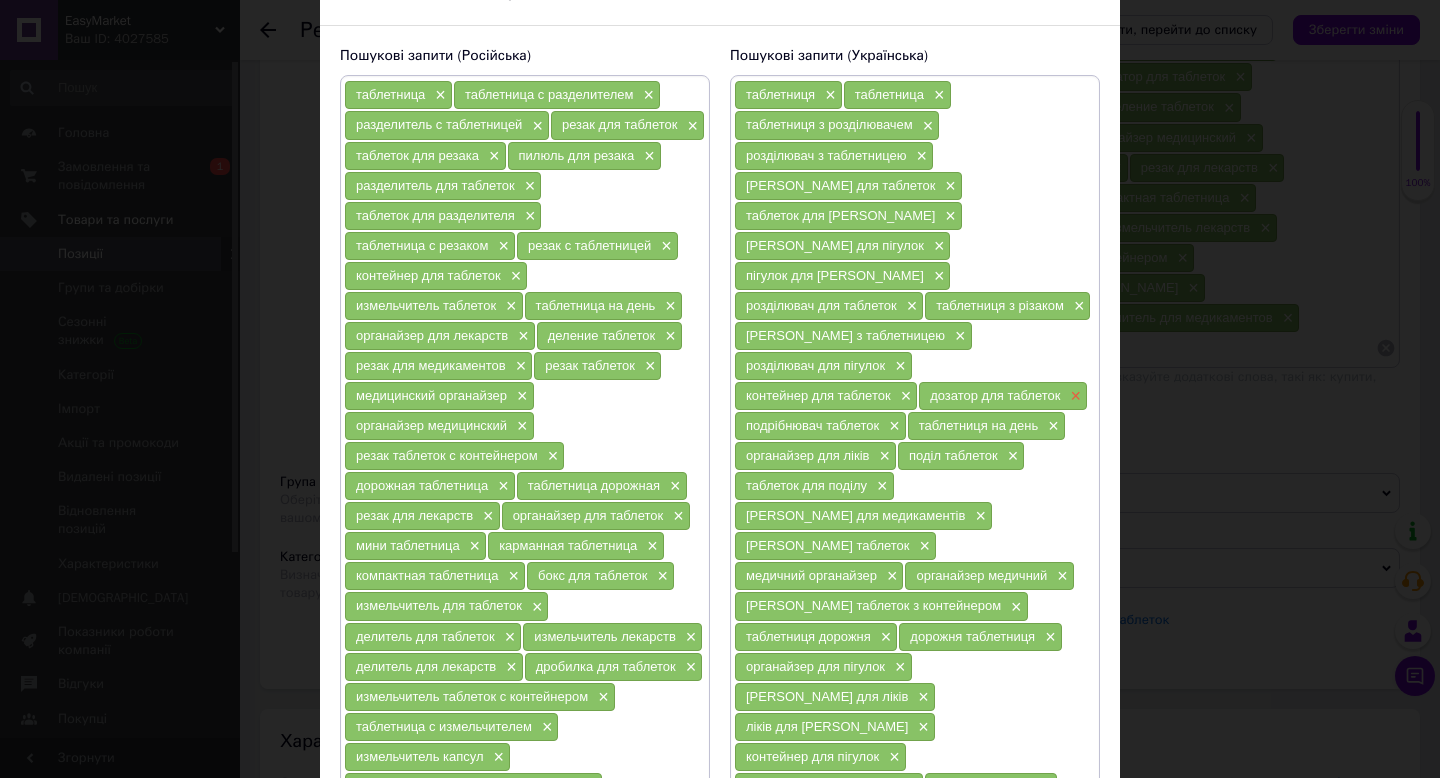 click on "×" at bounding box center [1073, 396] 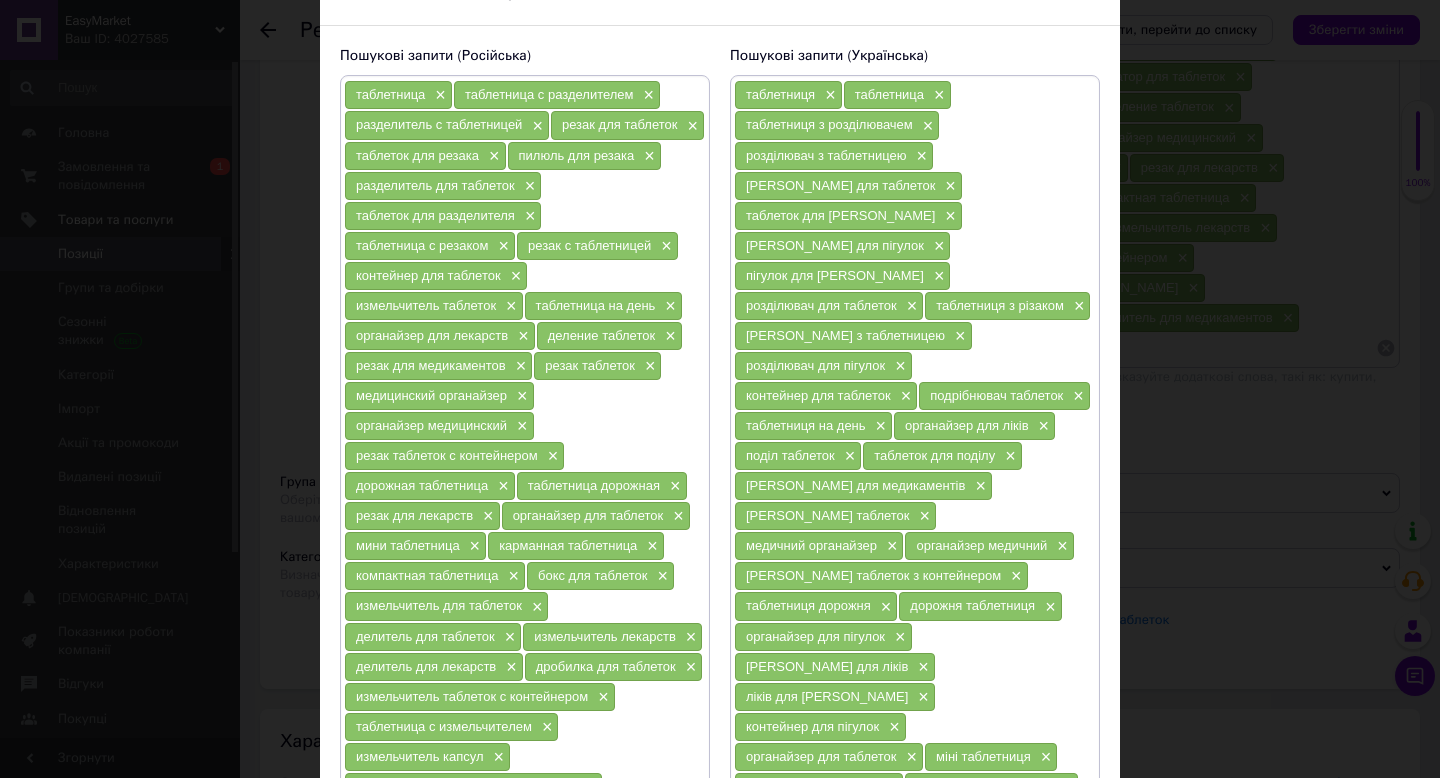 scroll, scrollTop: 552, scrollLeft: 0, axis: vertical 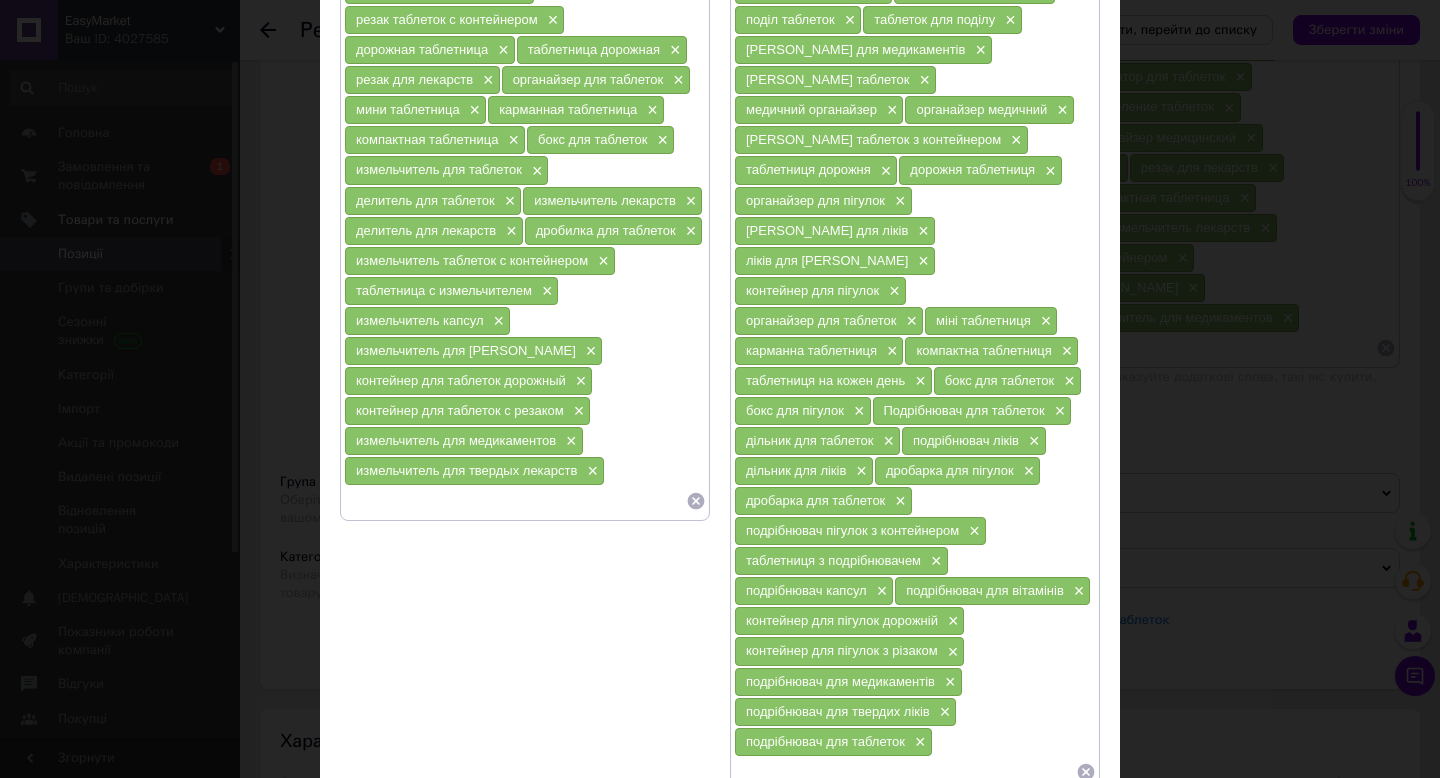 click on "Зберегти" at bounding box center [1051, 847] 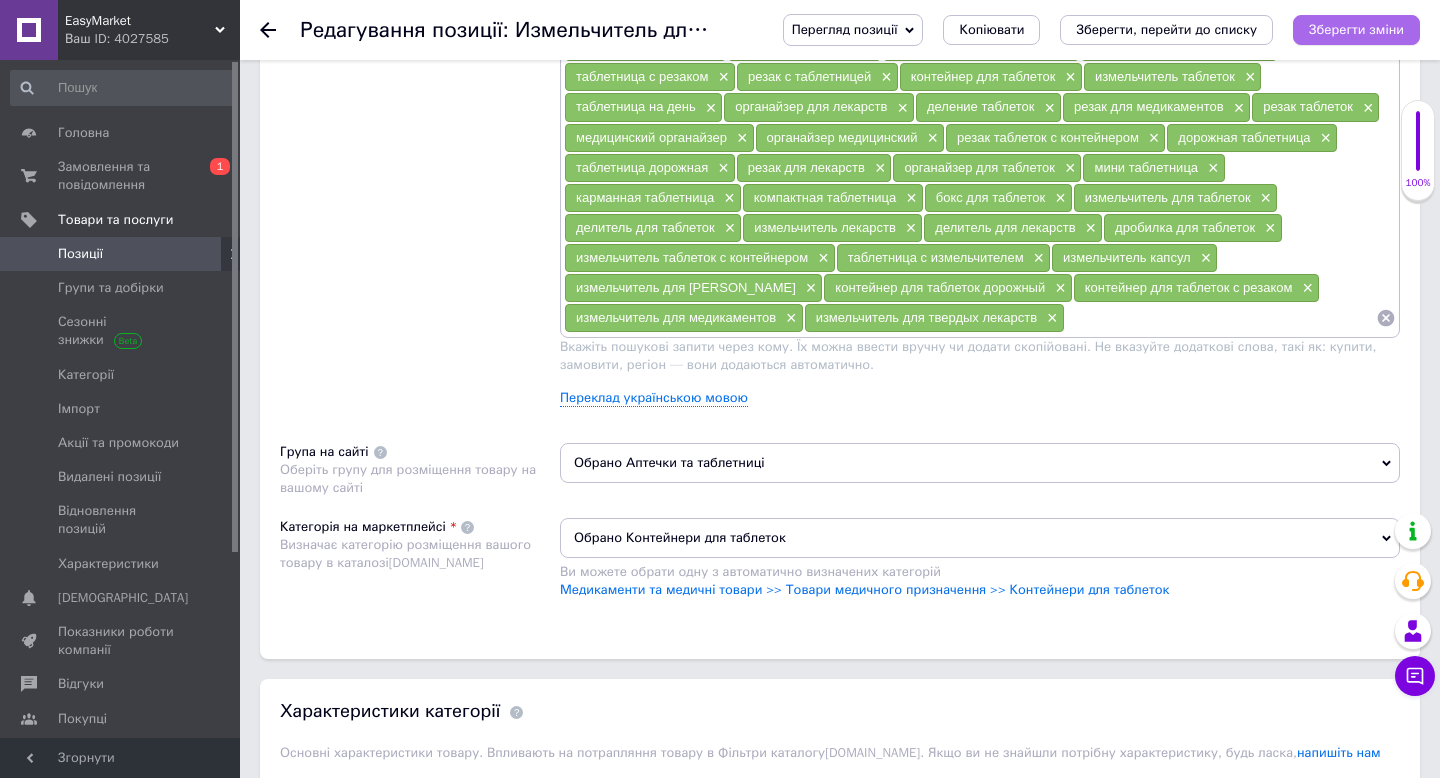 click on "Зберегти зміни" at bounding box center (1356, 30) 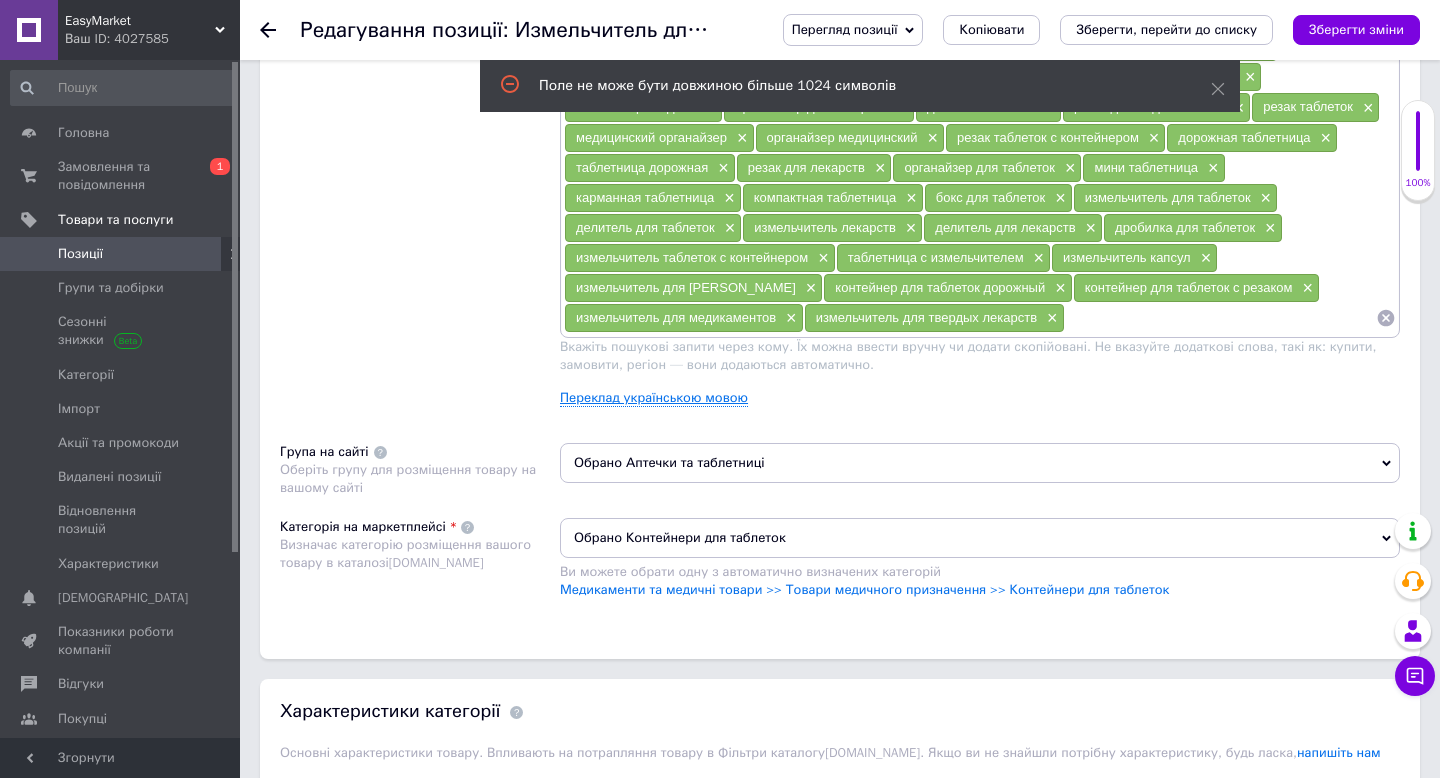 click on "Переклад українською мовою" at bounding box center [654, 398] 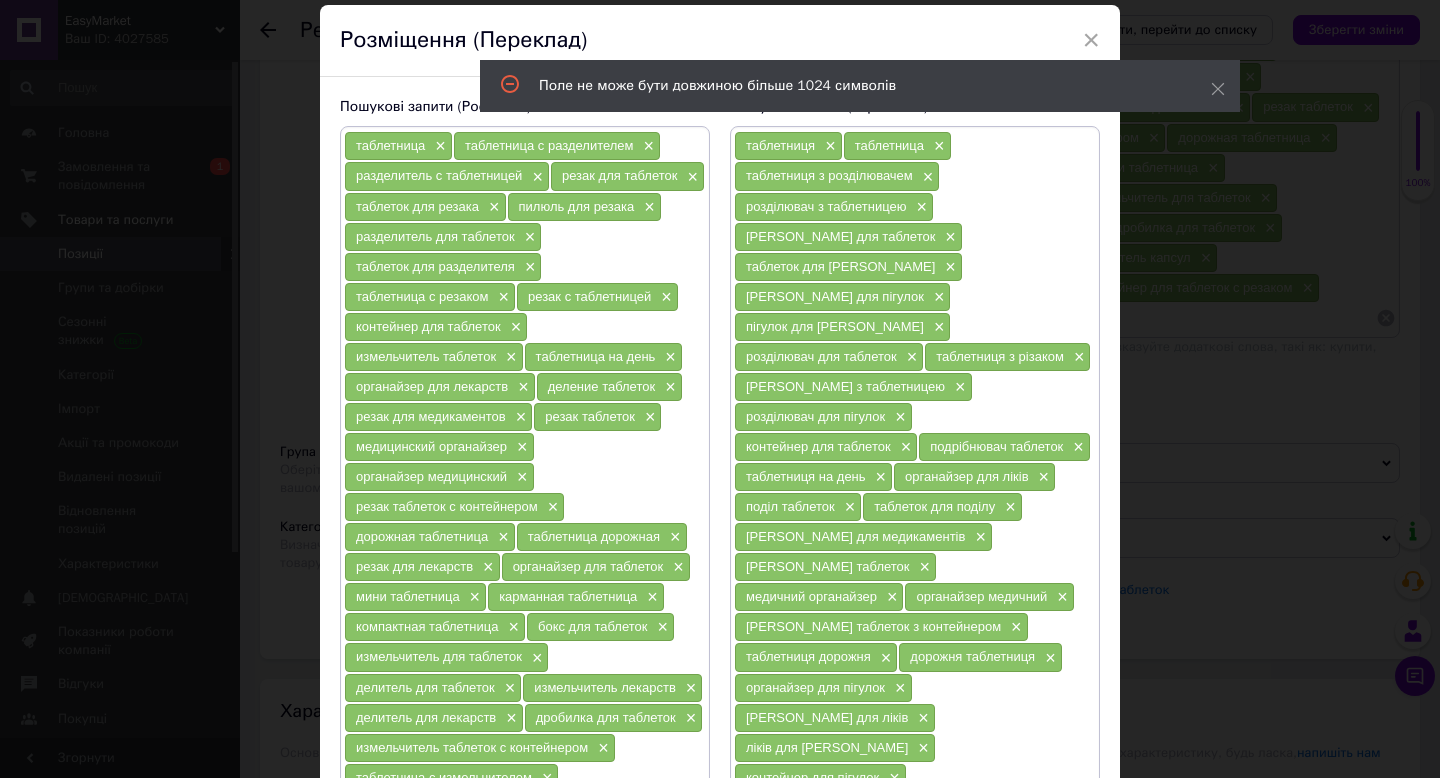 scroll, scrollTop: 68, scrollLeft: 0, axis: vertical 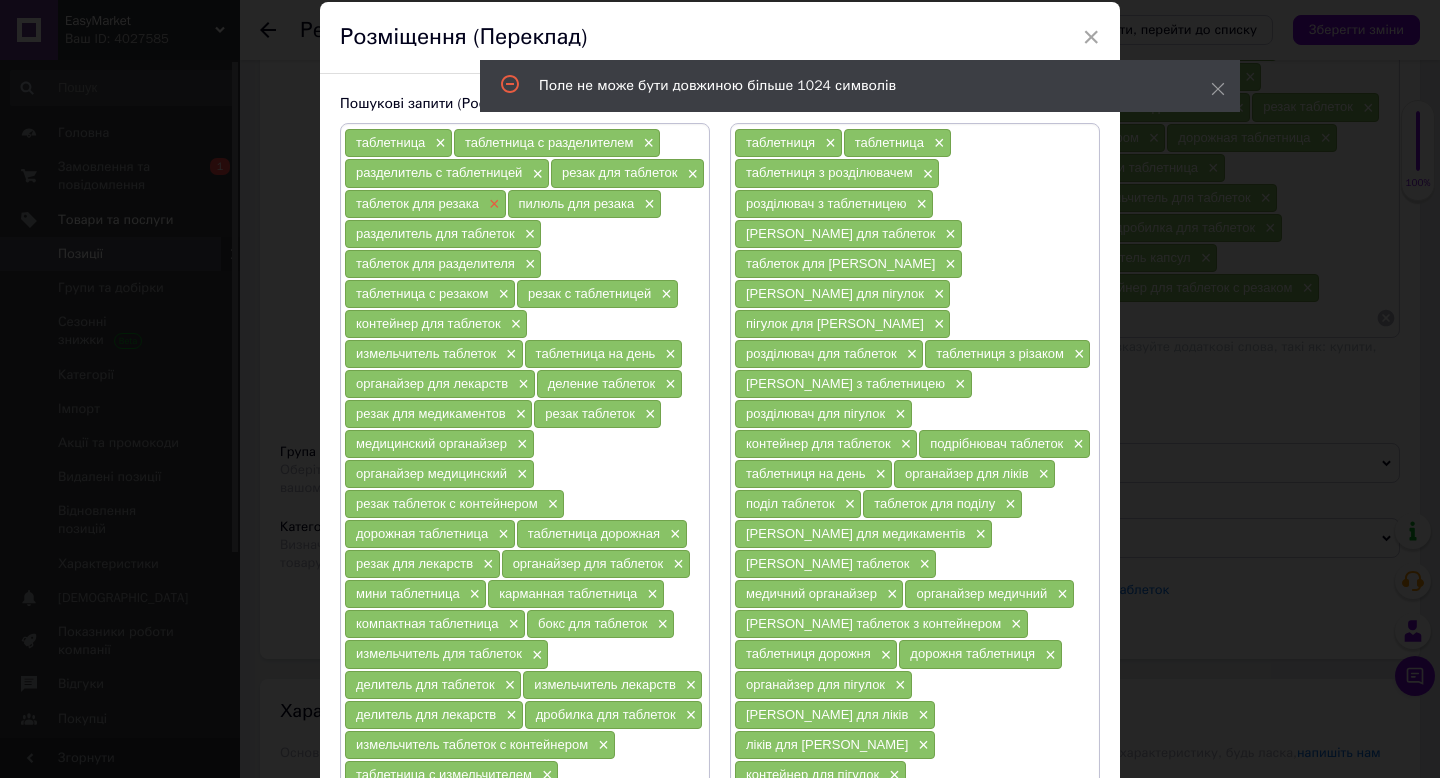 click on "×" at bounding box center [492, 204] 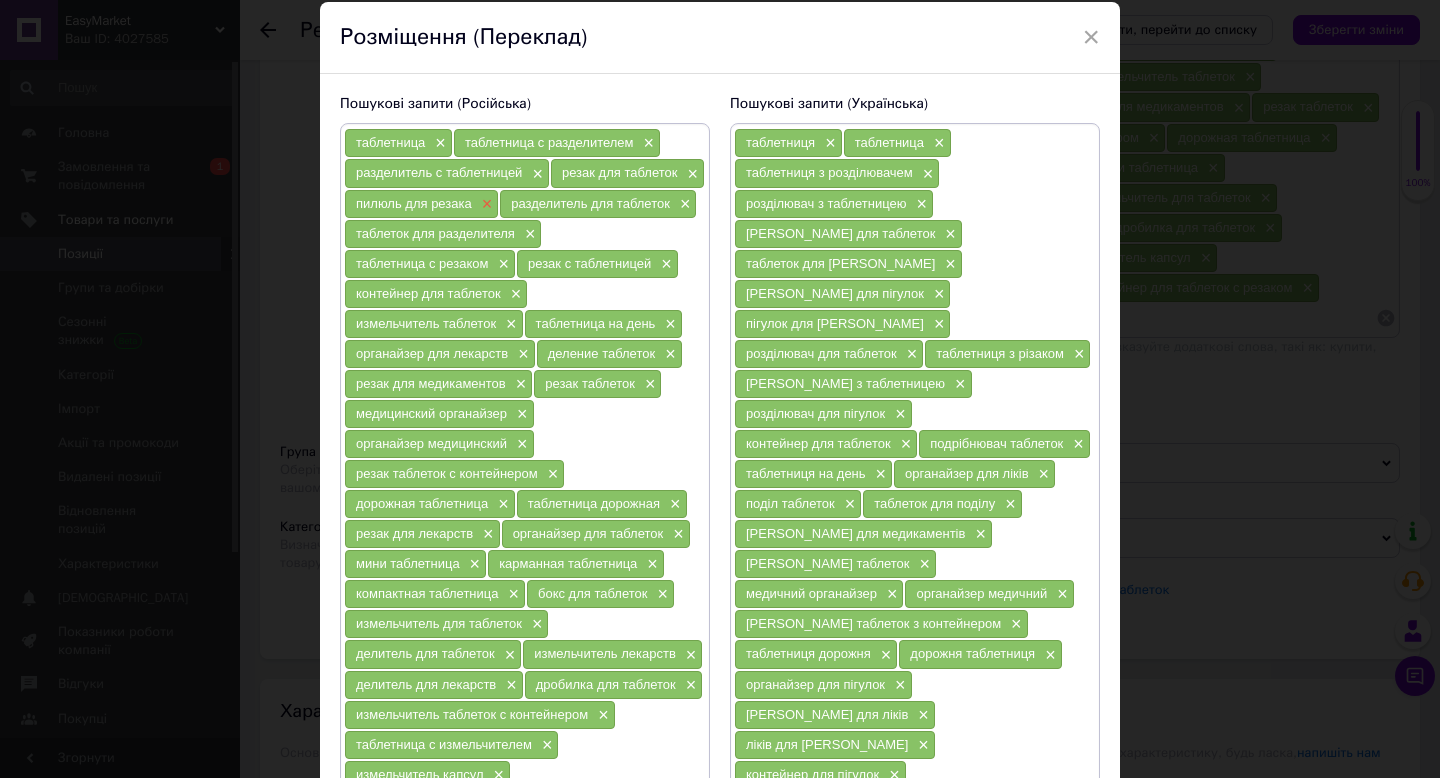 click on "×" at bounding box center (485, 204) 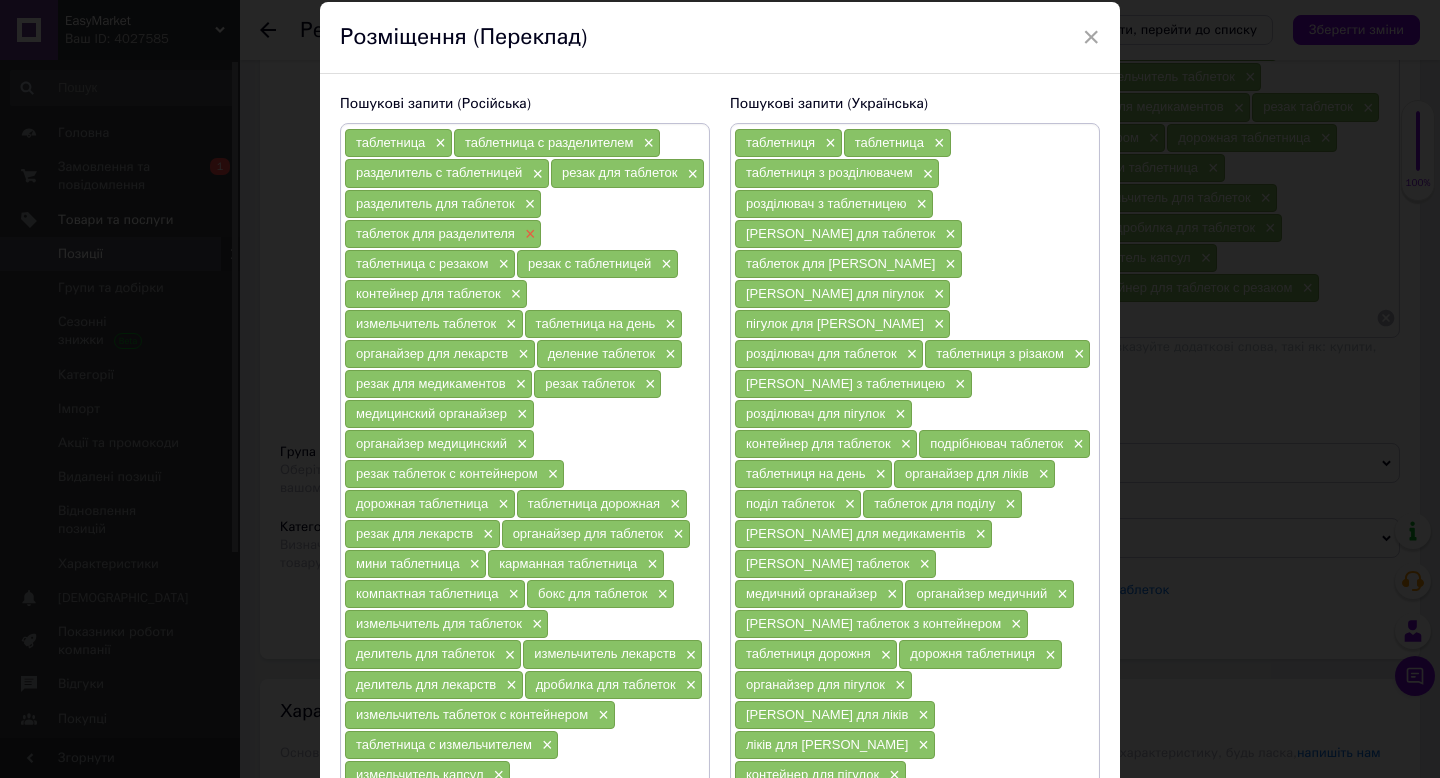 click on "×" at bounding box center (528, 234) 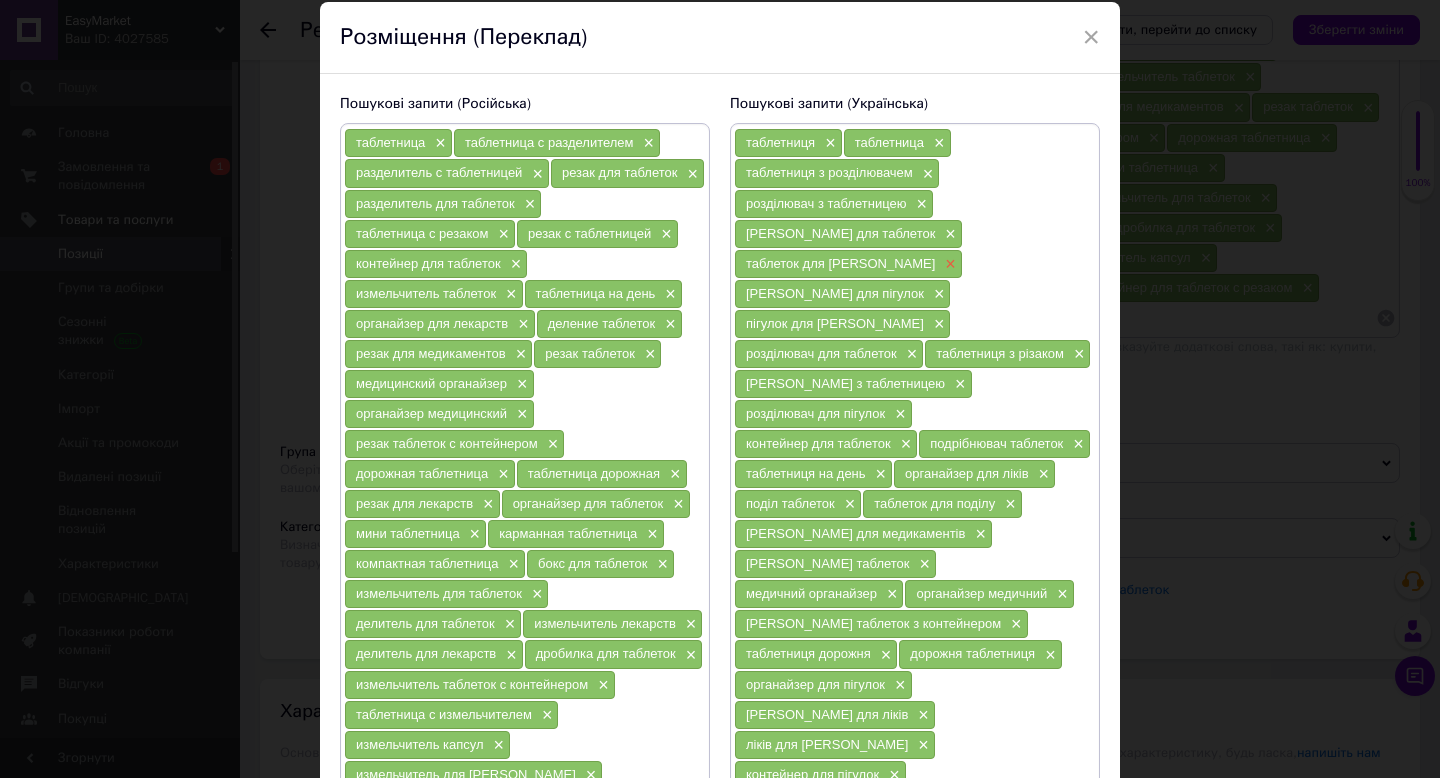 click on "×" at bounding box center [948, 264] 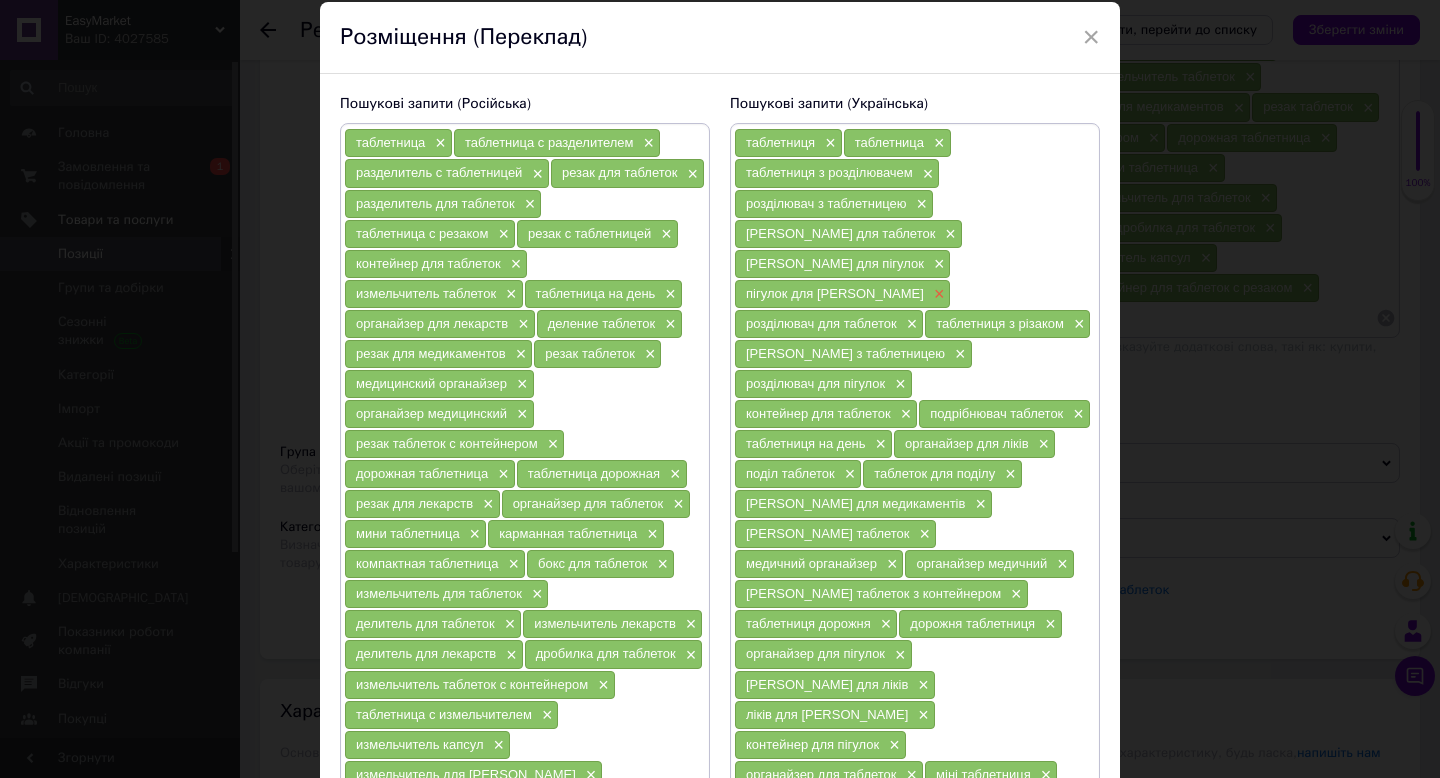 click on "×" at bounding box center (937, 294) 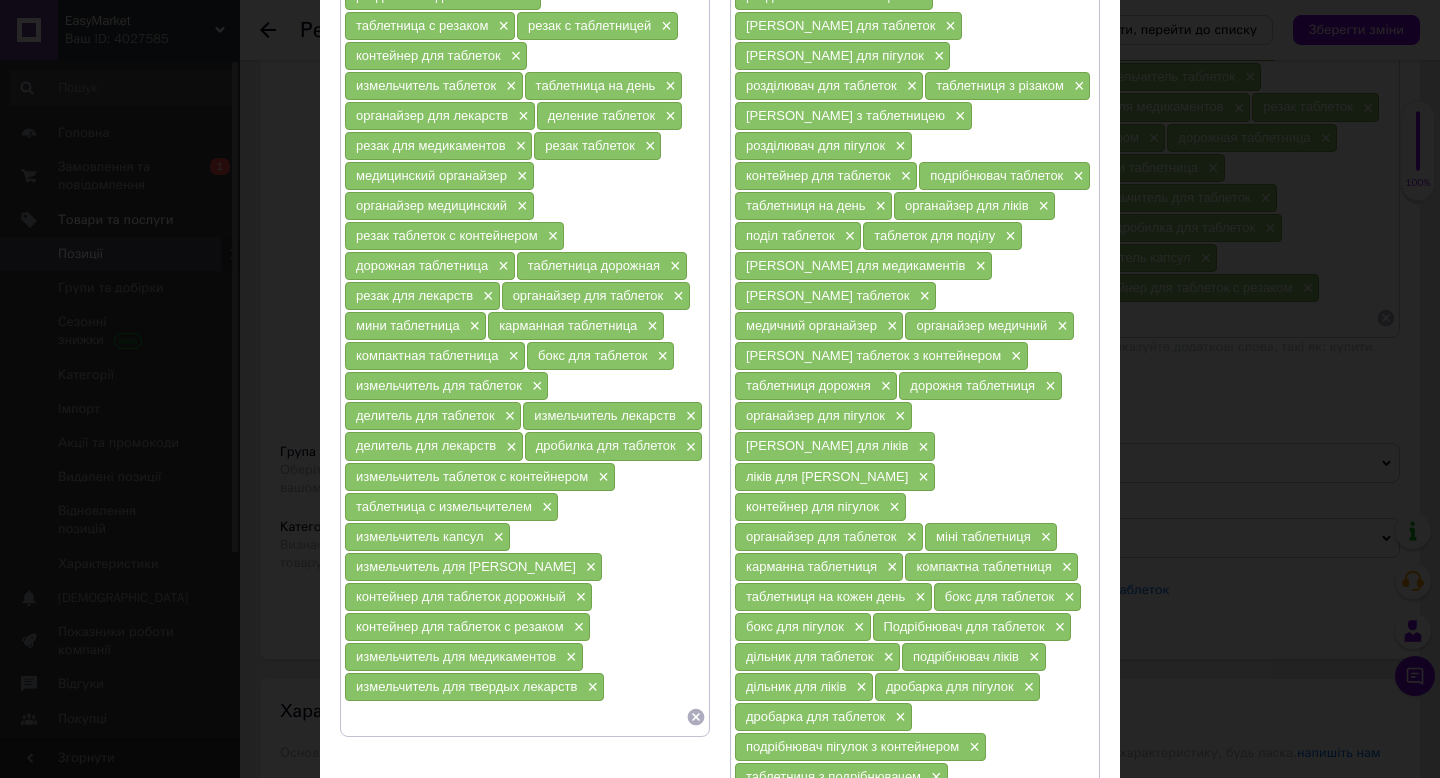 scroll, scrollTop: 423, scrollLeft: 0, axis: vertical 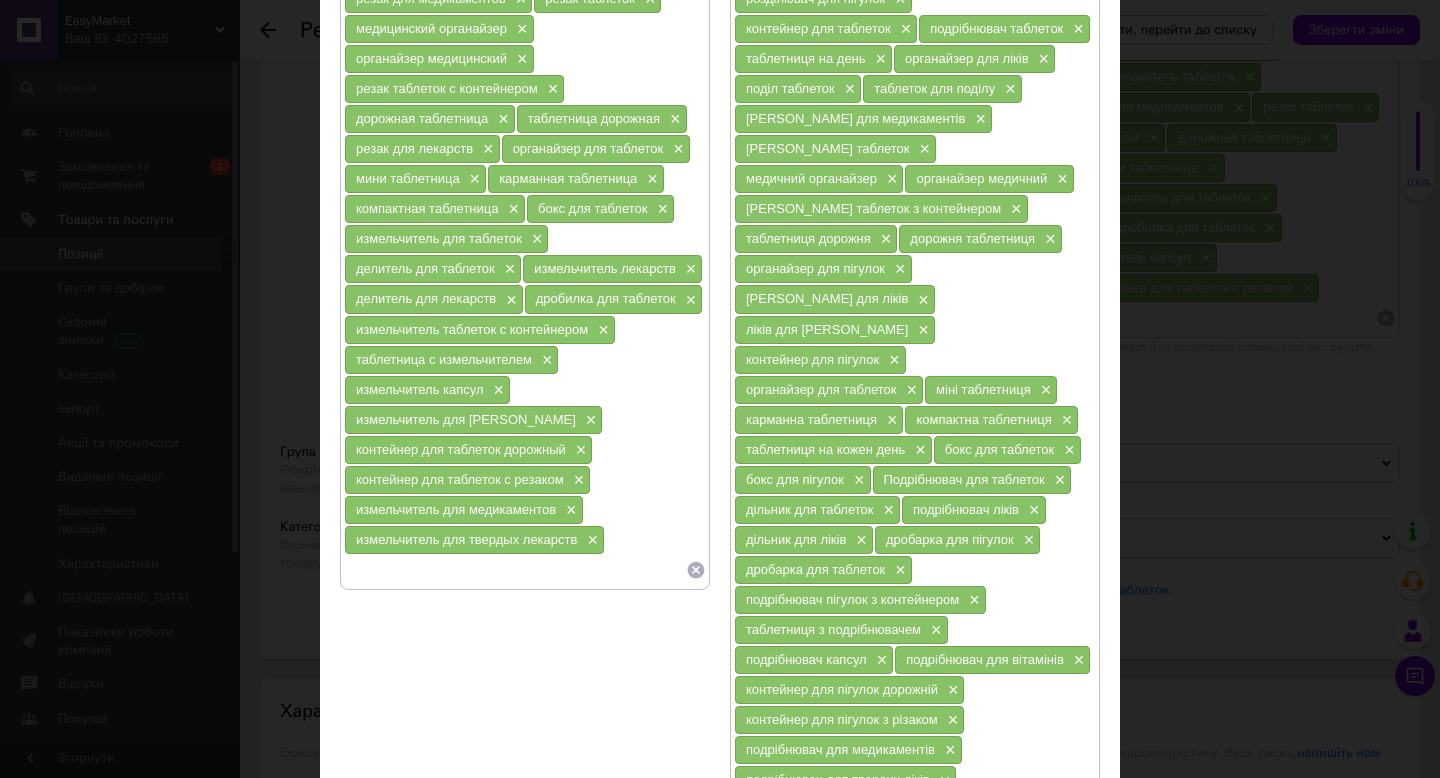 click on "Зберегти" at bounding box center [1051, 916] 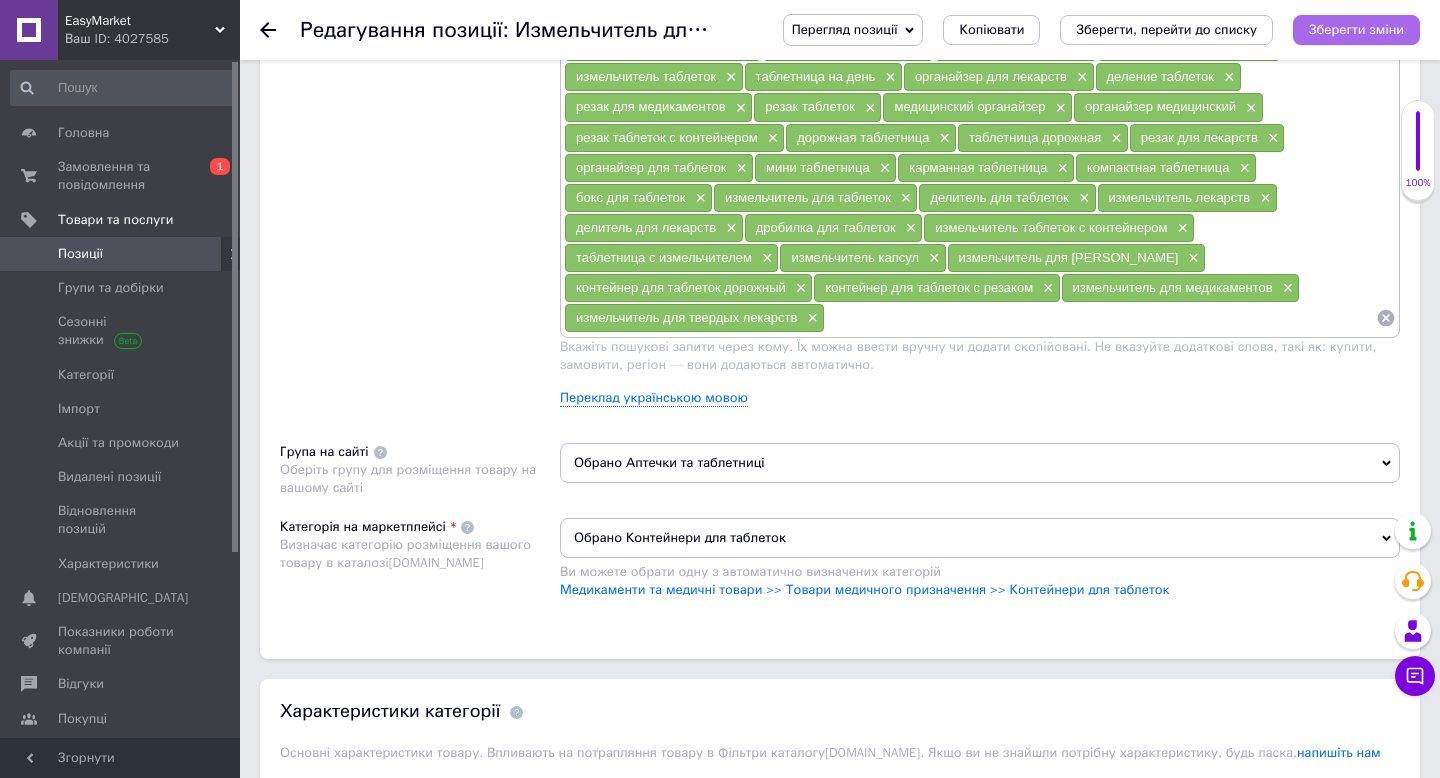 click on "Зберегти зміни" at bounding box center [1356, 30] 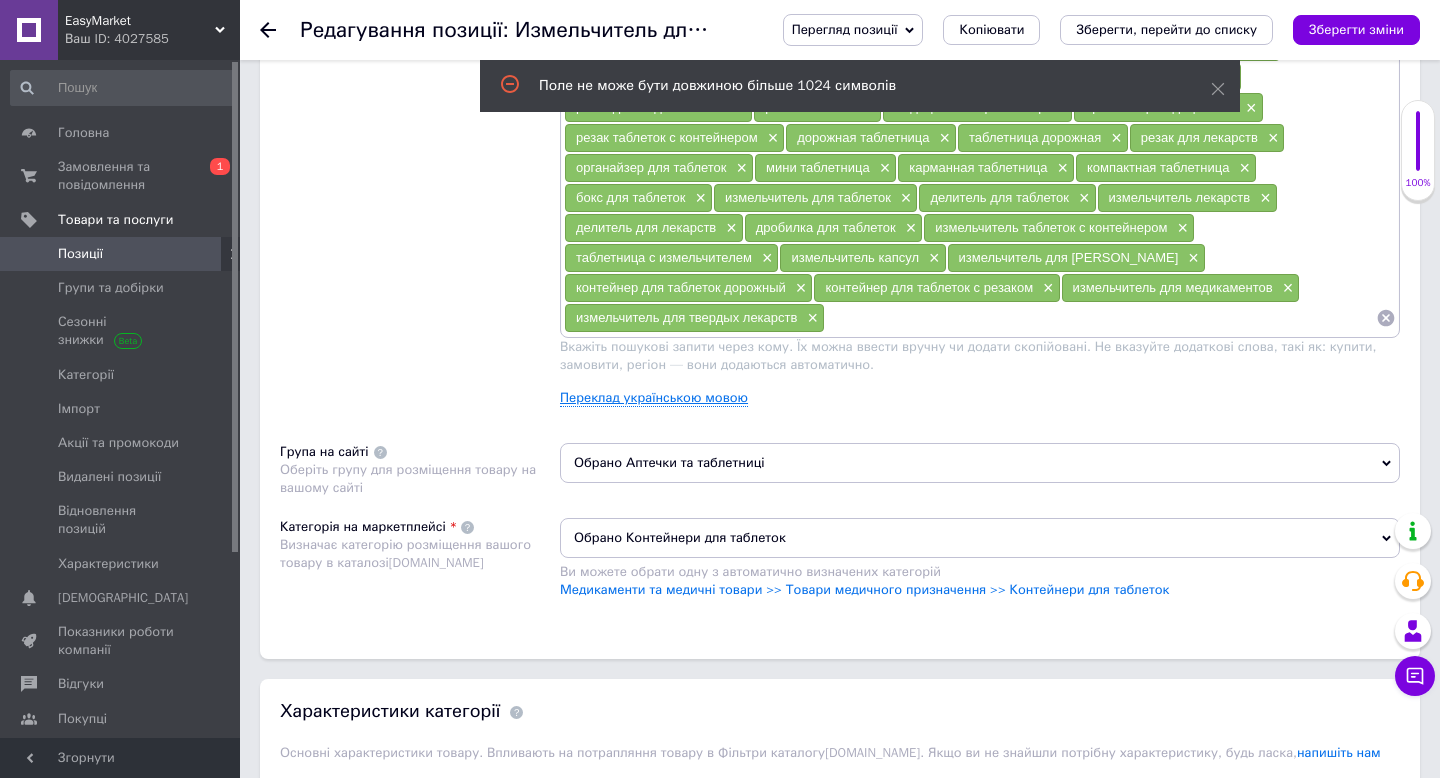 click on "Переклад українською мовою" at bounding box center [654, 398] 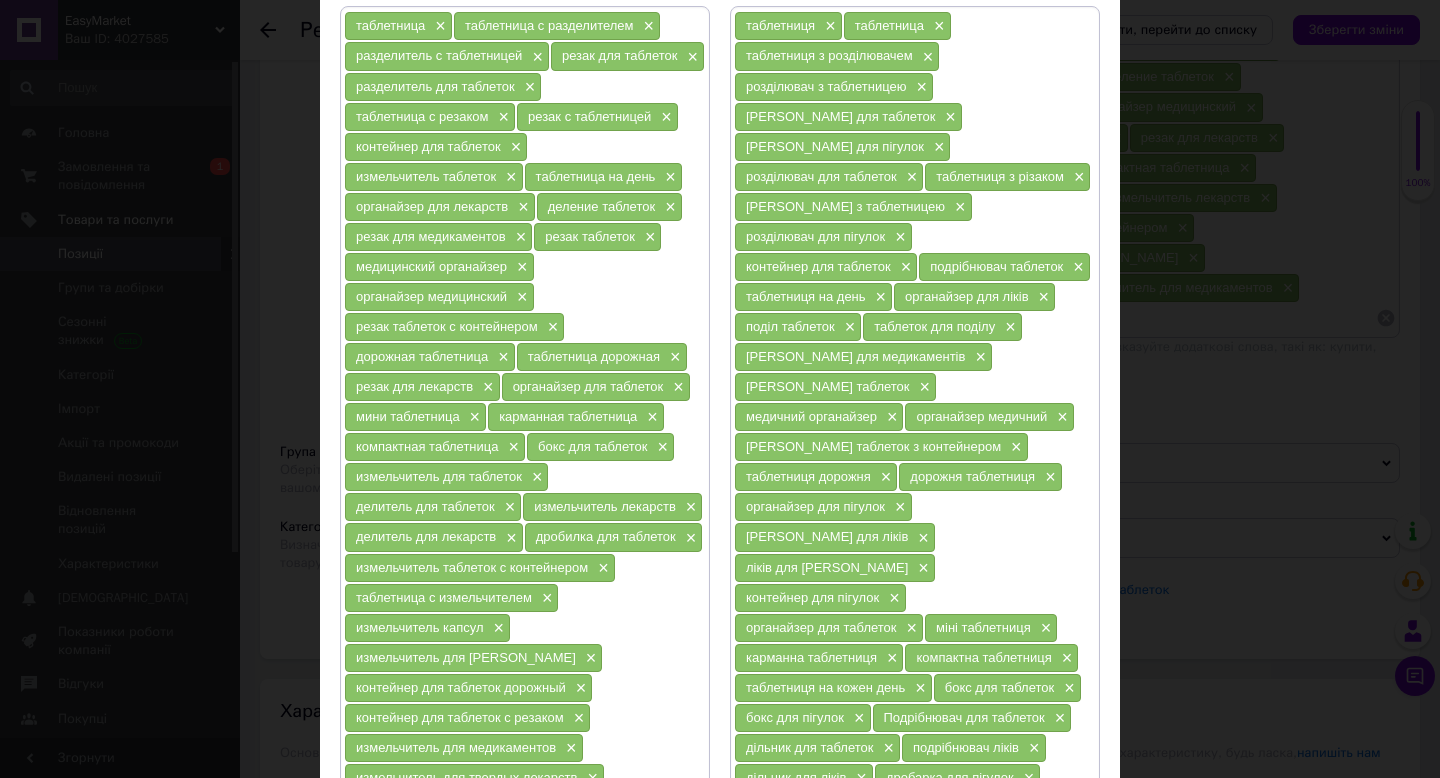 scroll, scrollTop: 187, scrollLeft: 0, axis: vertical 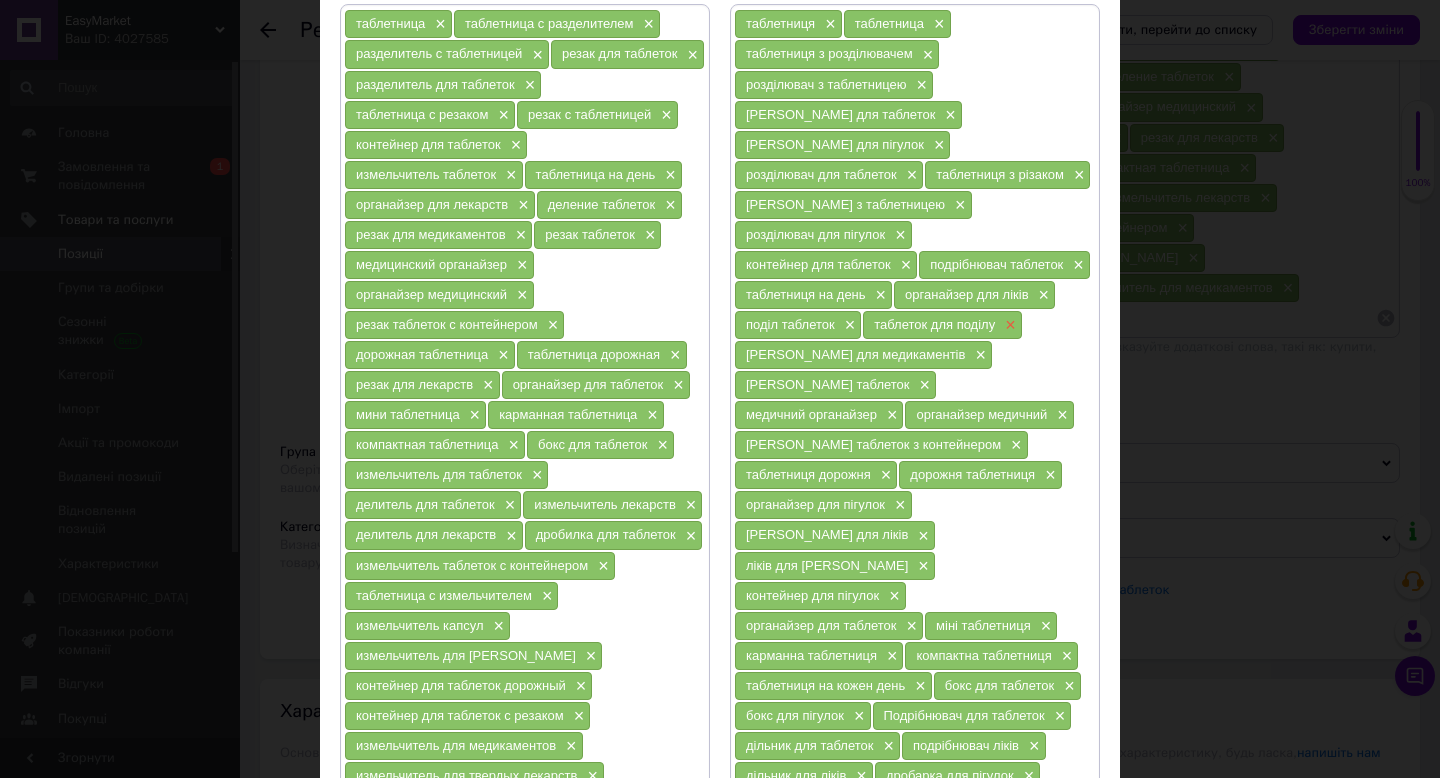 click on "×" at bounding box center (1008, 325) 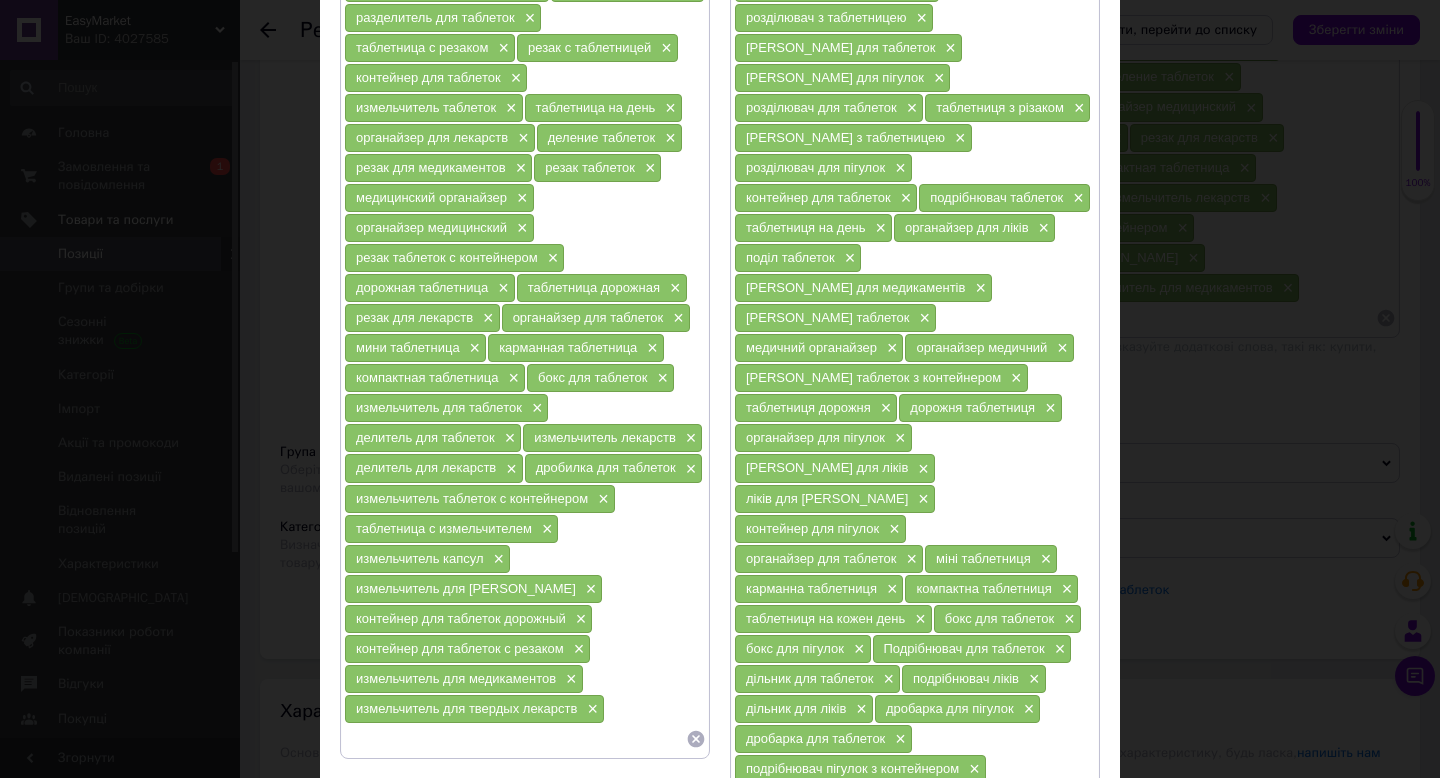 scroll, scrollTop: 257, scrollLeft: 0, axis: vertical 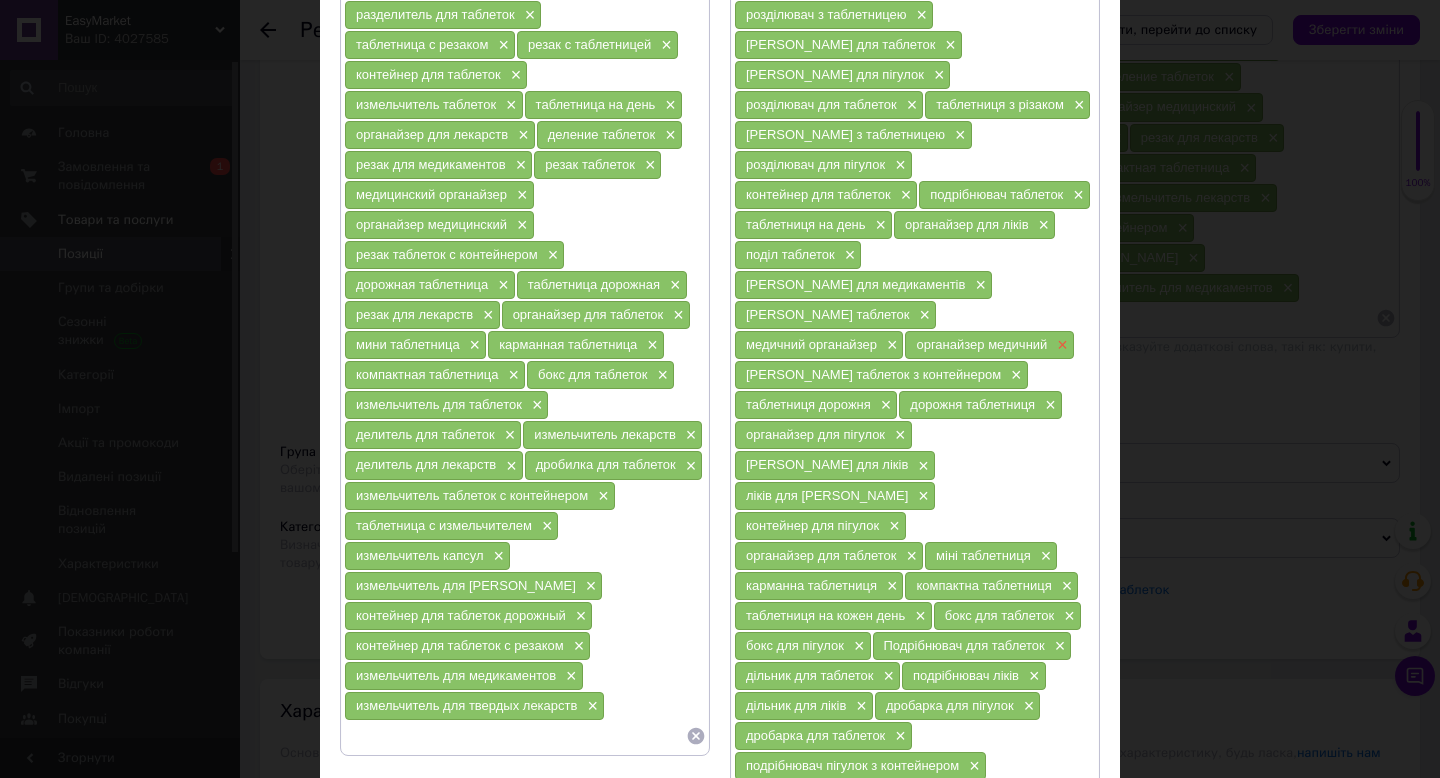 click on "×" at bounding box center [1060, 345] 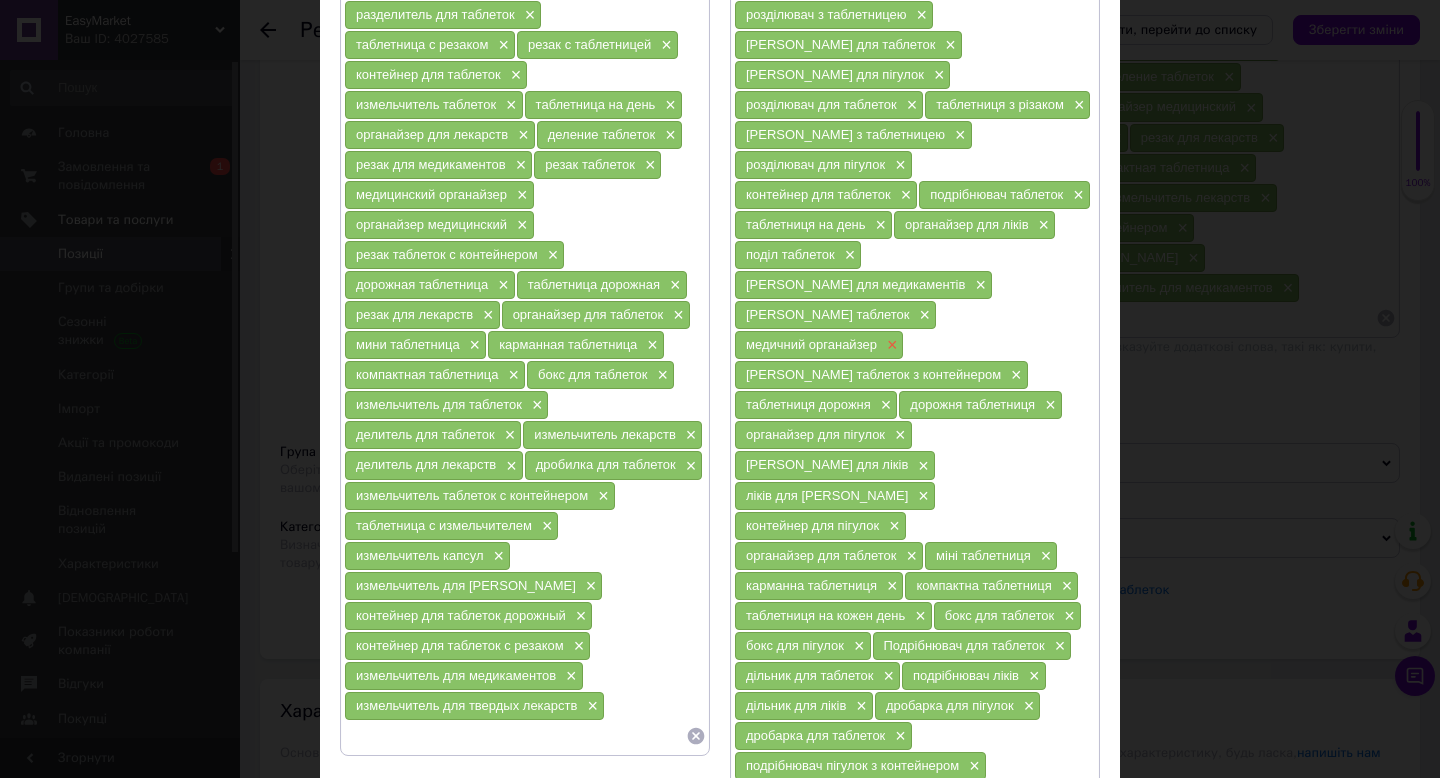 click on "×" at bounding box center (890, 345) 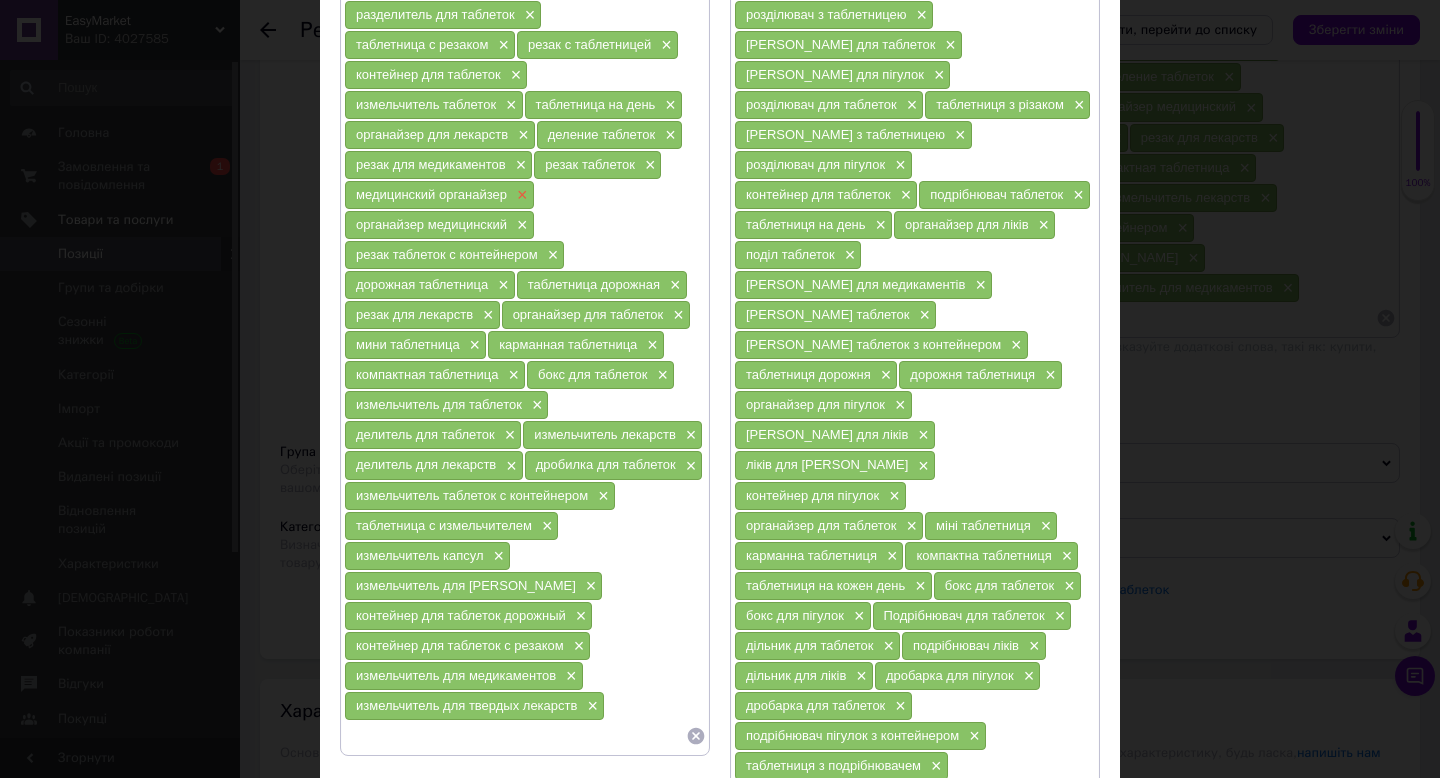 click on "×" at bounding box center [520, 195] 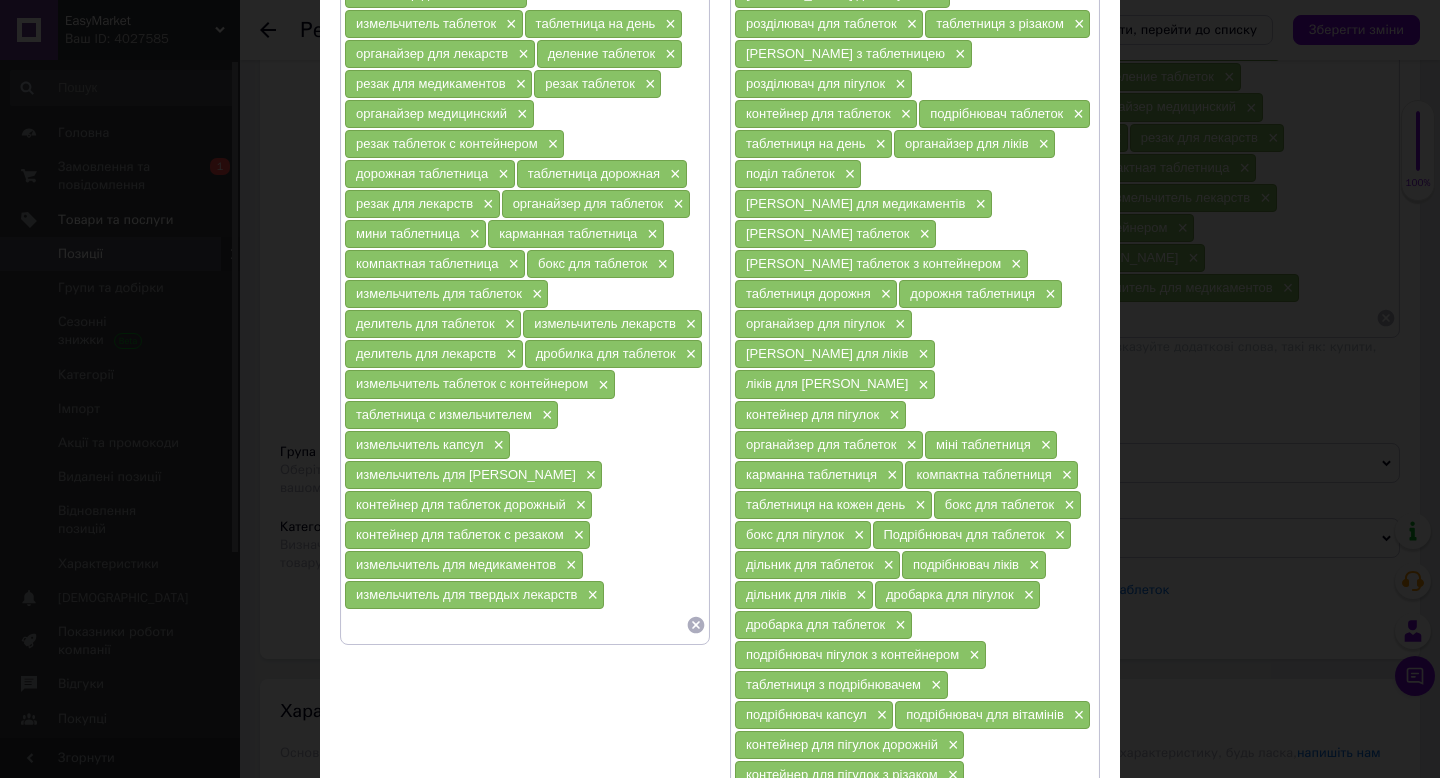scroll, scrollTop: 345, scrollLeft: 0, axis: vertical 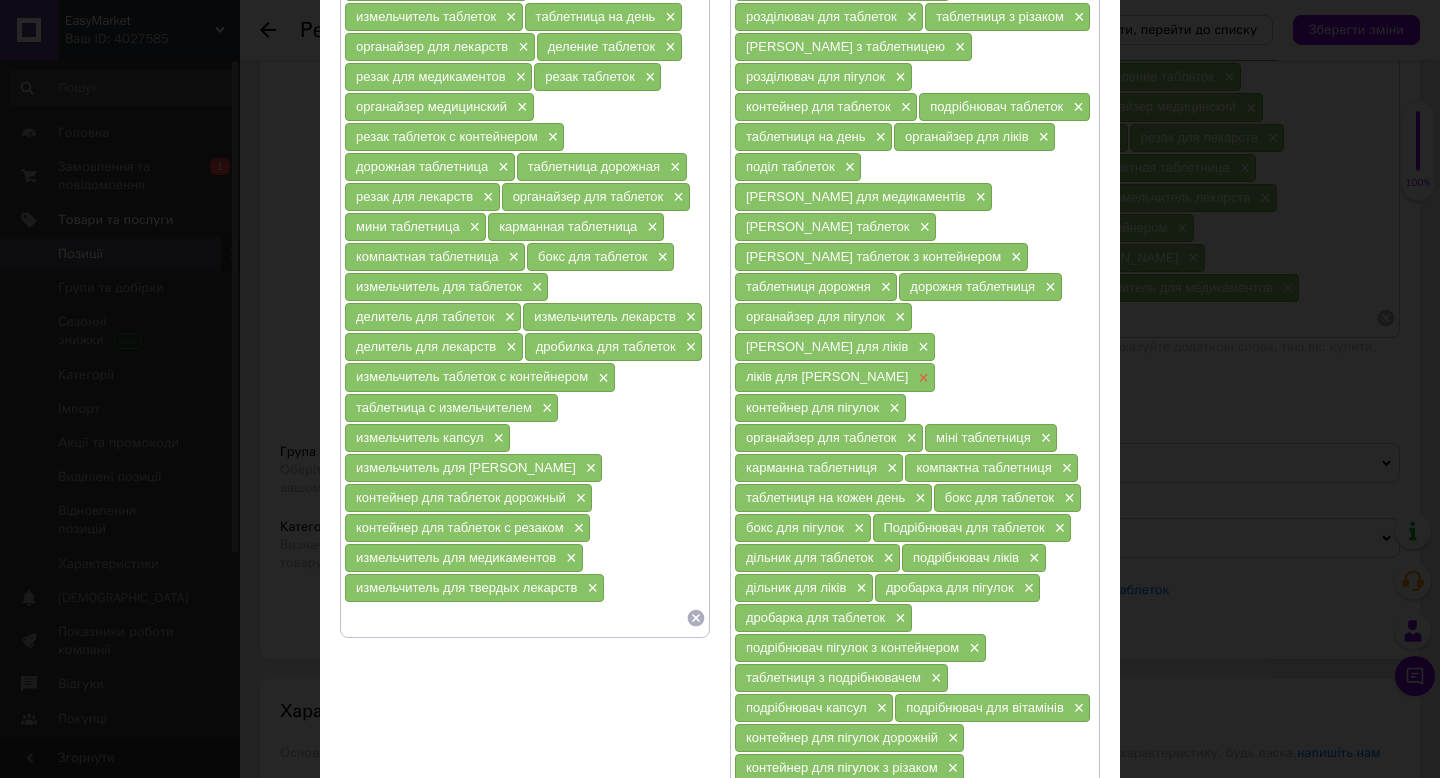 click on "×" at bounding box center [921, 378] 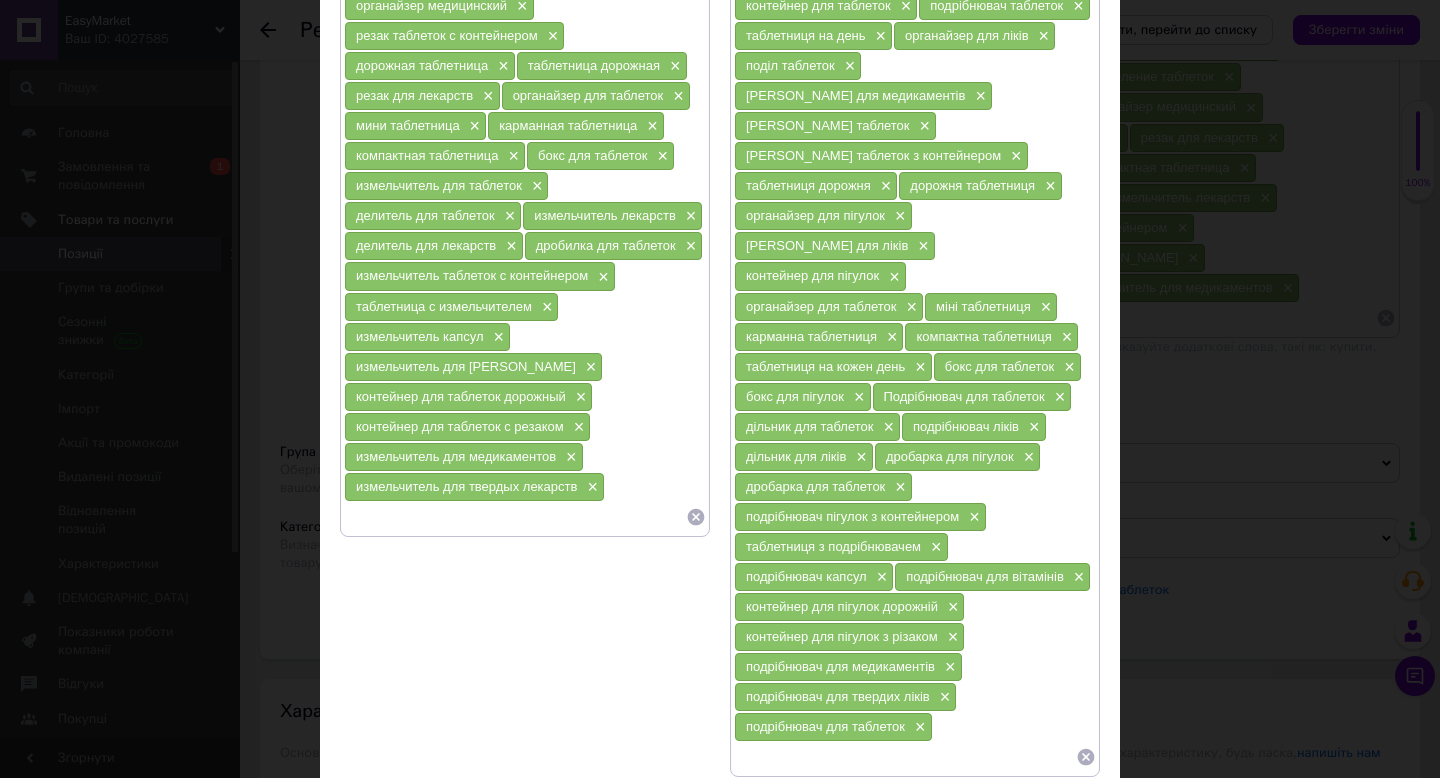 scroll, scrollTop: 458, scrollLeft: 0, axis: vertical 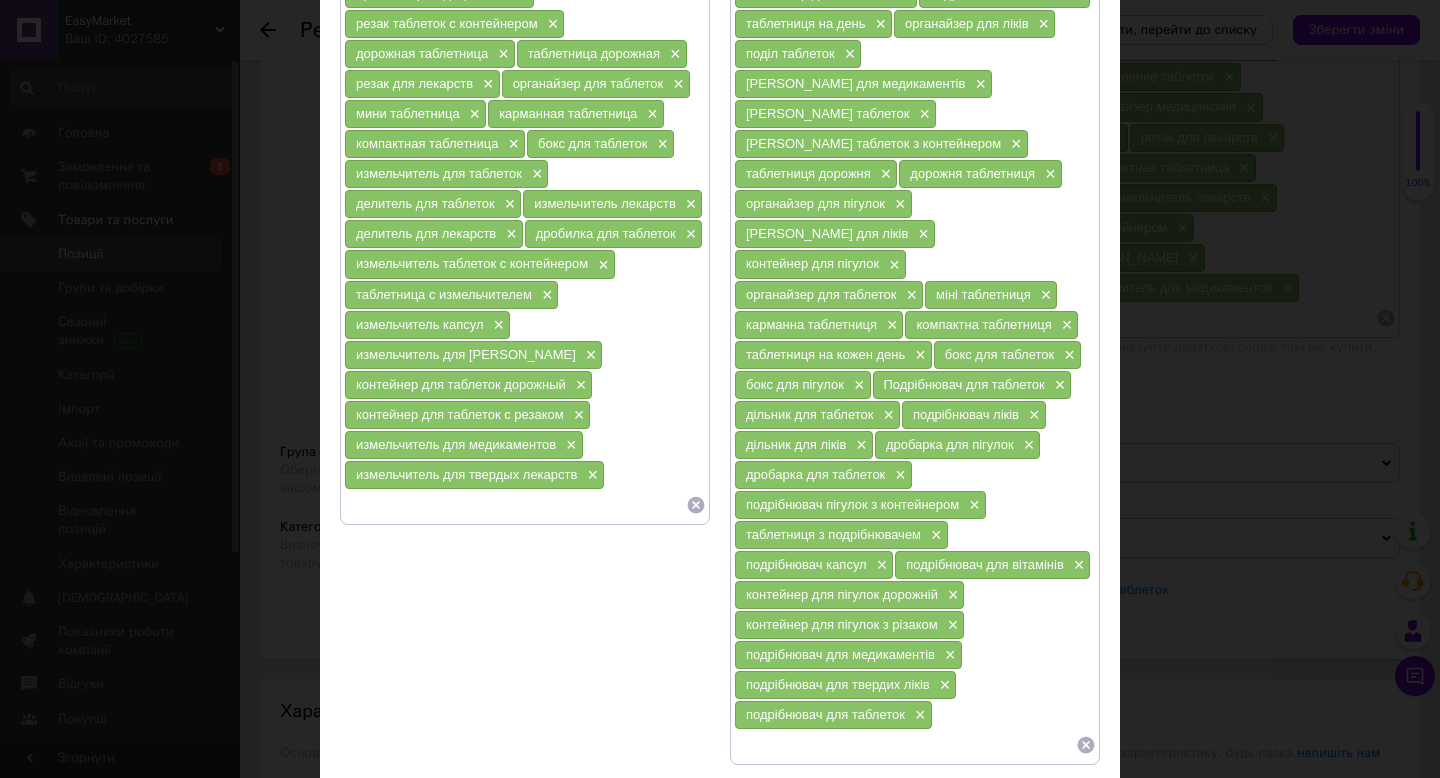 click on "Зберегти" at bounding box center (1051, 820) 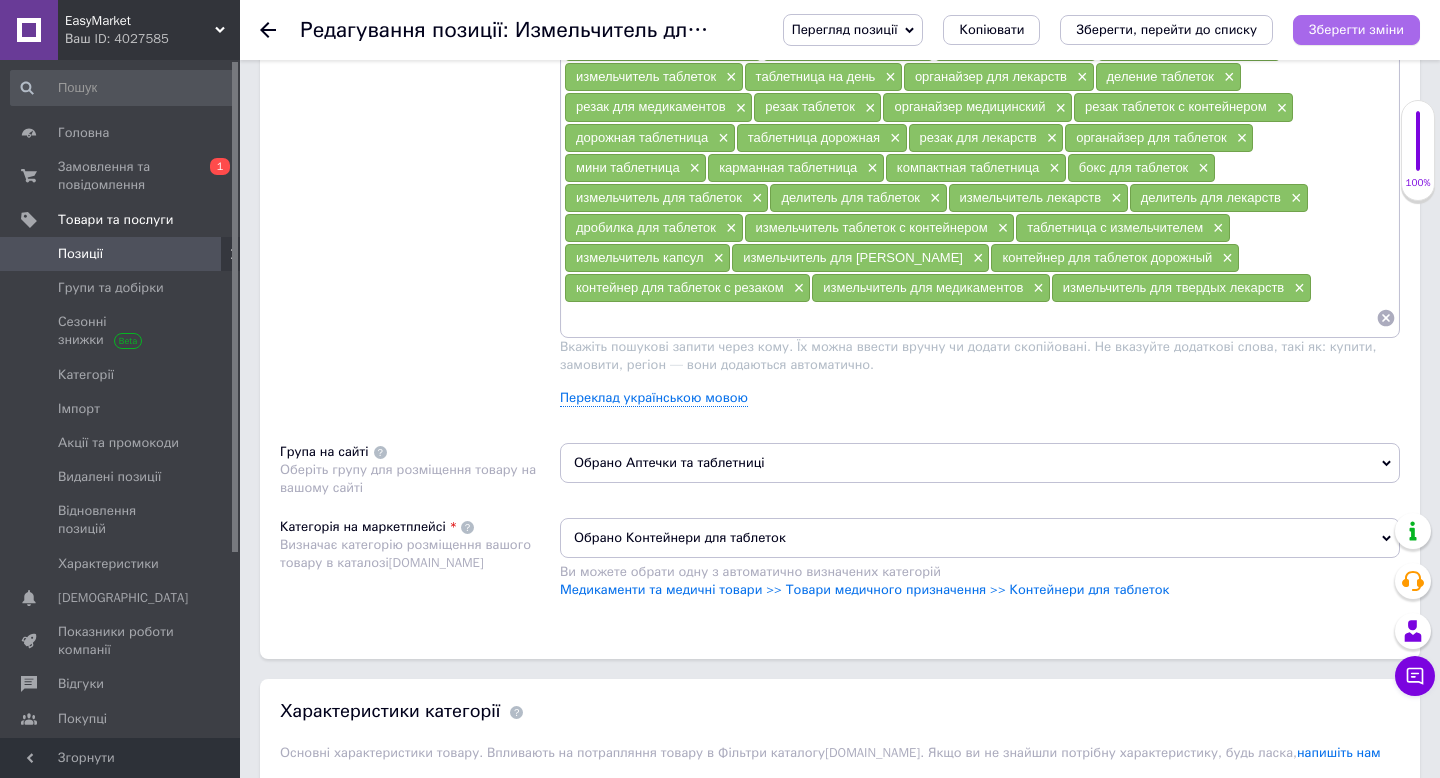 click on "Зберегти зміни" at bounding box center [1356, 30] 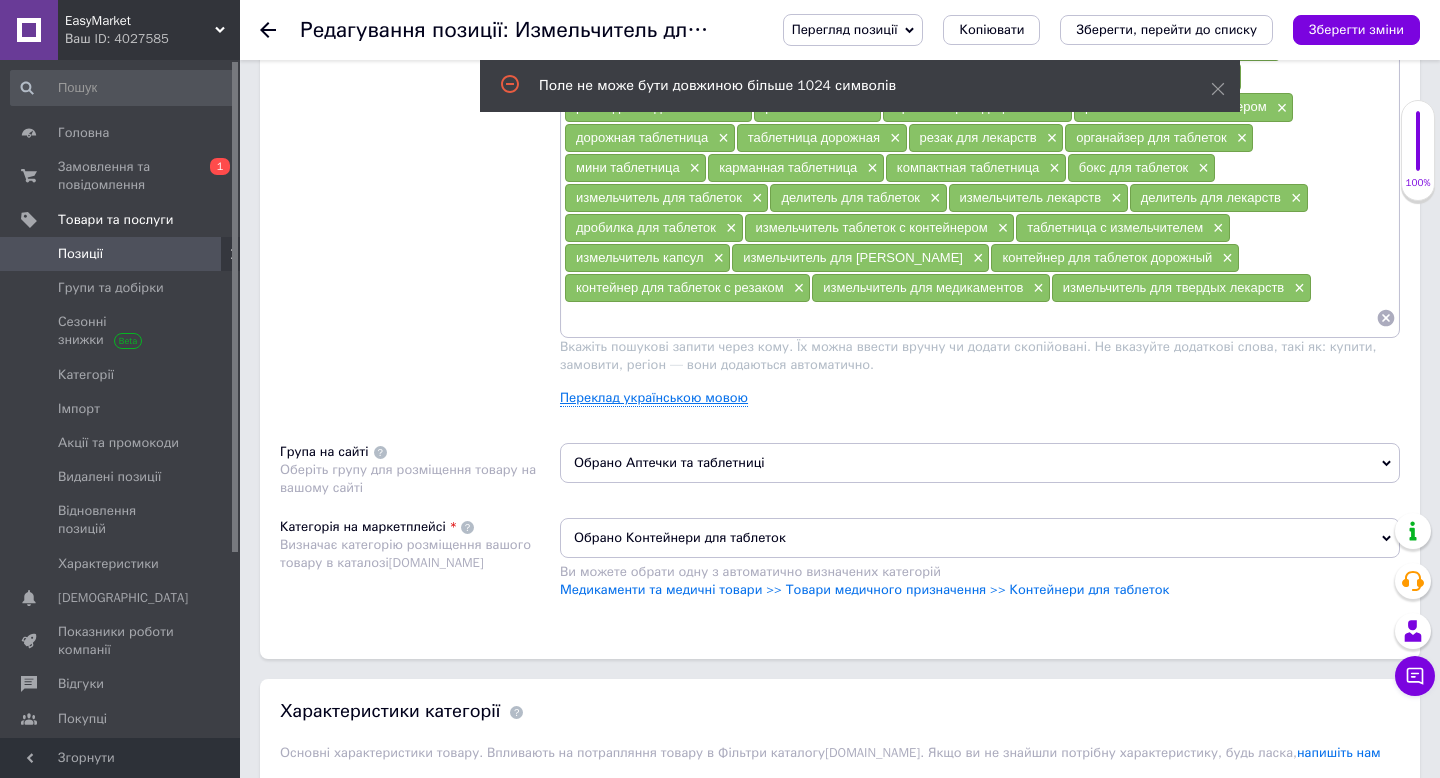 click on "Переклад українською мовою" at bounding box center [654, 398] 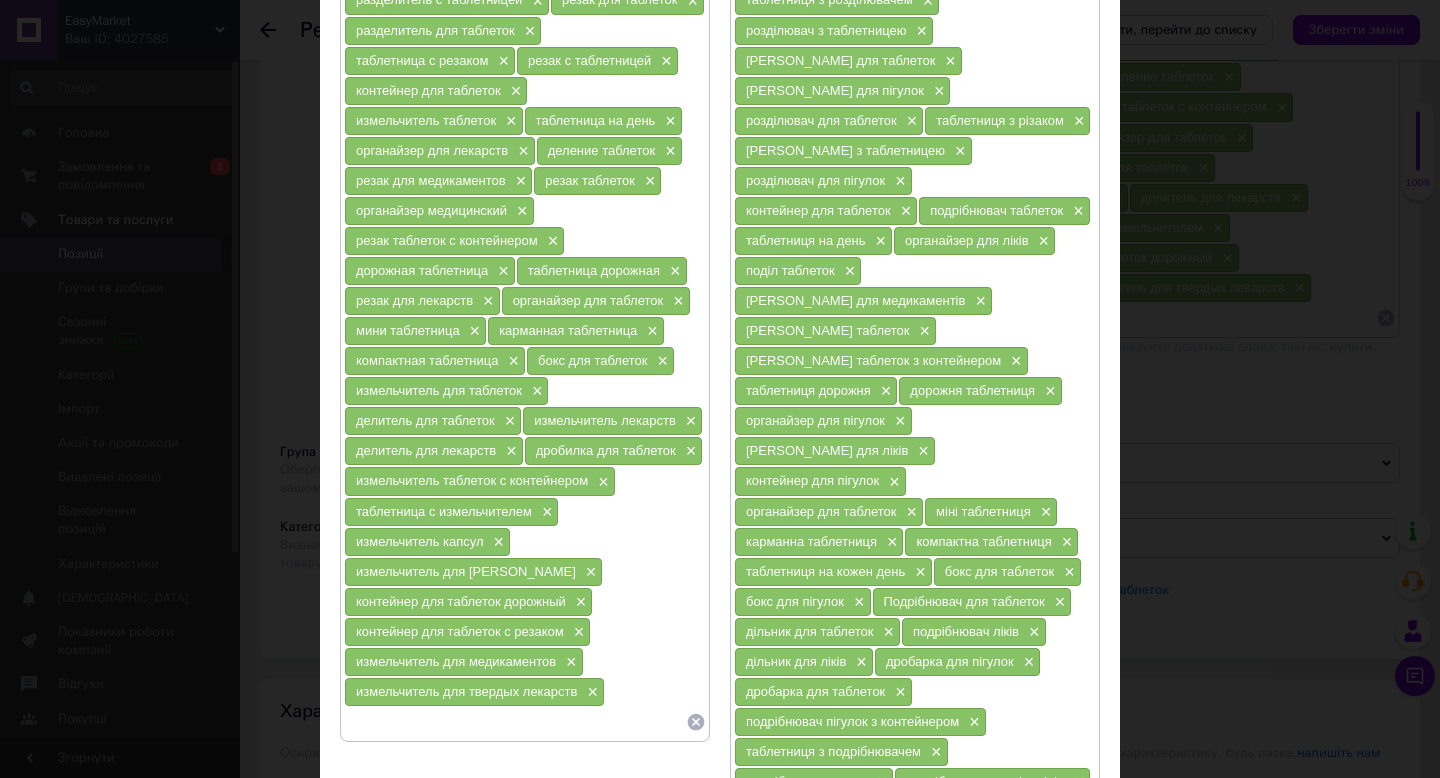 scroll, scrollTop: 247, scrollLeft: 0, axis: vertical 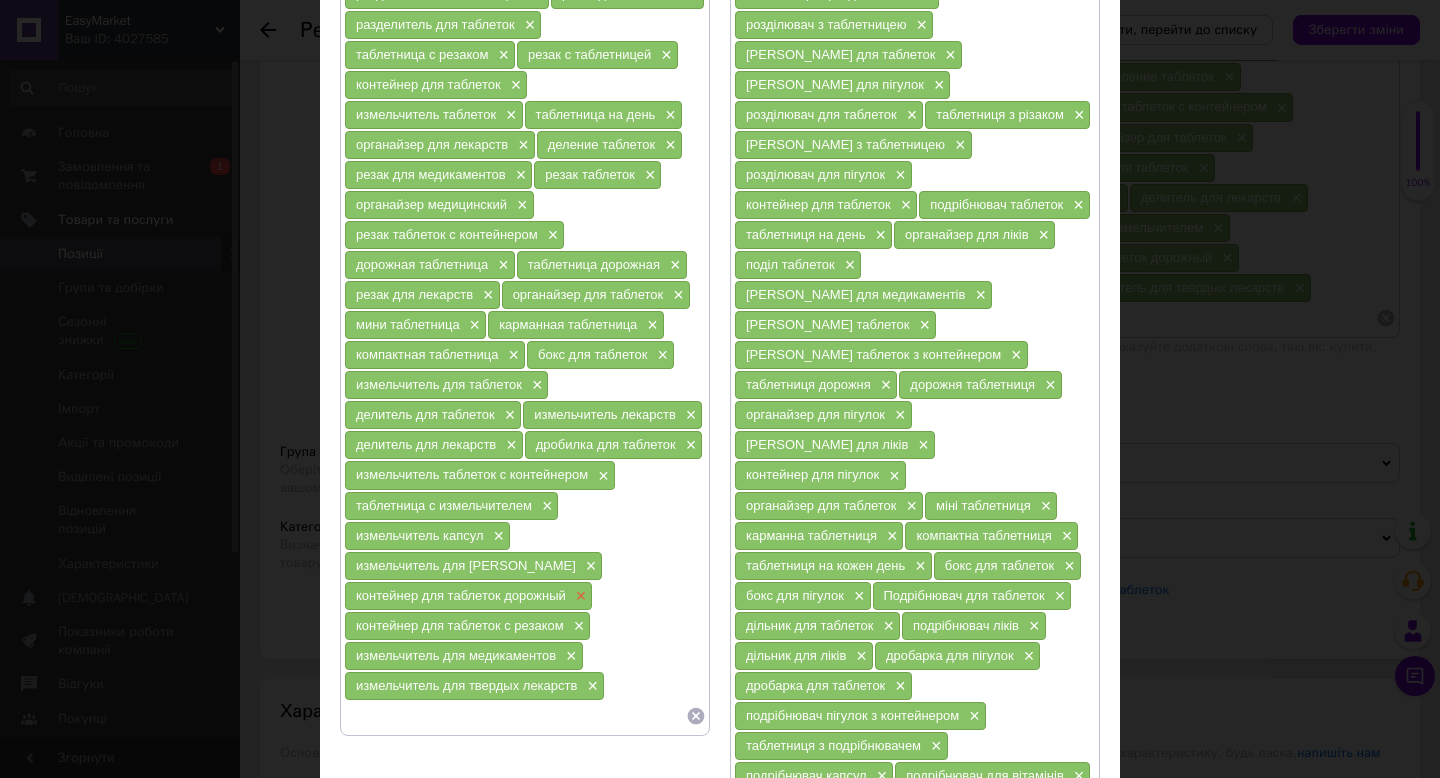 click on "×" at bounding box center [579, 596] 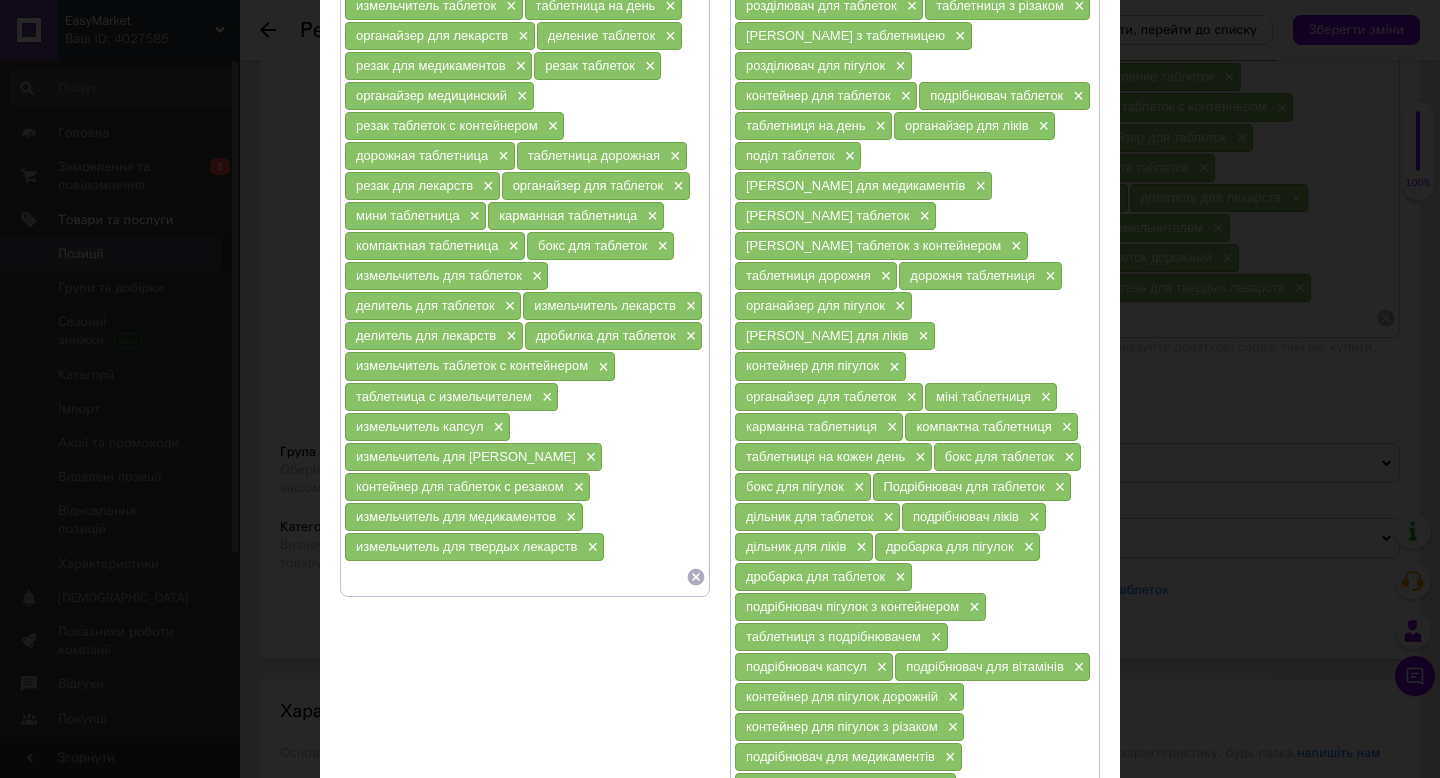 scroll, scrollTop: 405, scrollLeft: 0, axis: vertical 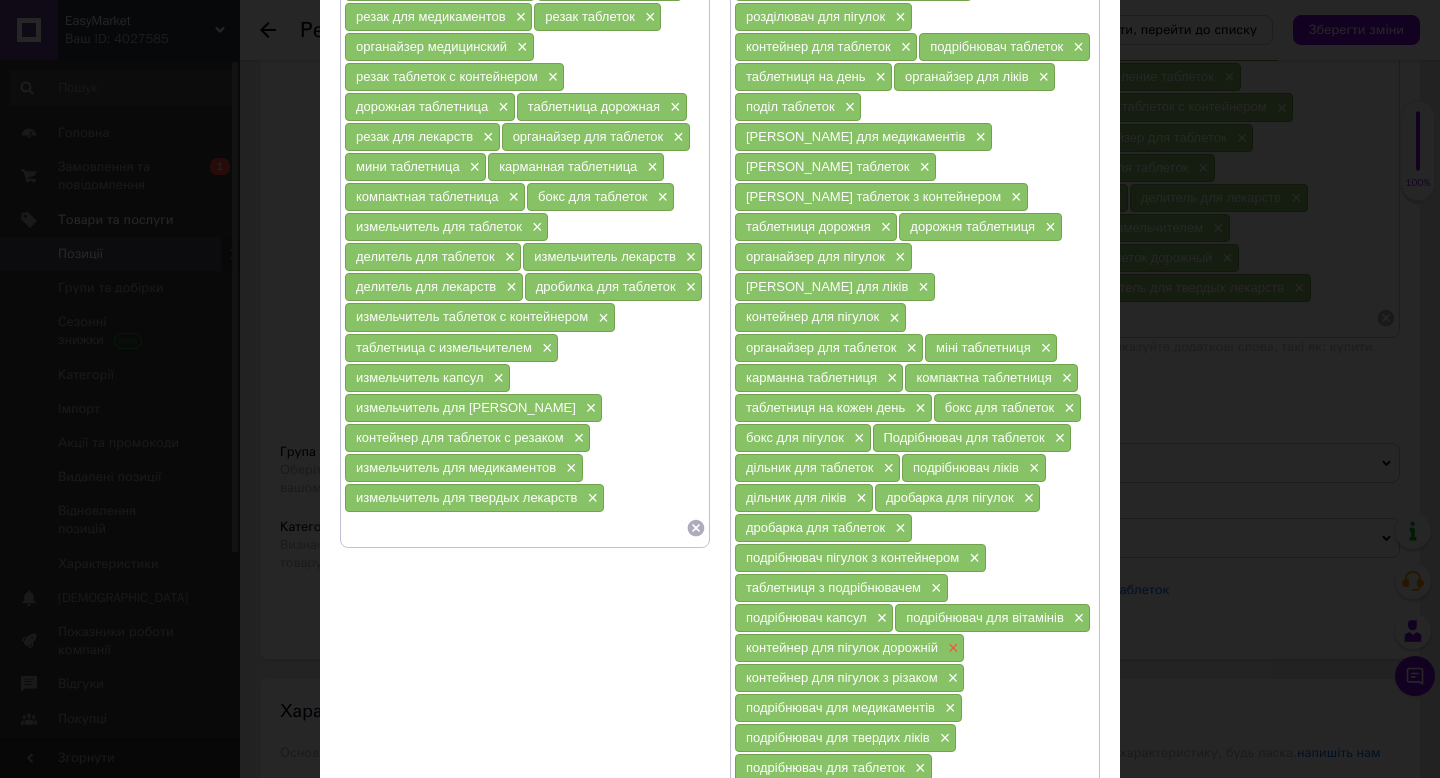 click on "×" at bounding box center [951, 648] 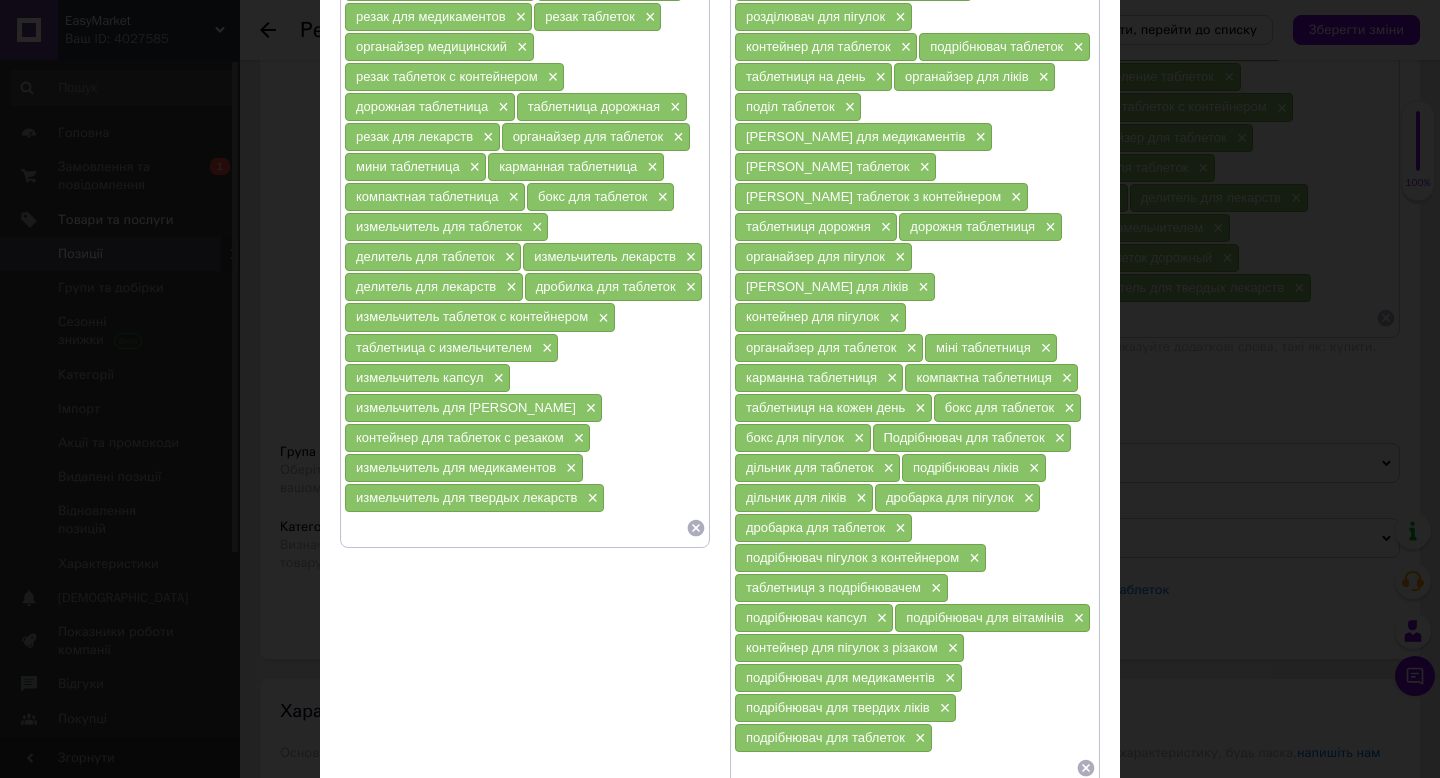 click on "Зберегти" at bounding box center (1051, 843) 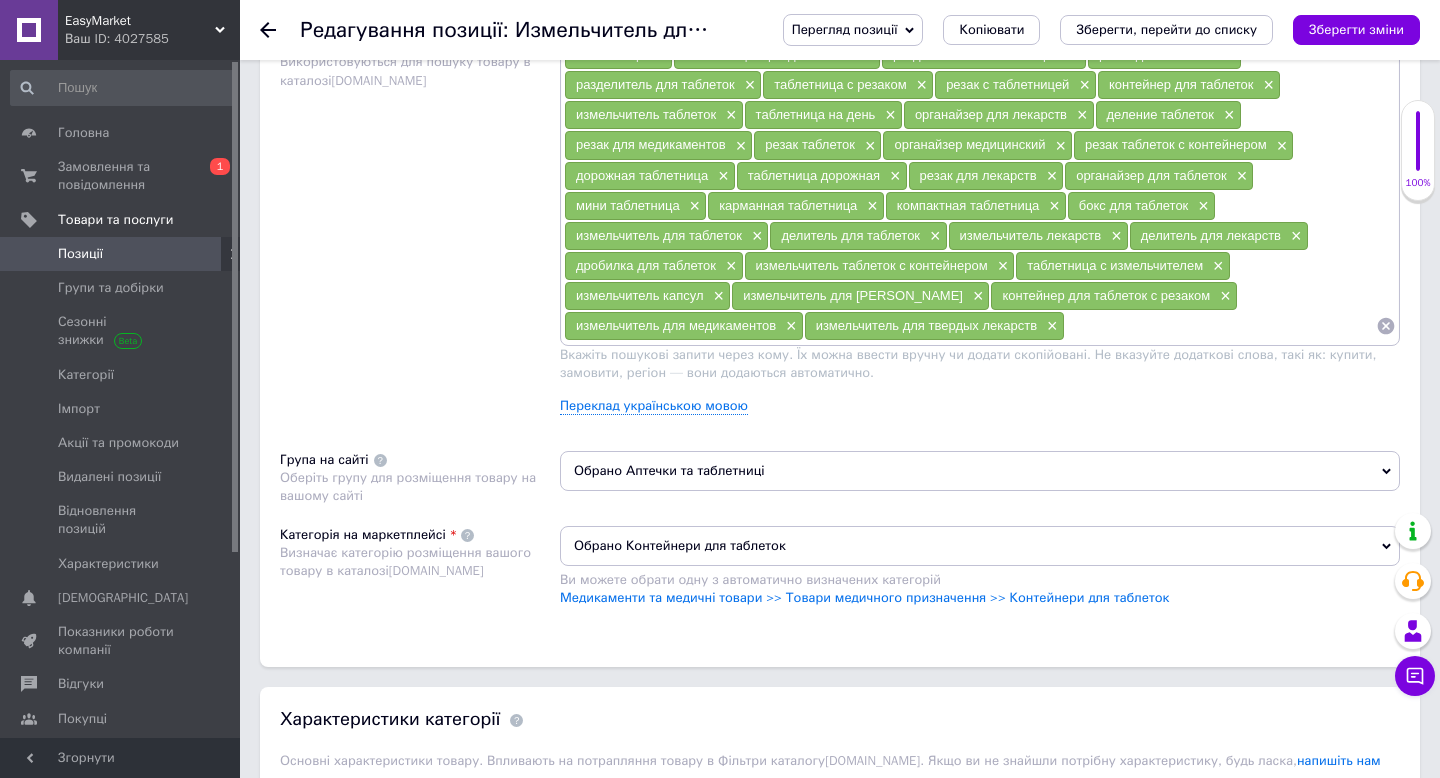 scroll, scrollTop: 1200, scrollLeft: 0, axis: vertical 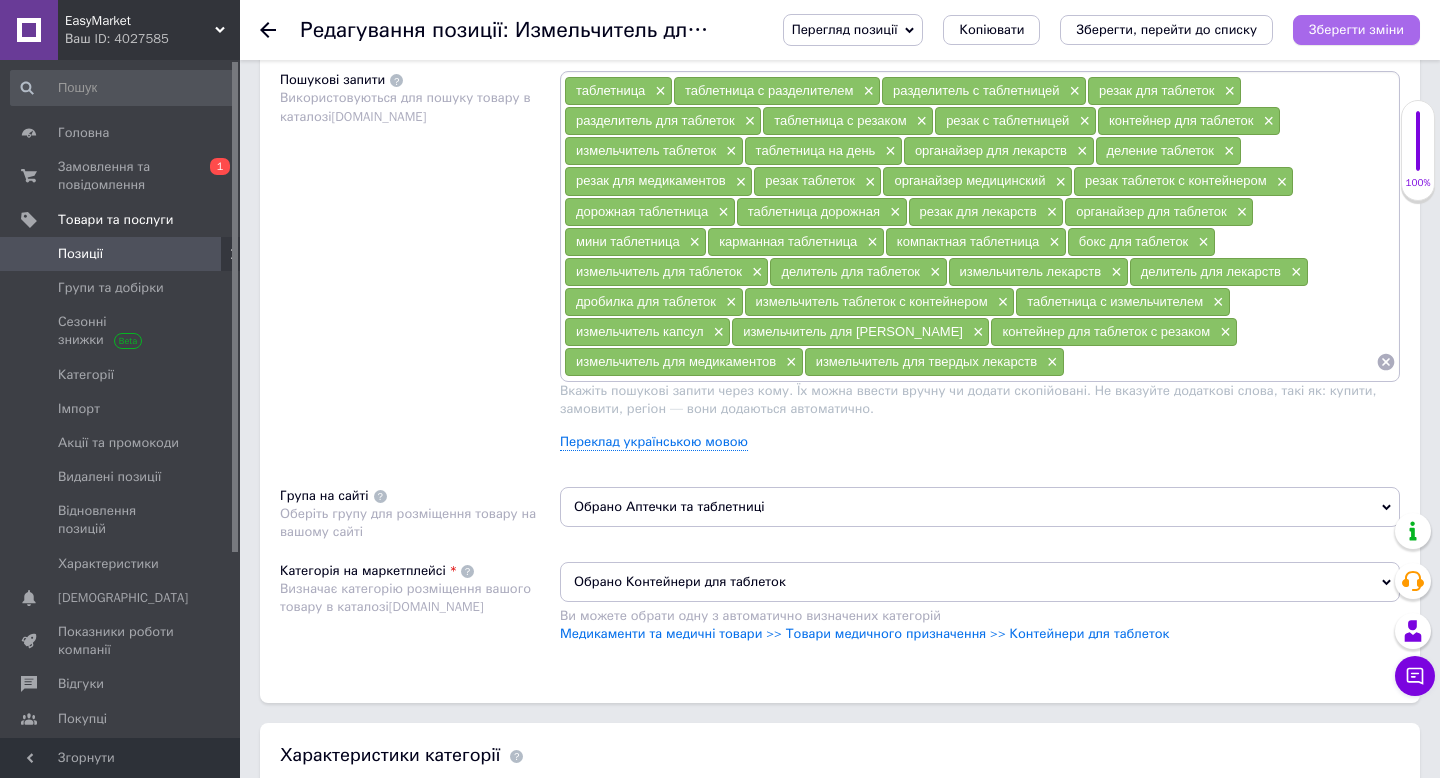 click on "Зберегти зміни" at bounding box center [1356, 30] 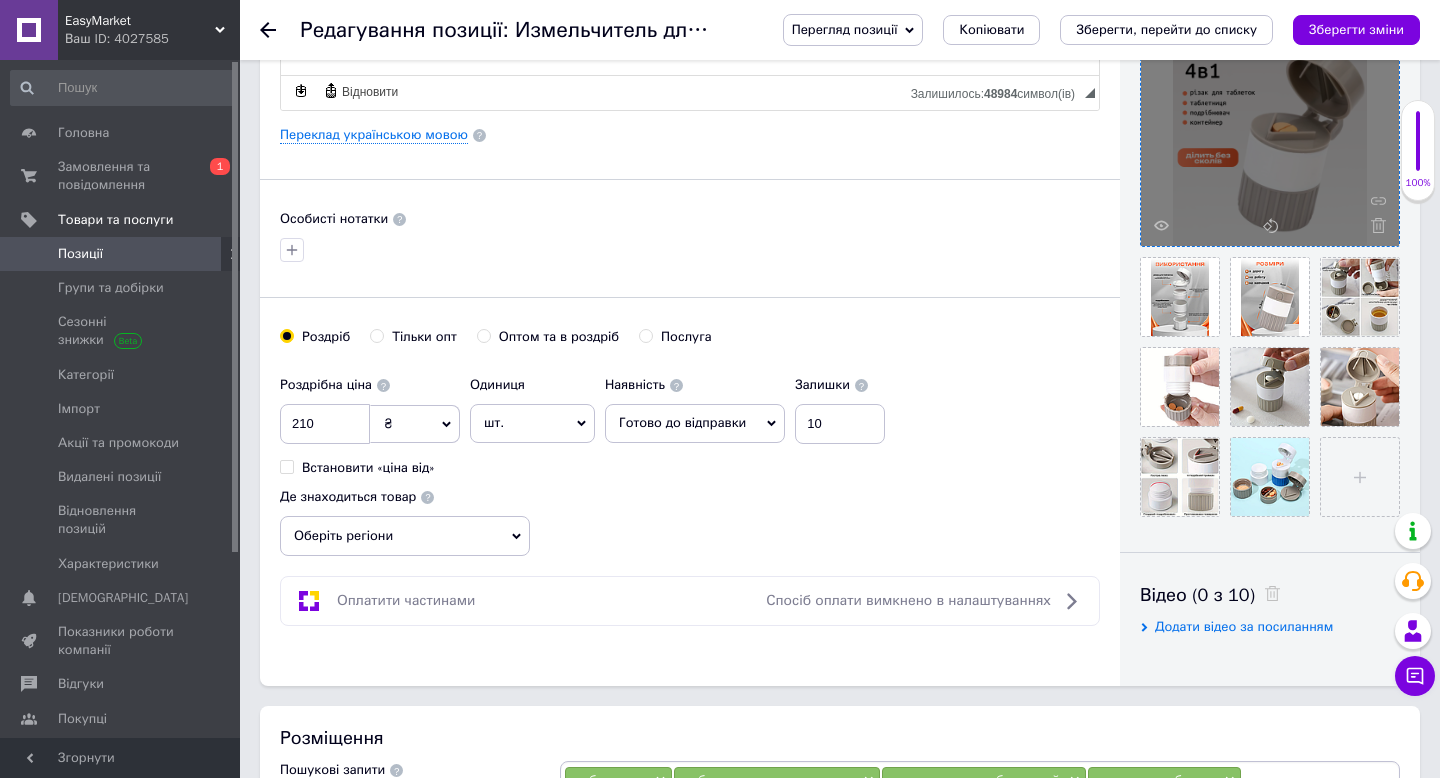 scroll, scrollTop: 539, scrollLeft: 0, axis: vertical 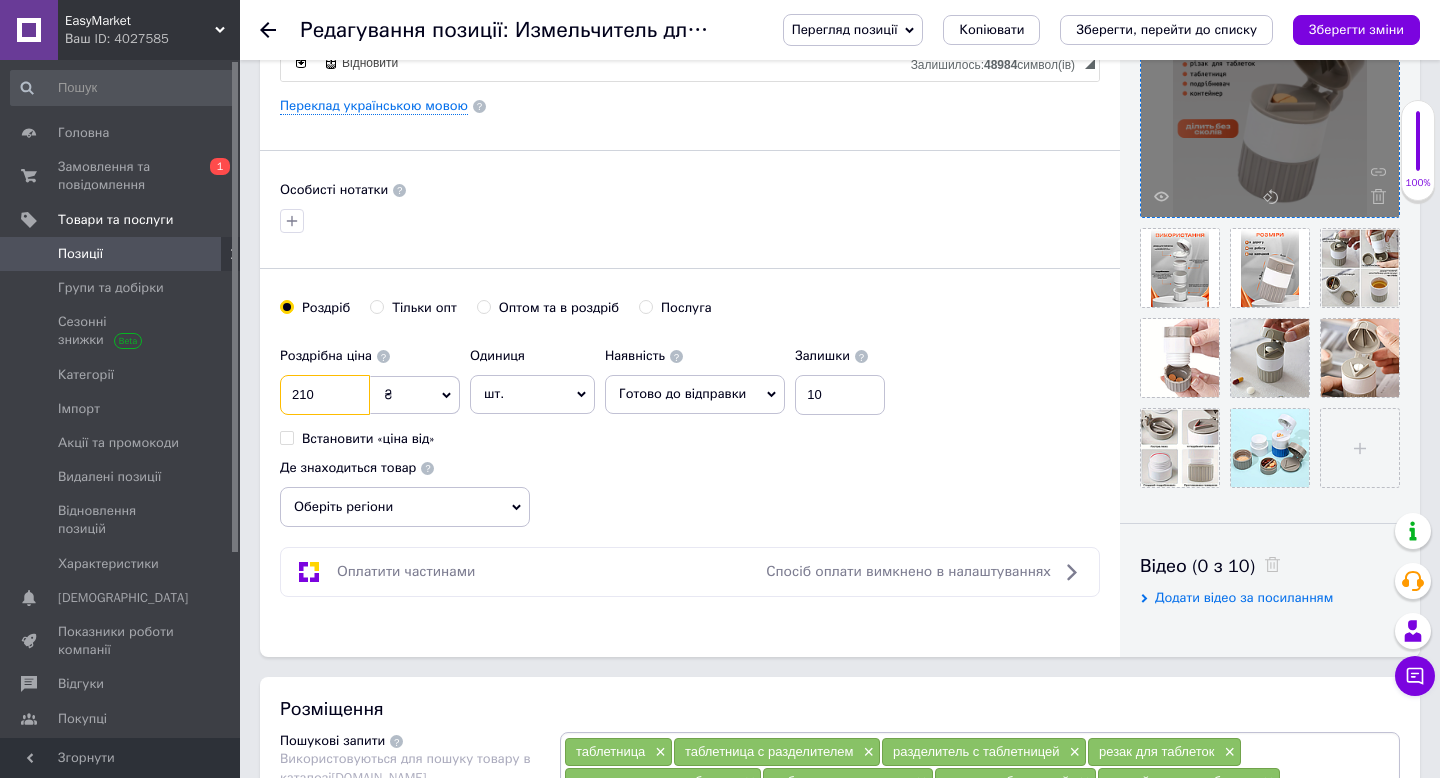 click on "210" at bounding box center (325, 395) 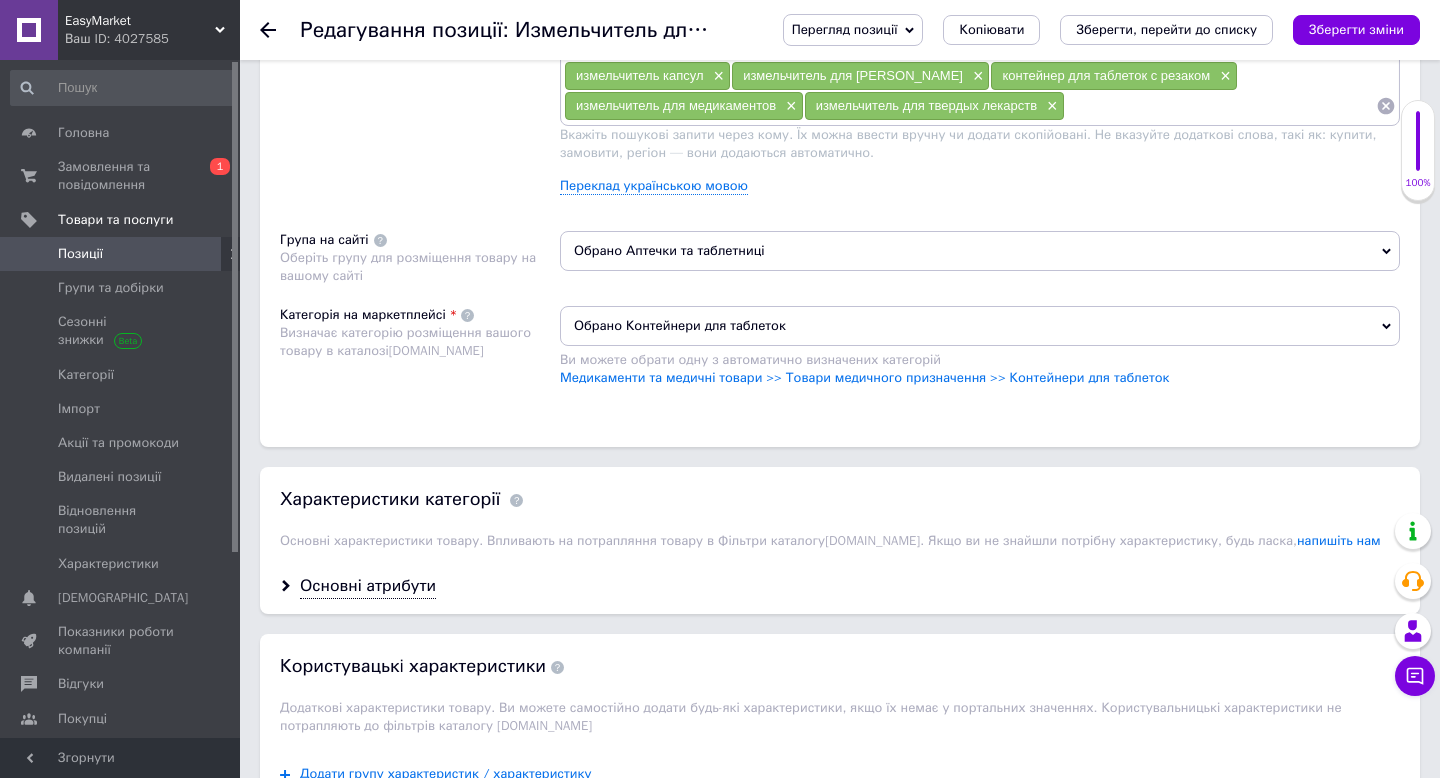 scroll, scrollTop: 2145, scrollLeft: 0, axis: vertical 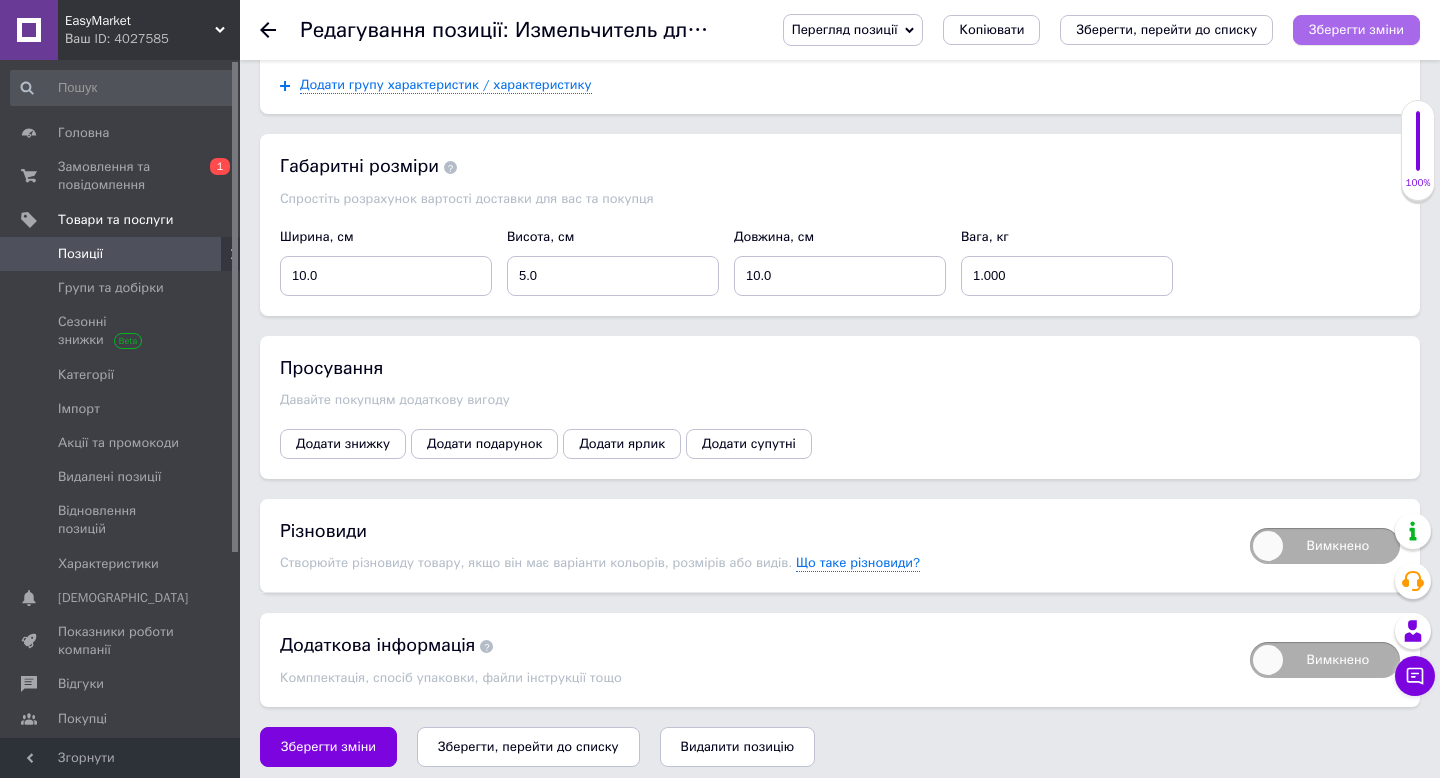type on "250" 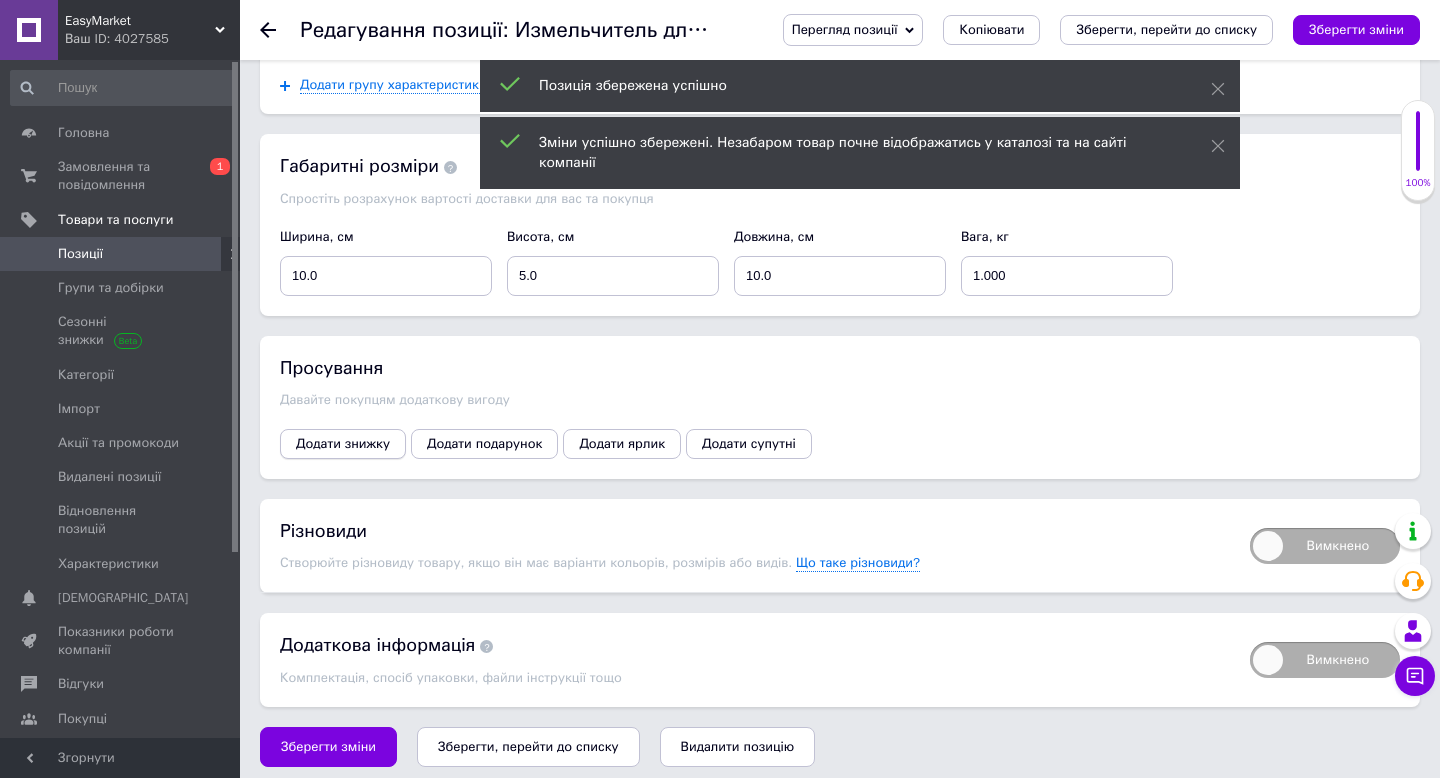 click on "Додати знижку" at bounding box center [343, 444] 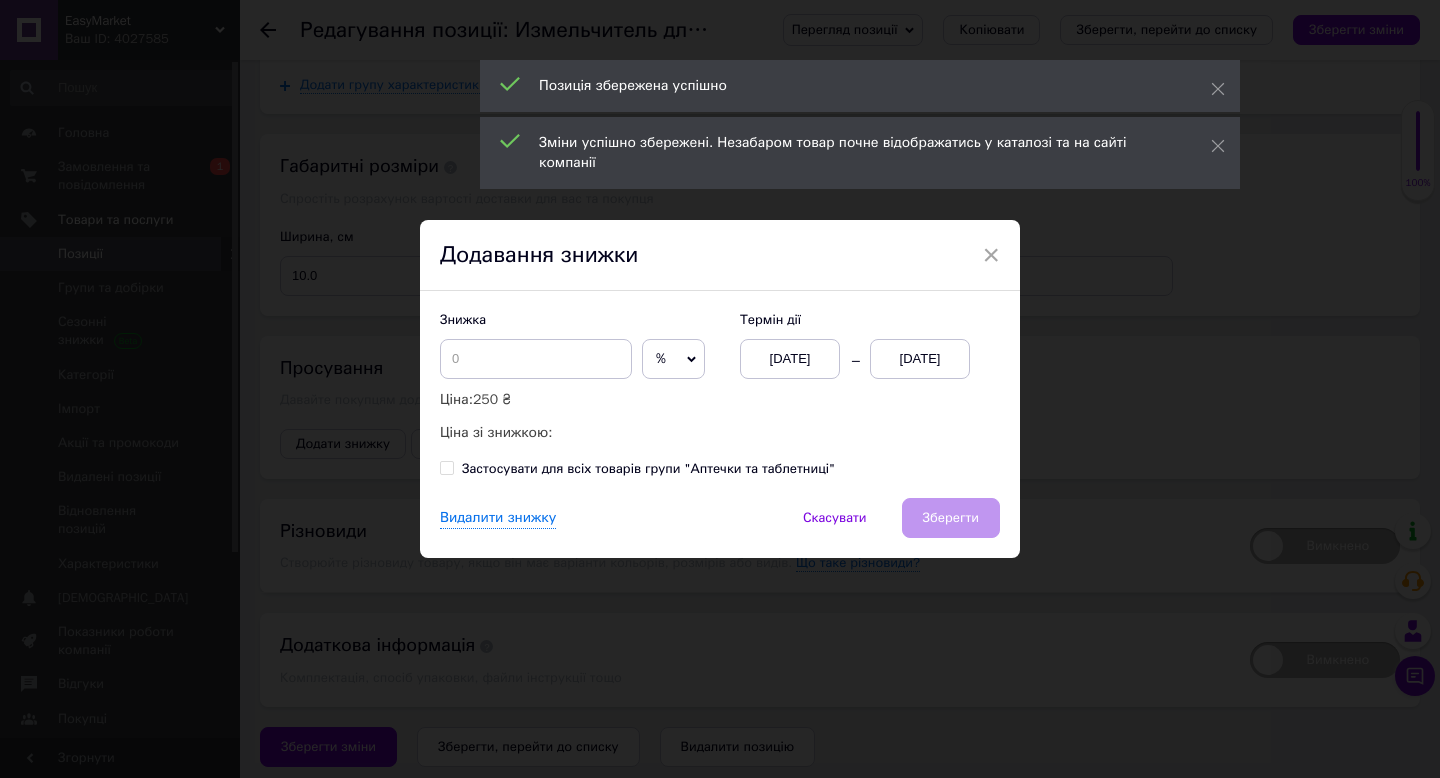 click on "%" at bounding box center [673, 359] 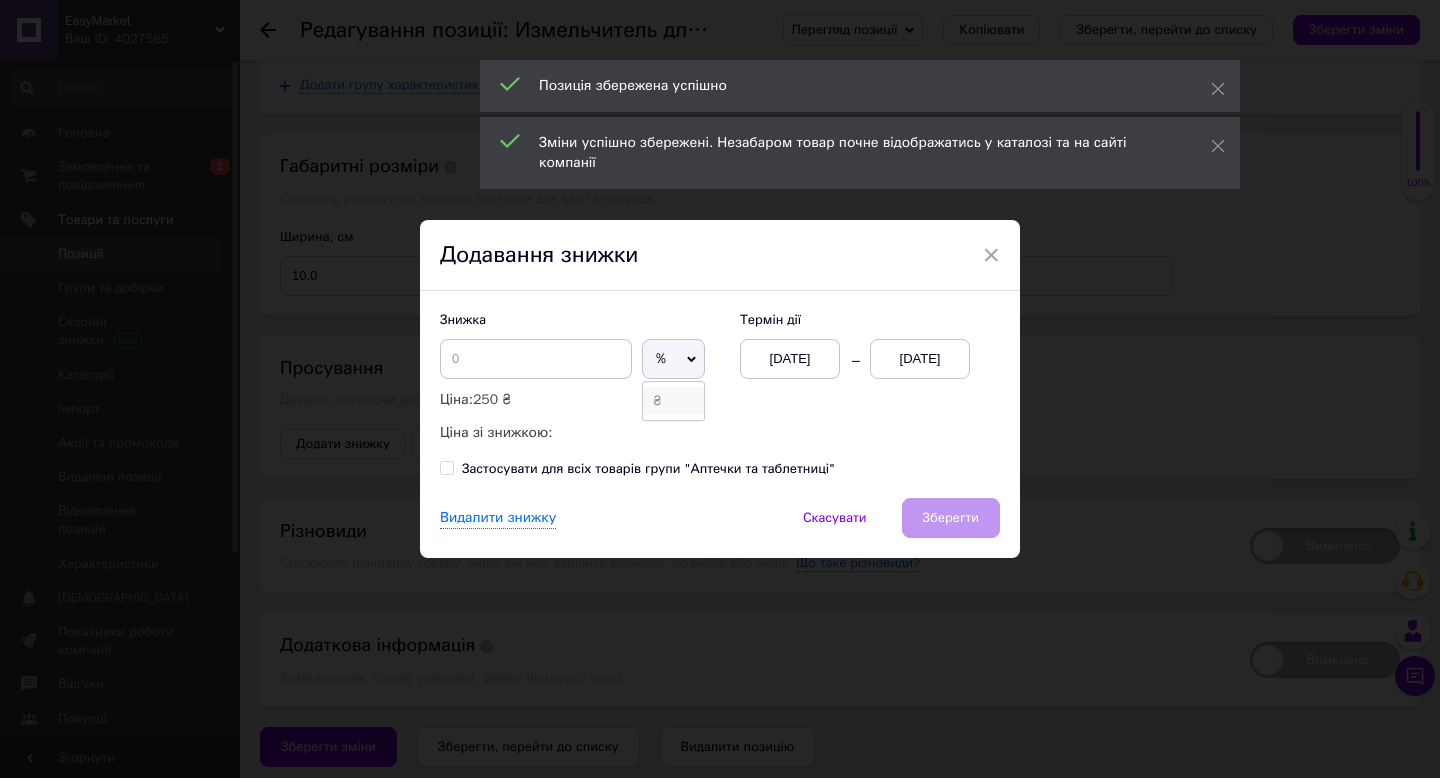 click on "₴" at bounding box center (673, 401) 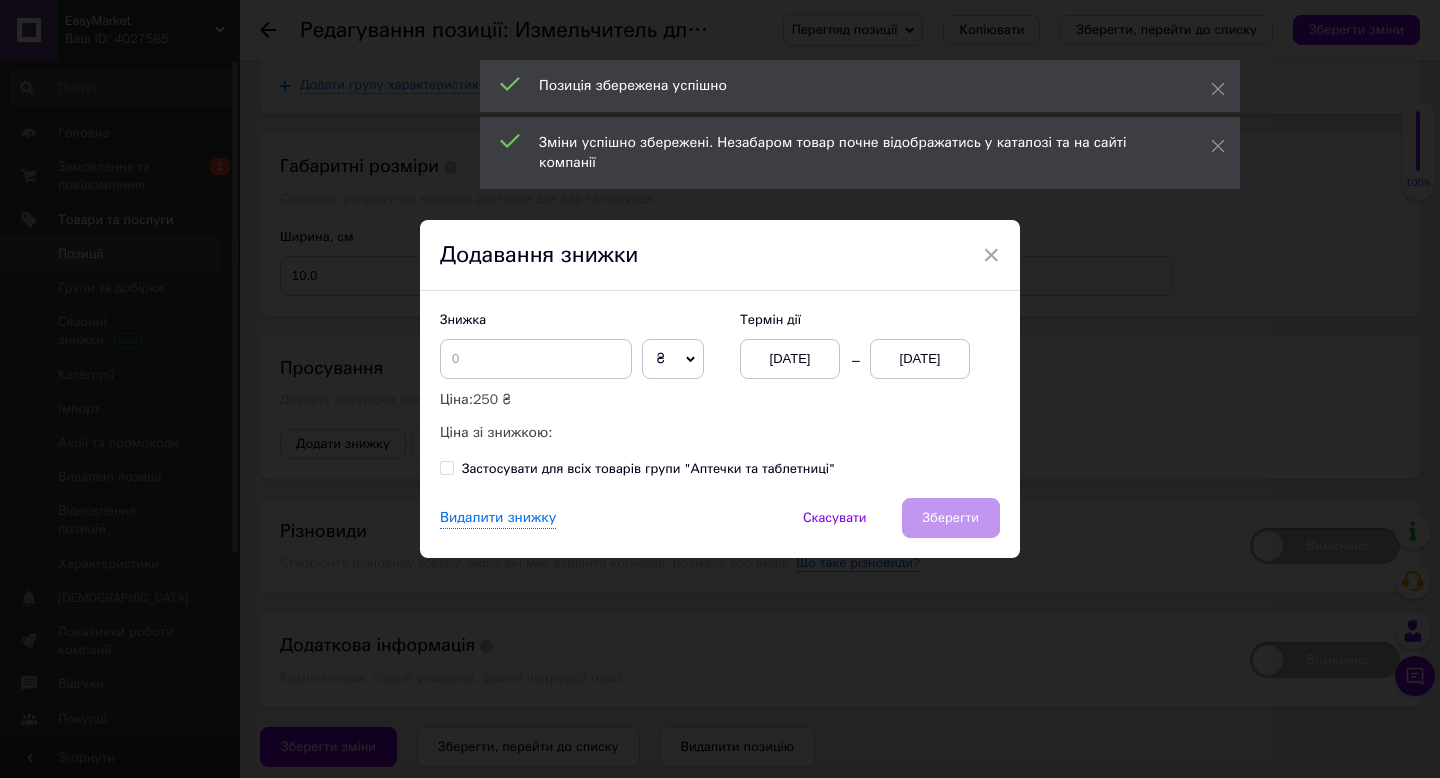 click on "Знижка ₴ % Ціна:  250   ₴ Ціна зі знижкою:" at bounding box center [580, 377] 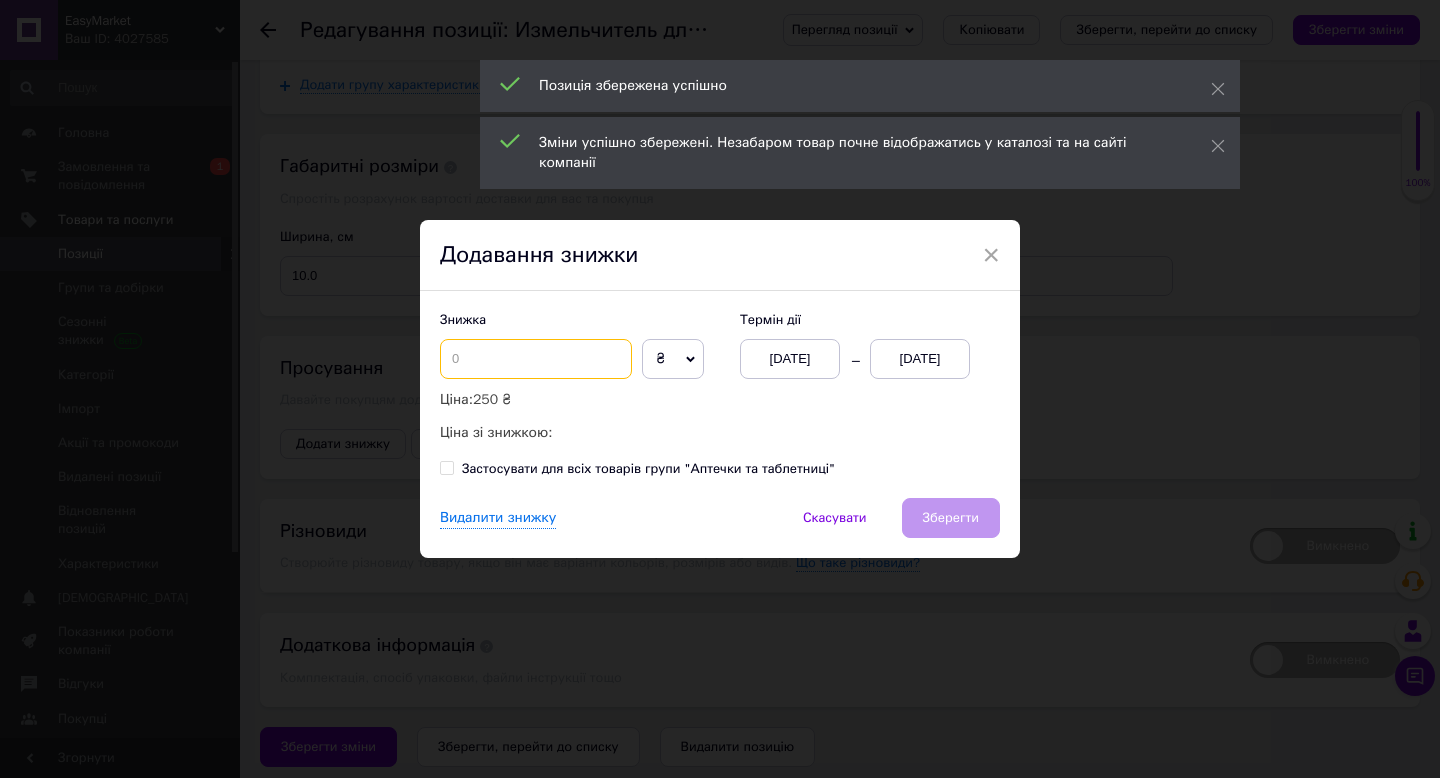 click at bounding box center [536, 359] 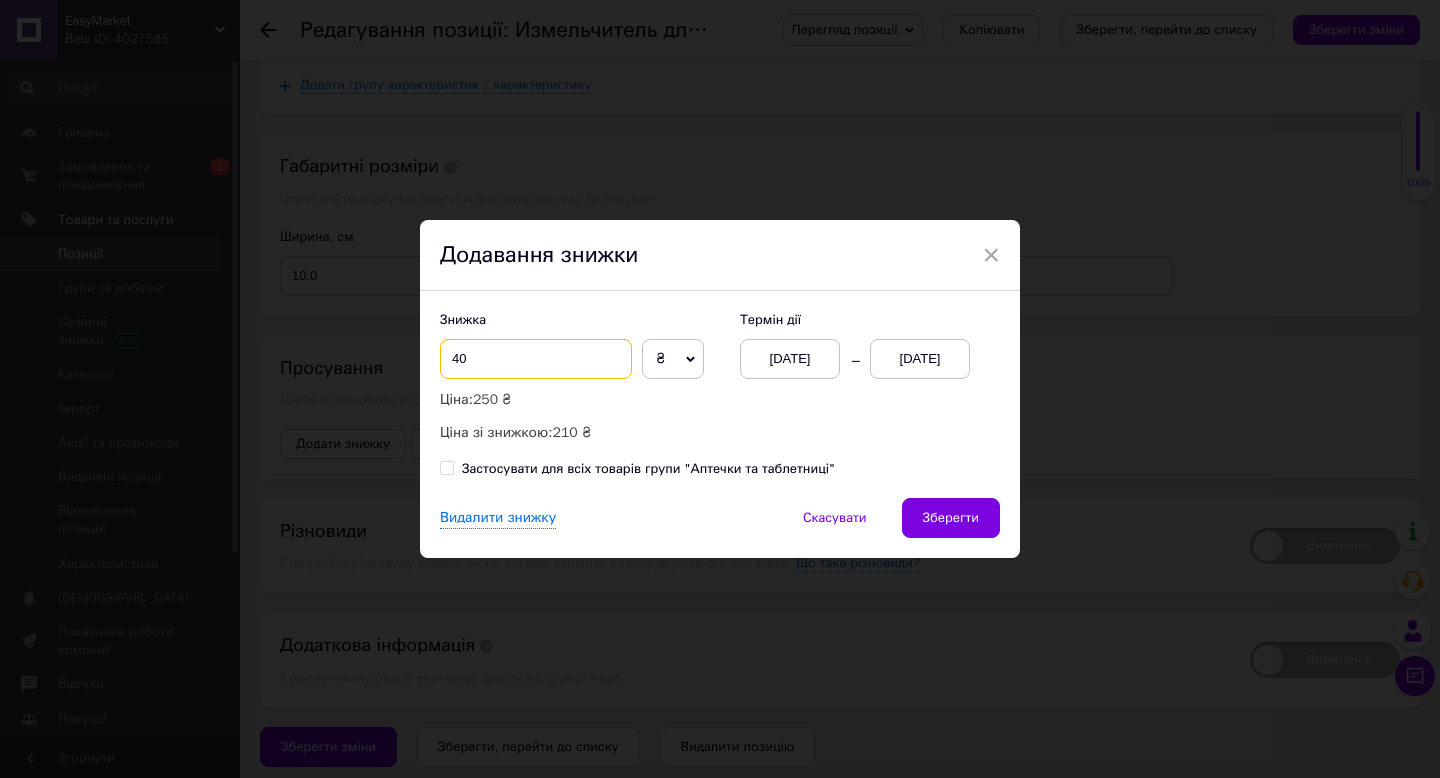 type on "40" 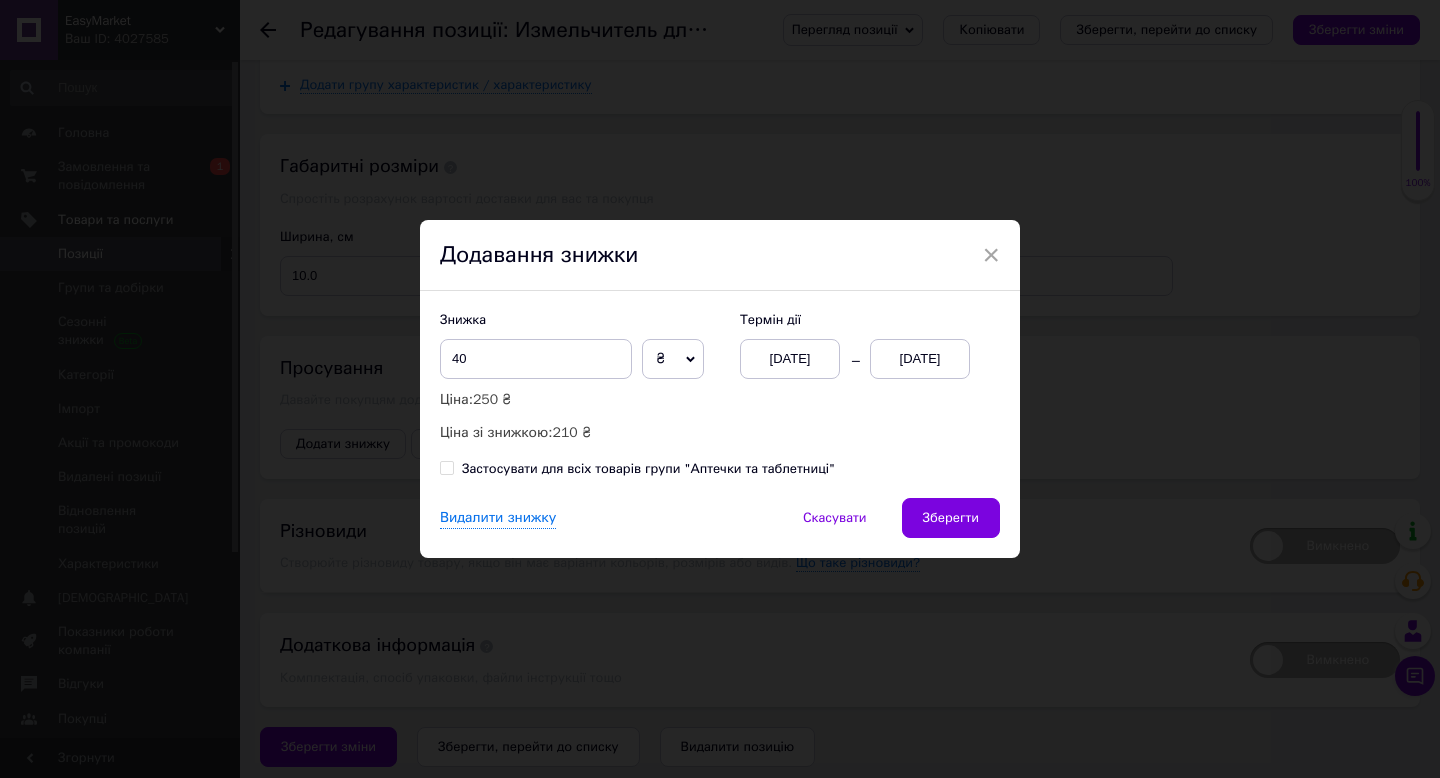click on "[DATE]" at bounding box center (920, 359) 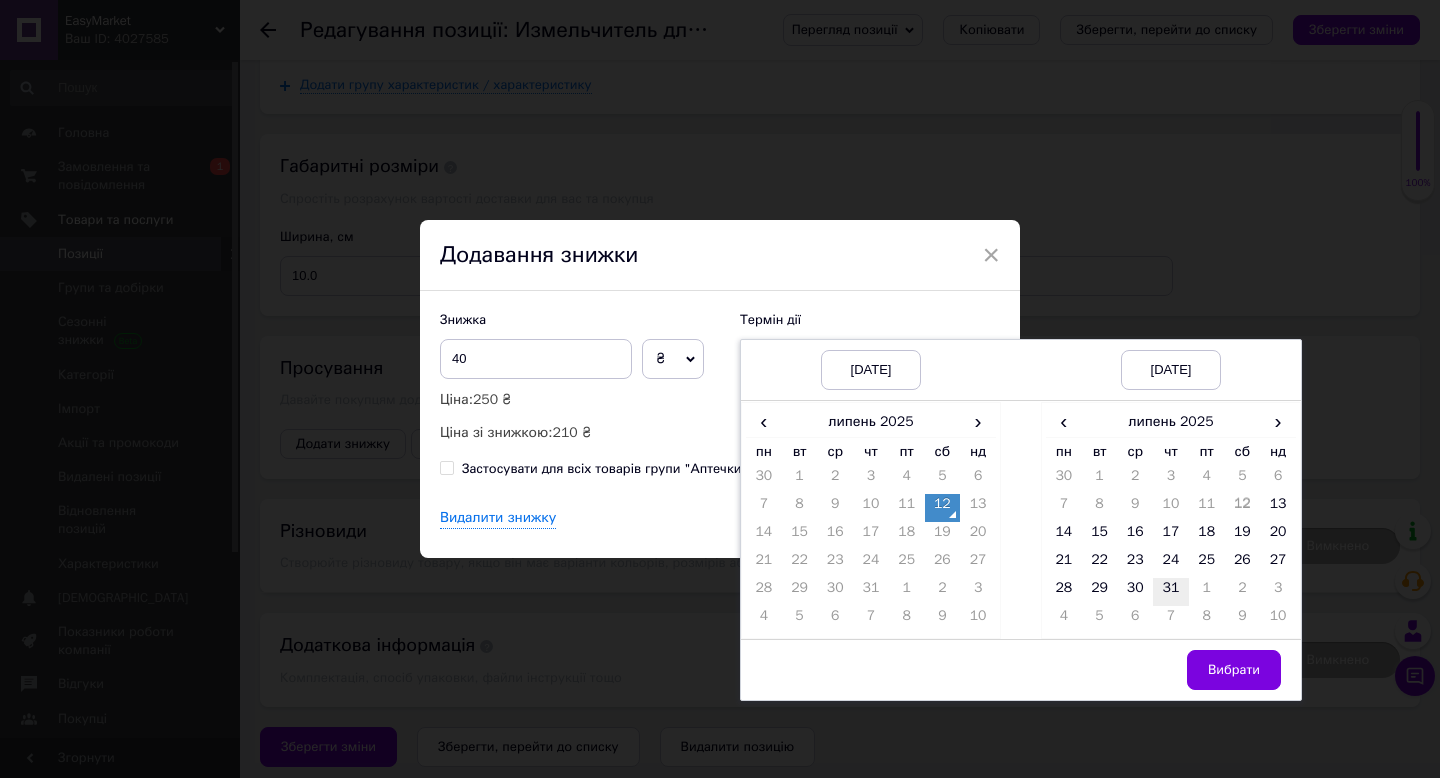 click on "31" at bounding box center [1171, 592] 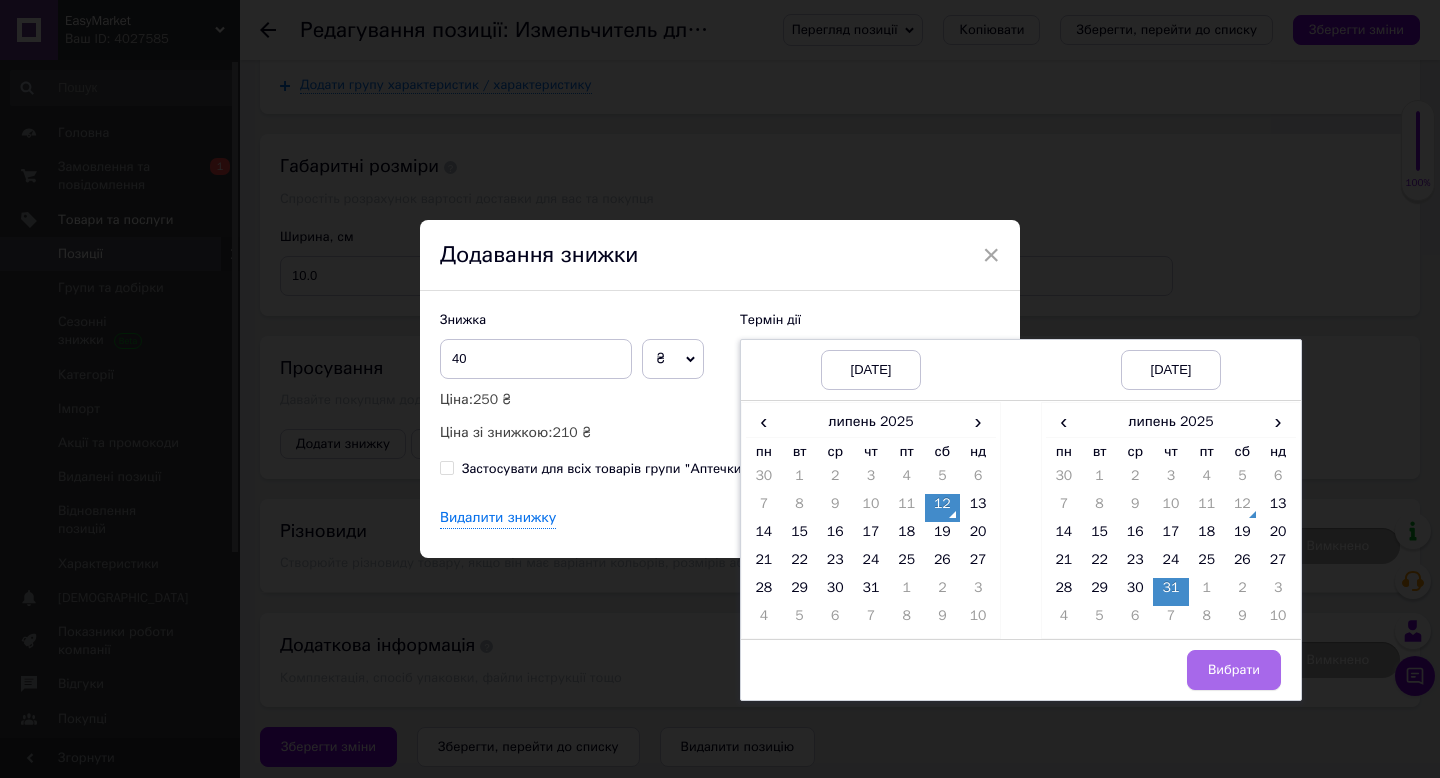 click on "Вибрати" at bounding box center [1234, 670] 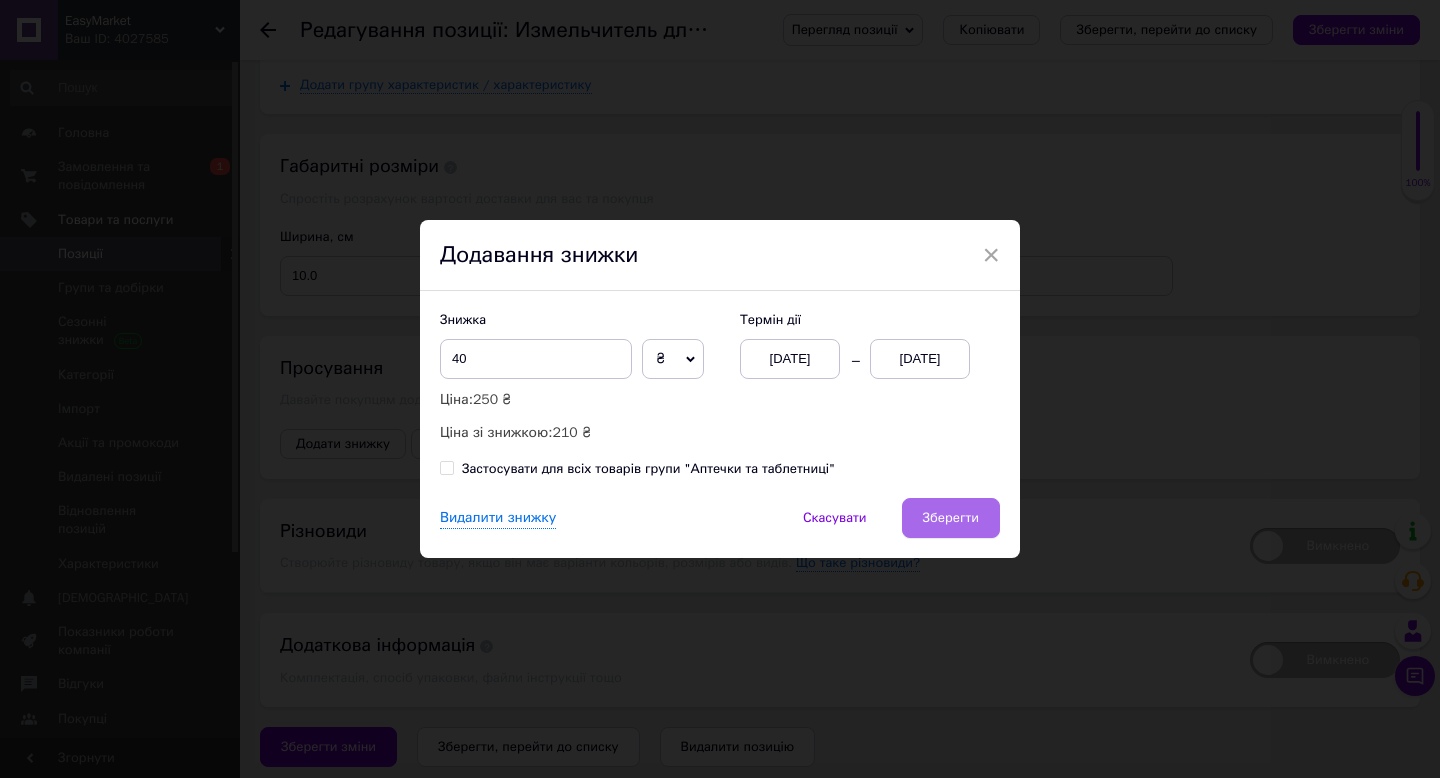 click on "Зберегти" at bounding box center [951, 518] 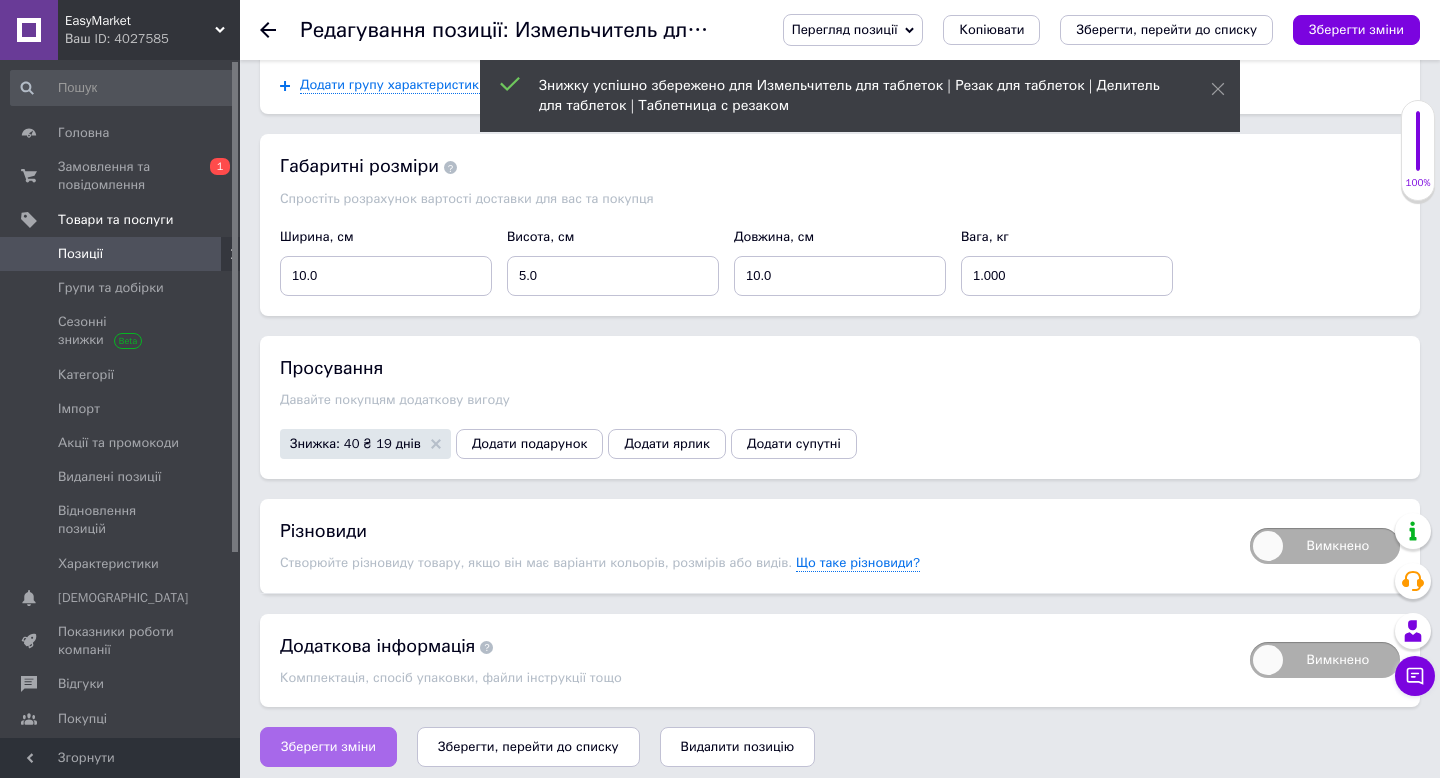 click on "Зберегти зміни" at bounding box center [328, 747] 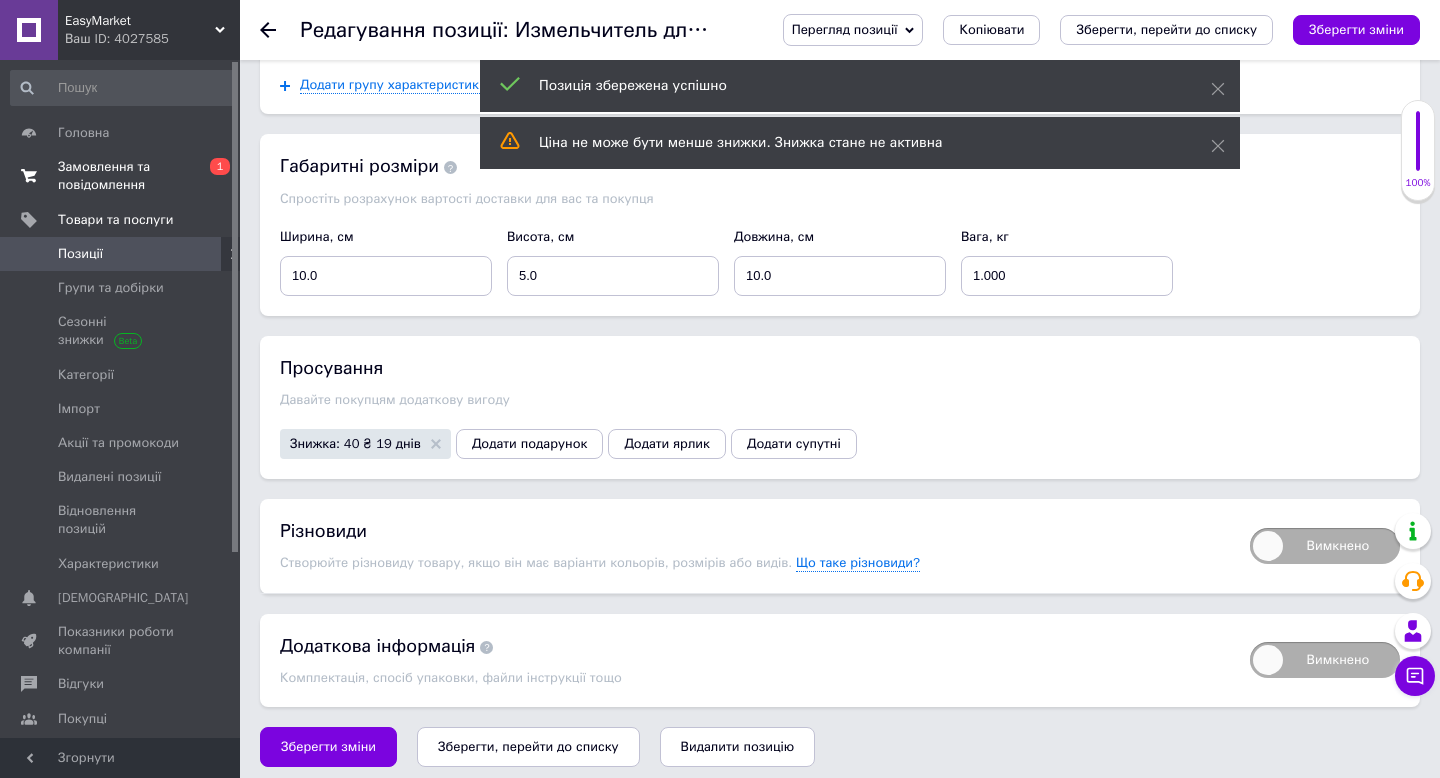 click on "Замовлення та повідомлення" at bounding box center (121, 176) 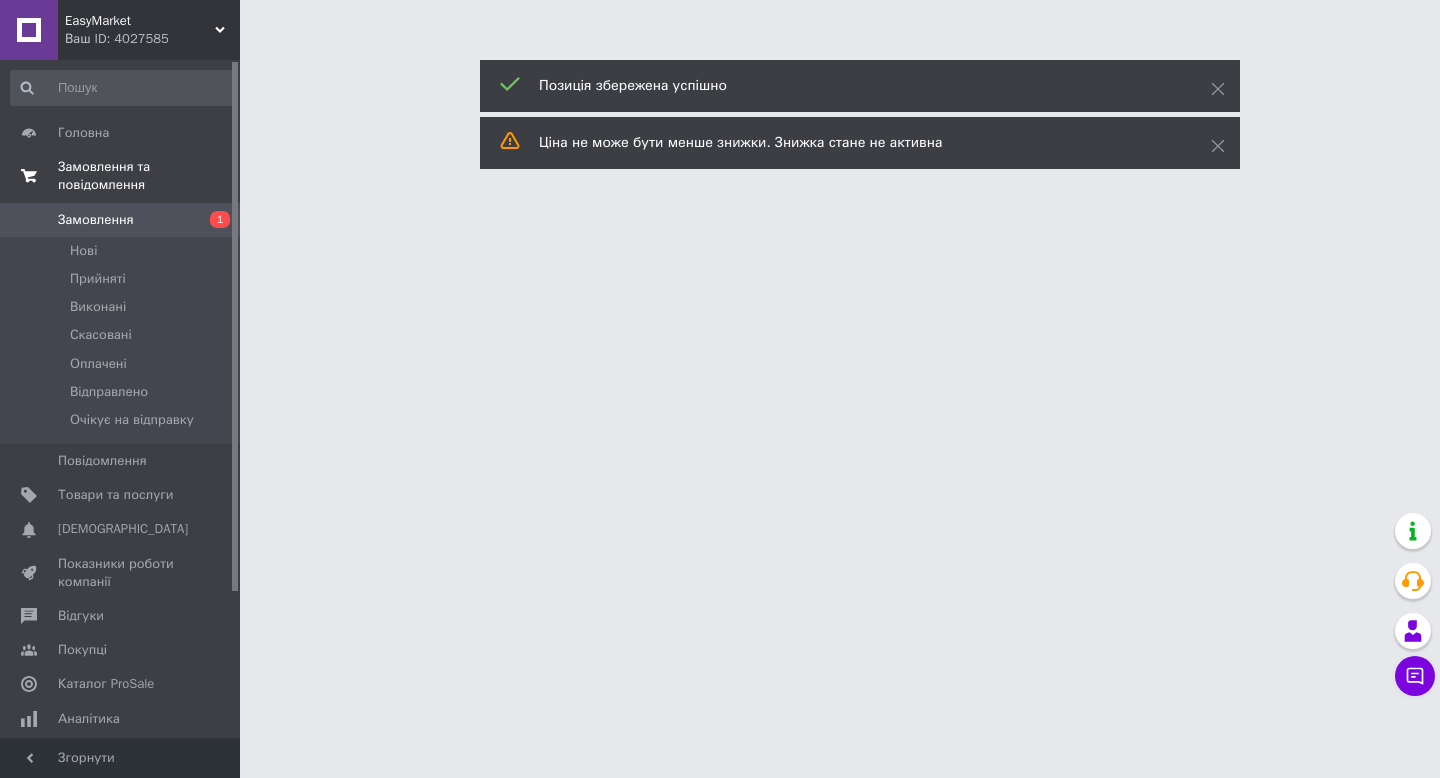 scroll, scrollTop: 0, scrollLeft: 0, axis: both 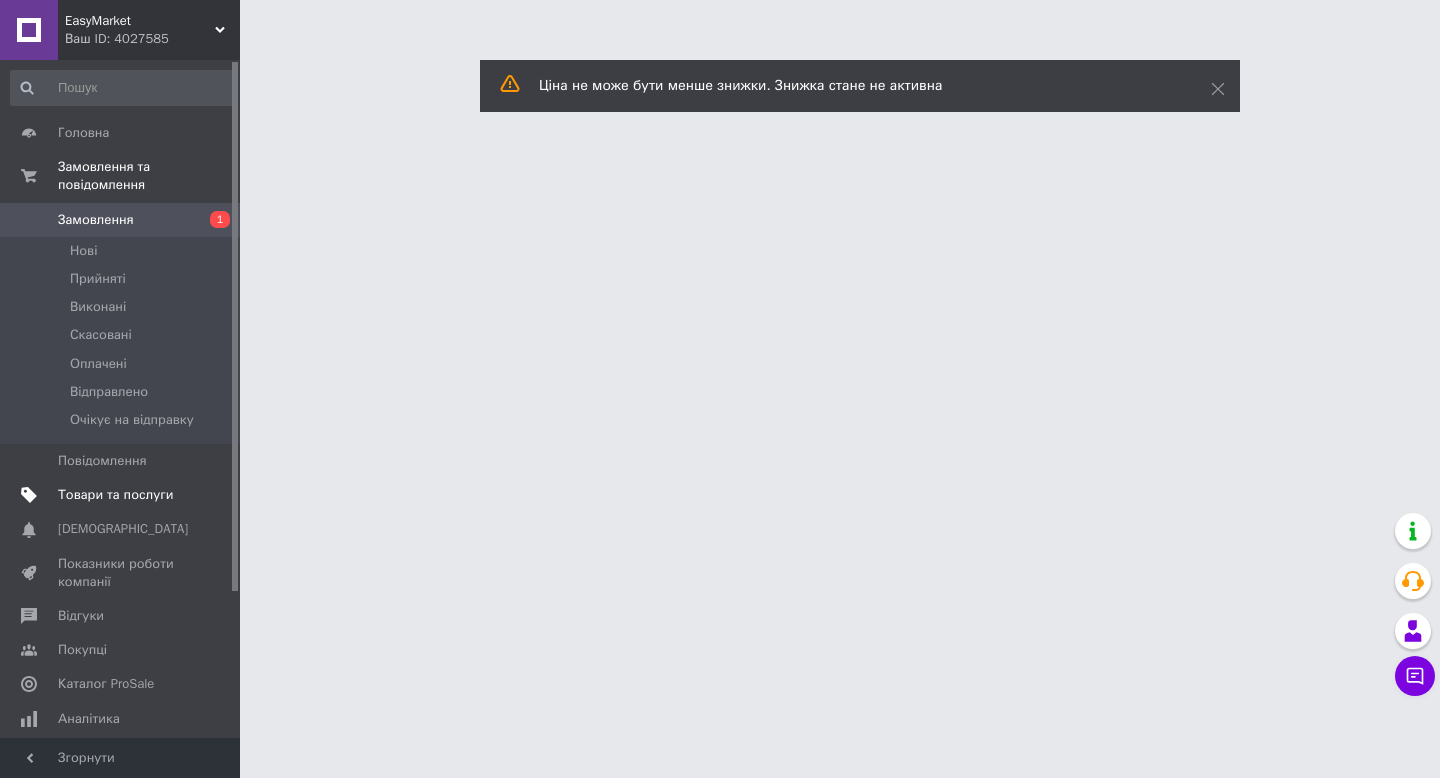 click on "Товари та послуги" at bounding box center [115, 495] 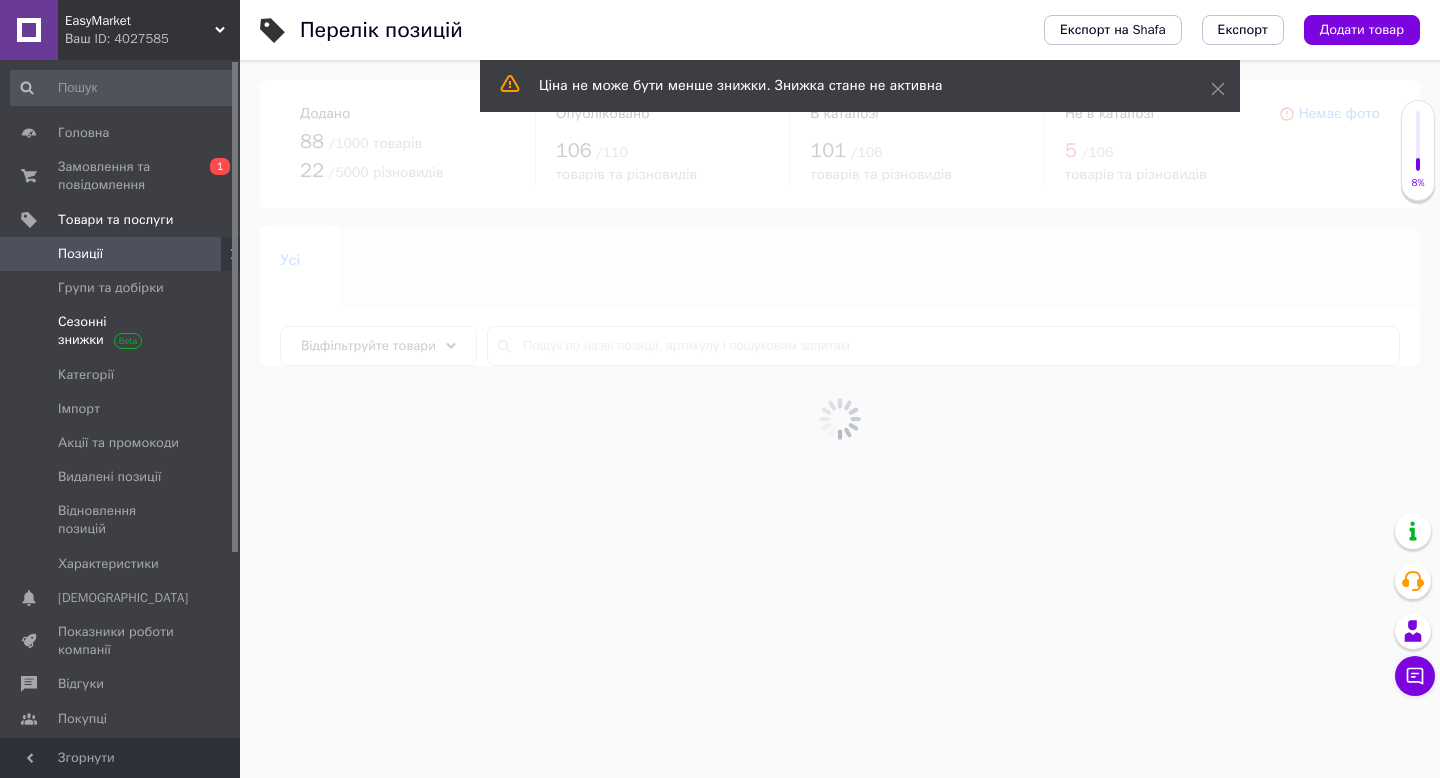 click on "Сезонні знижки" at bounding box center (121, 331) 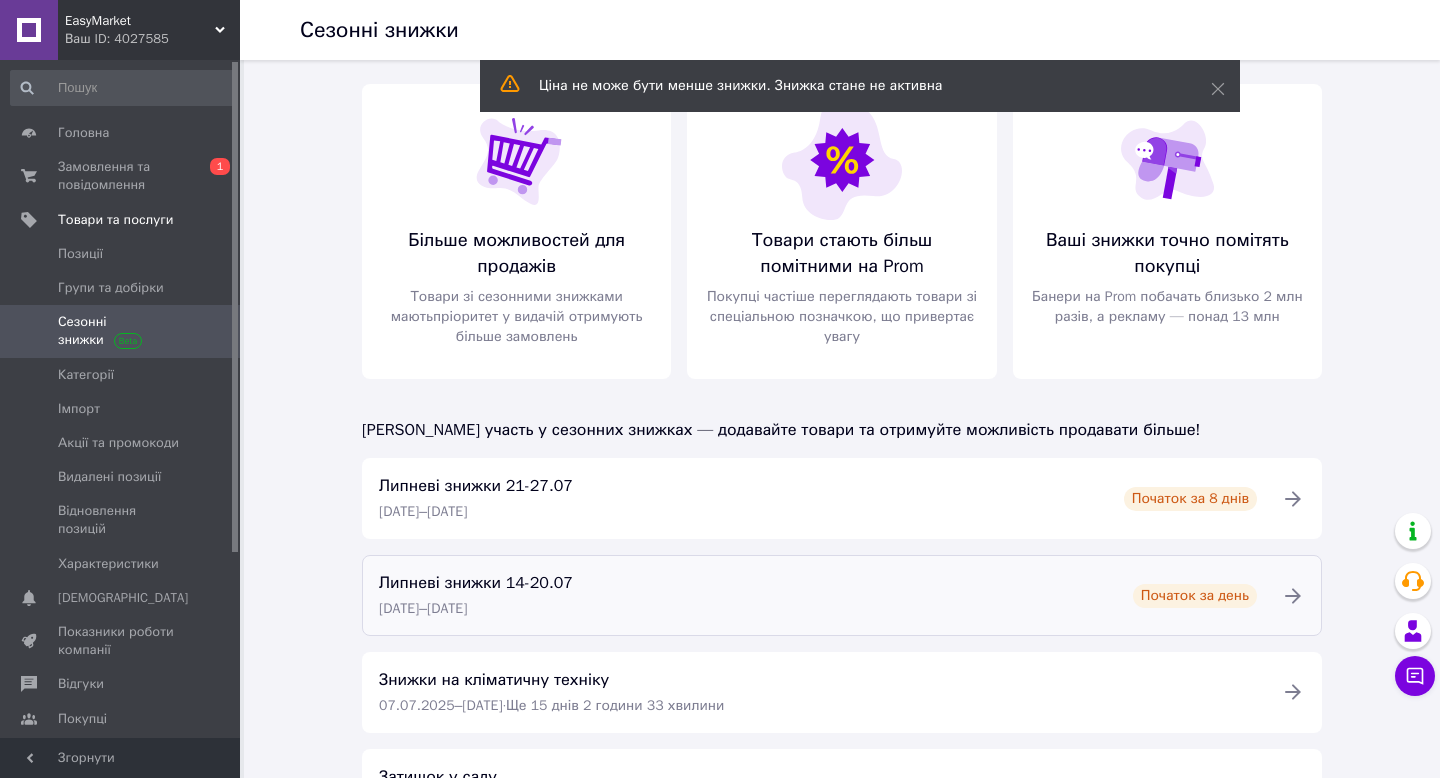 click on "[DATE] – [DATE]" at bounding box center (423, 608) 